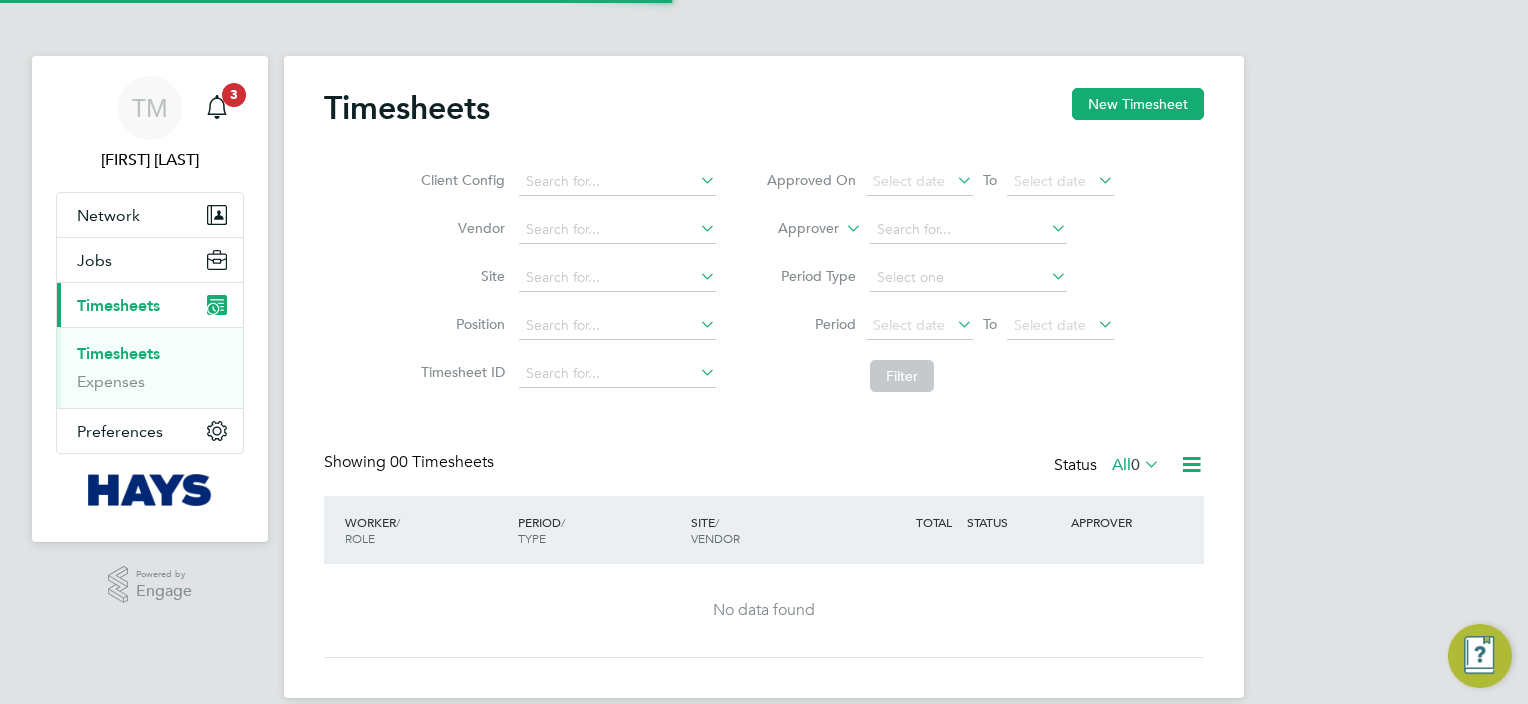 scroll, scrollTop: 0, scrollLeft: 0, axis: both 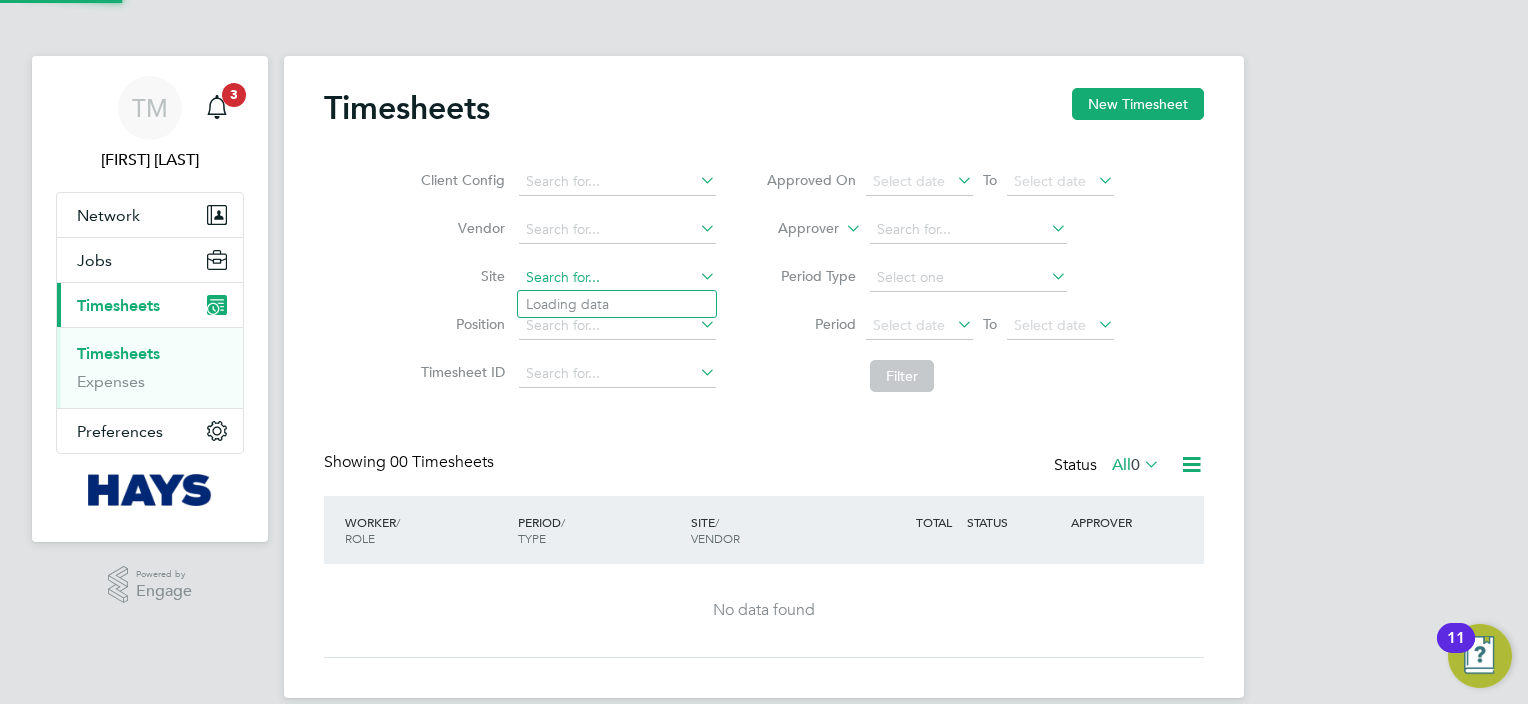 click 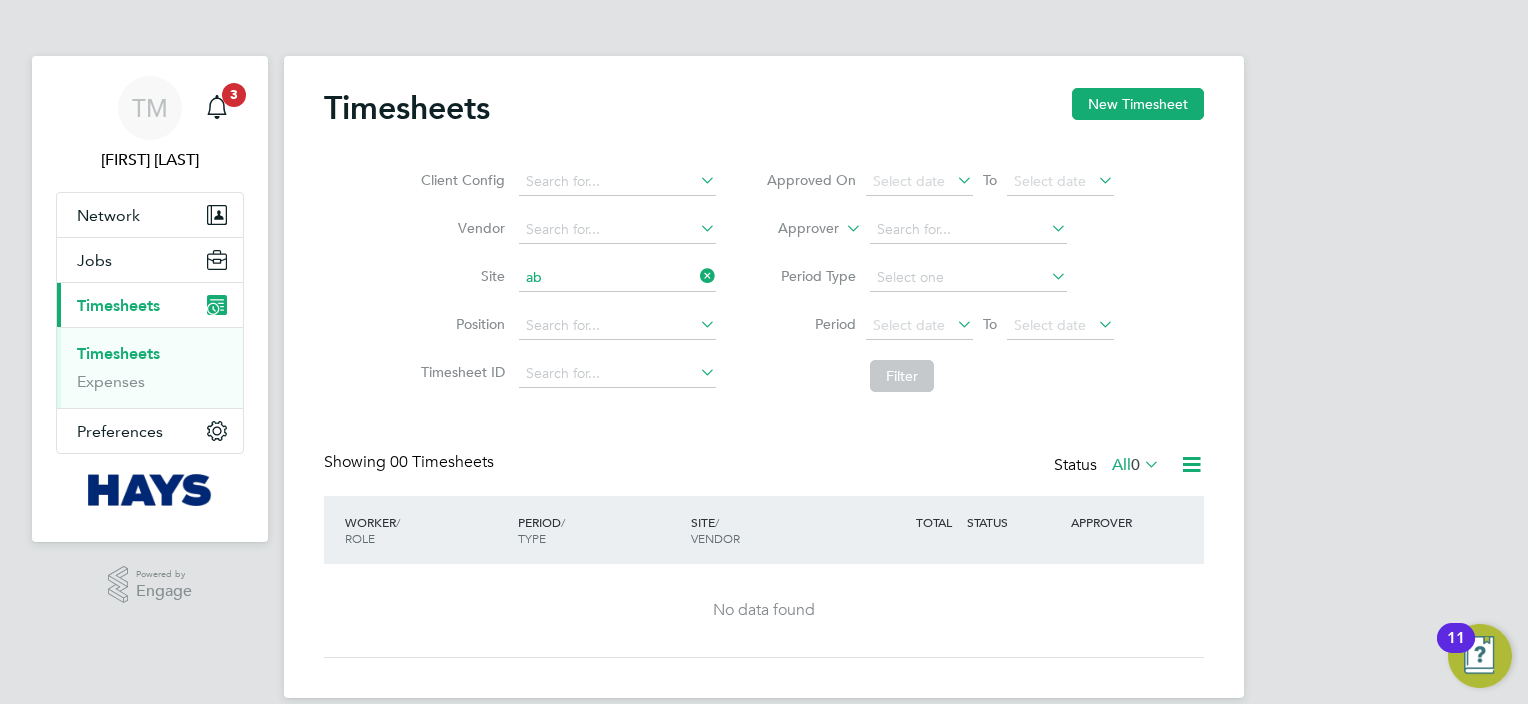 click on "[SCHOOL_NAME] ([POSTAL_CODE])" 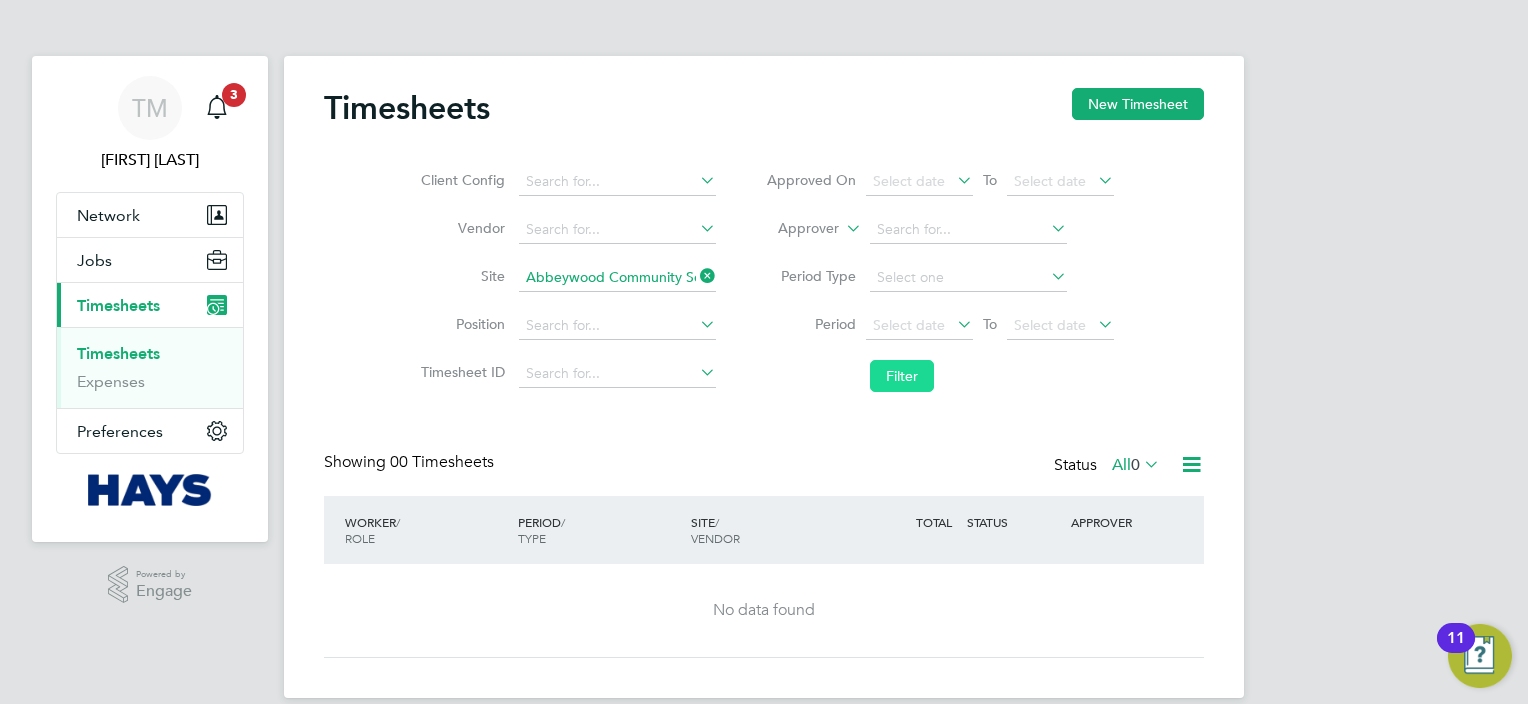 click on "Filter" 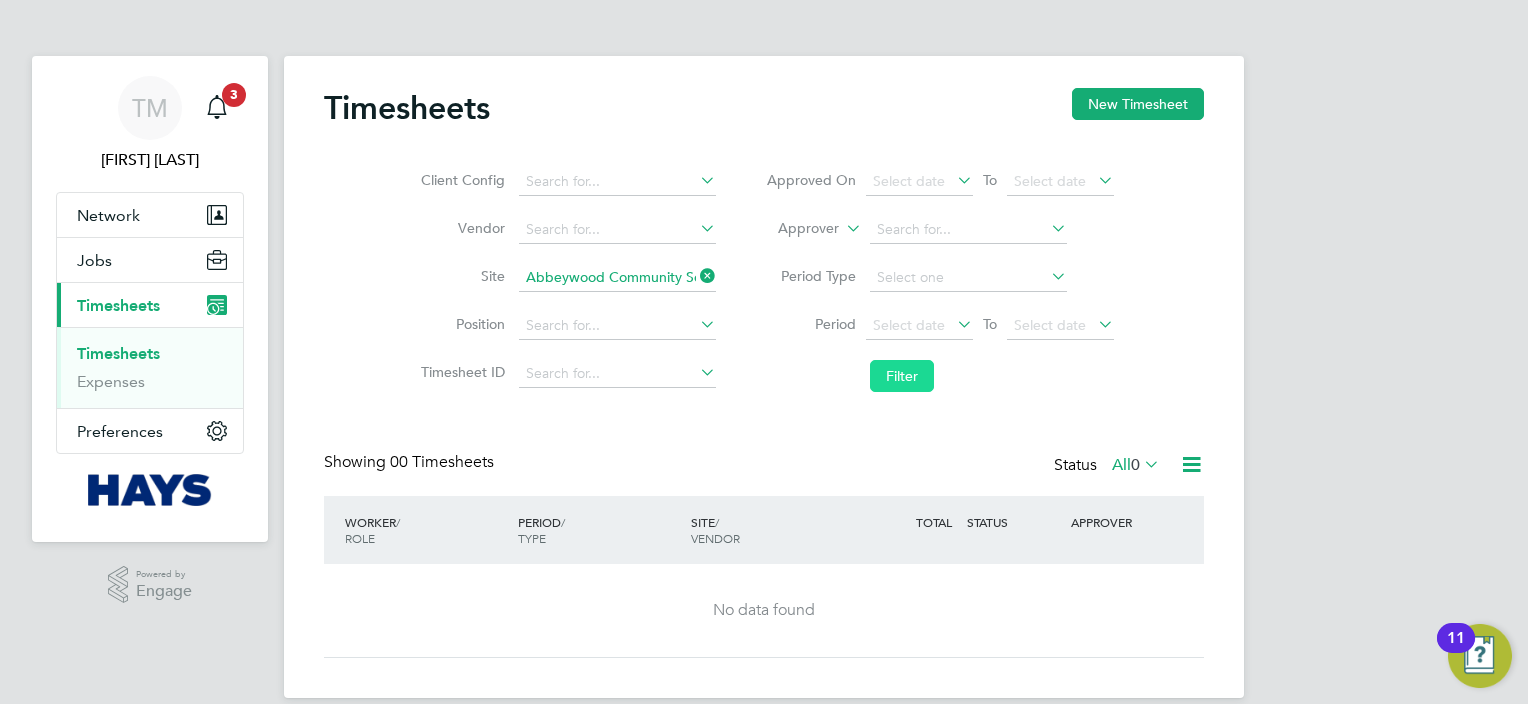 click on "Filter" 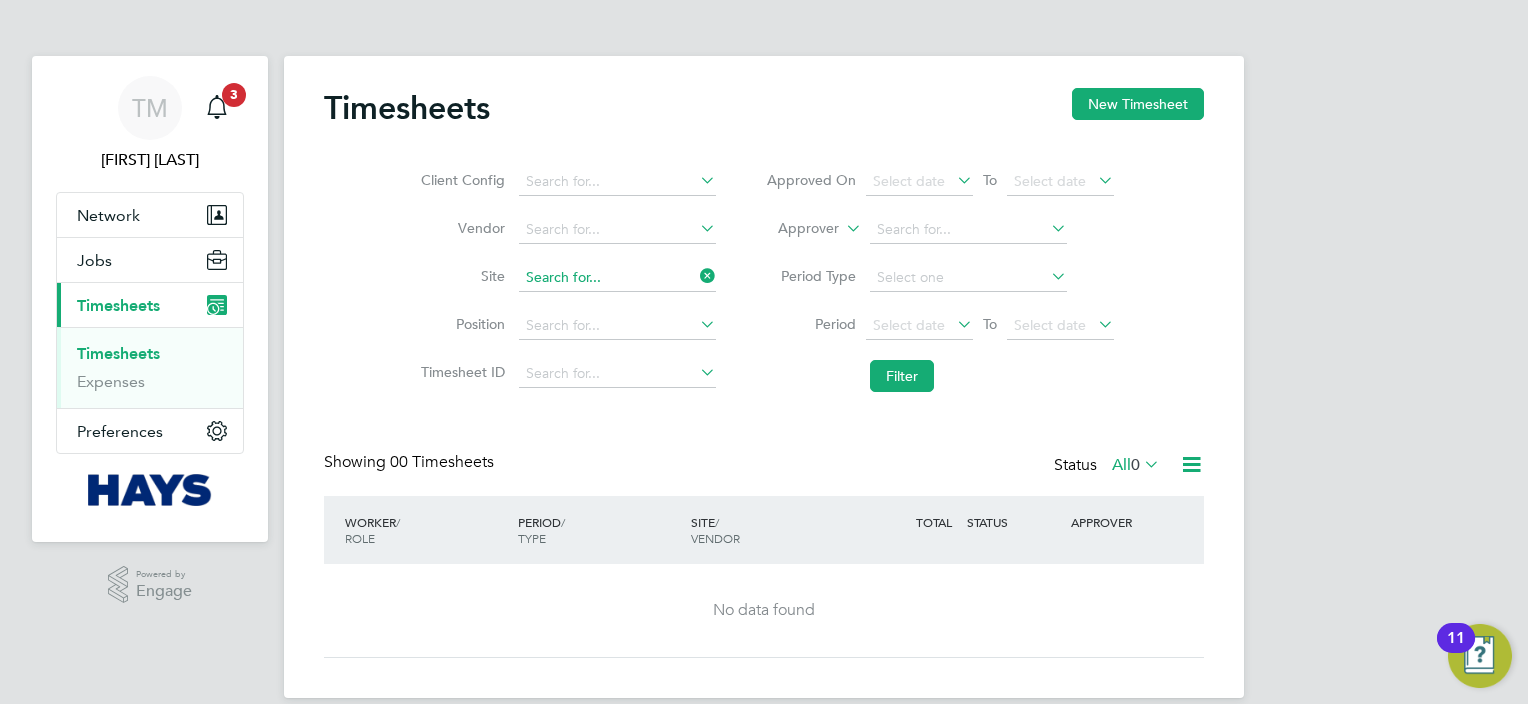 click 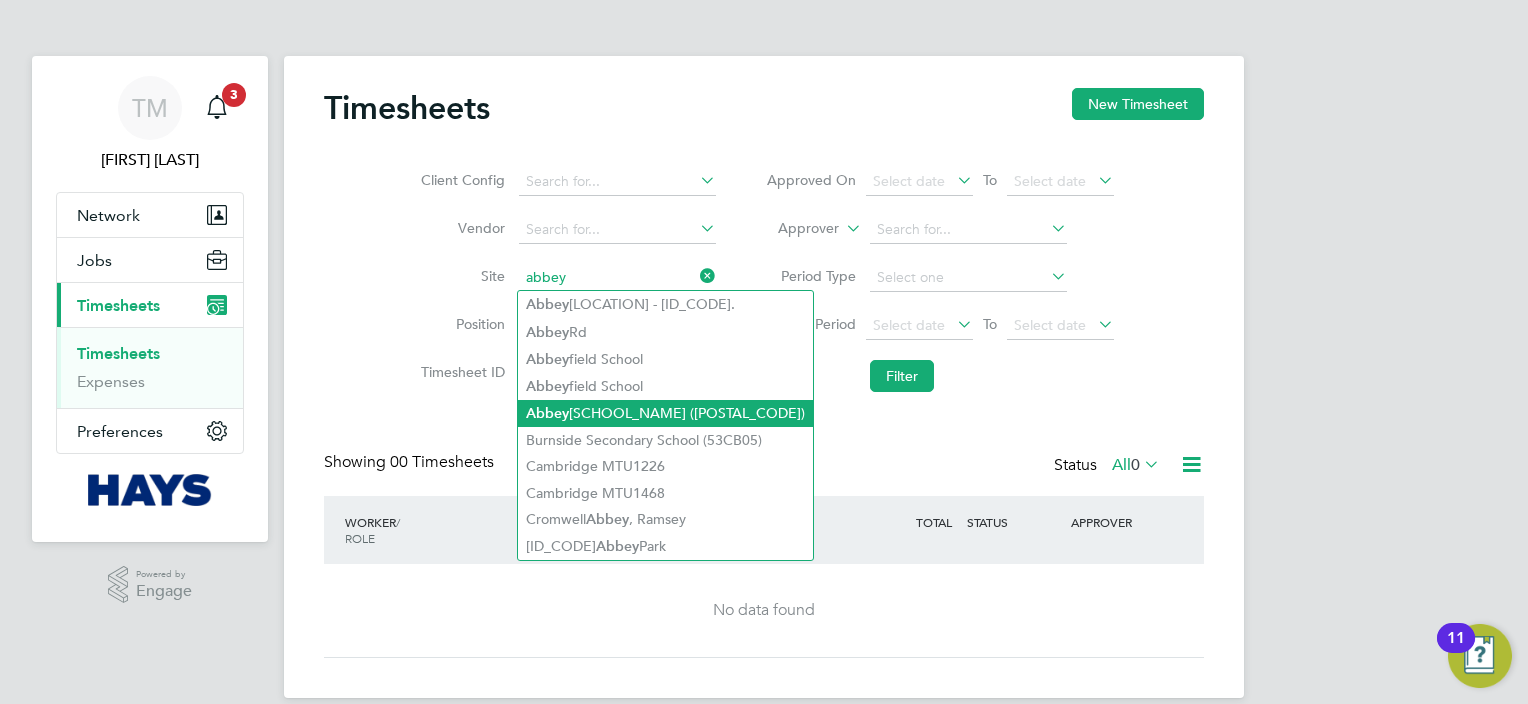 type on "Abbeywood Community School (26CC01)" 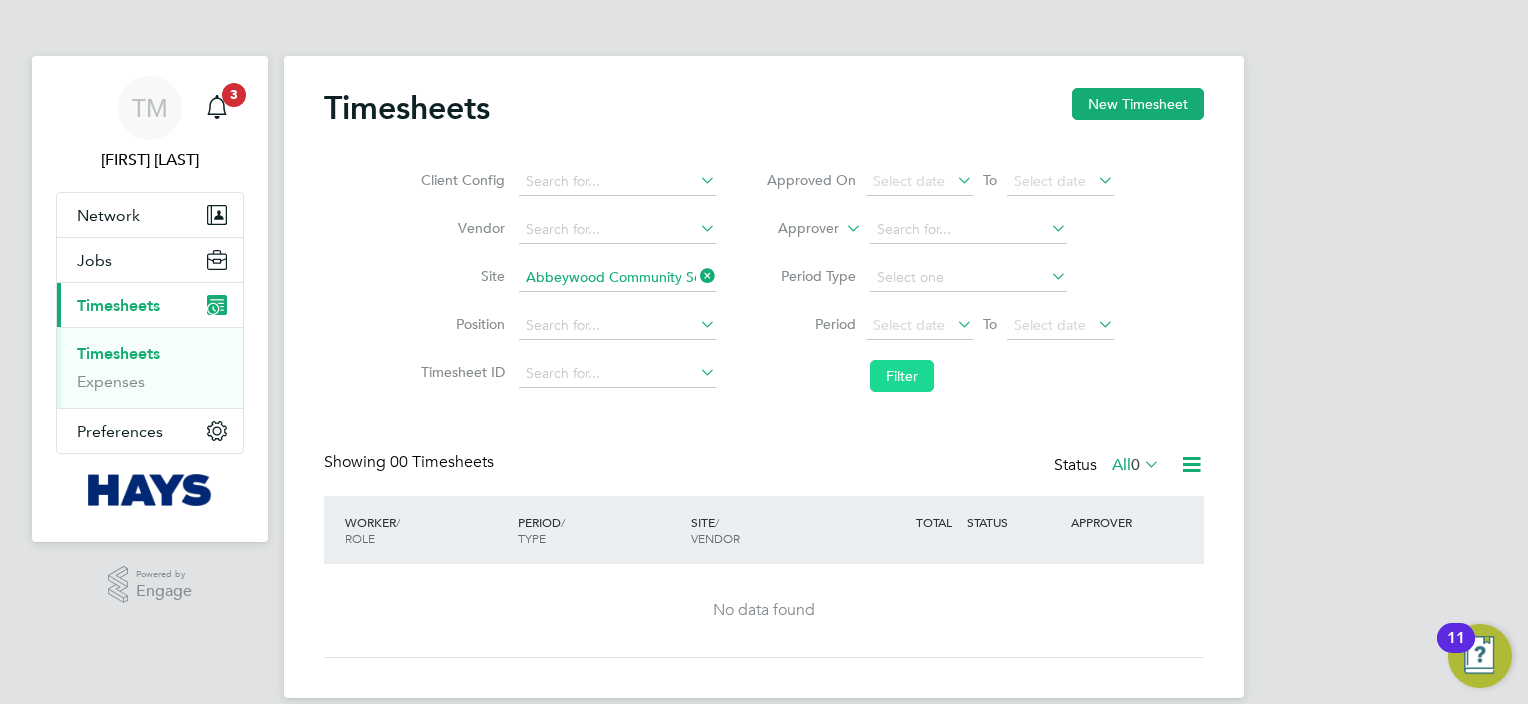 click on "Filter" 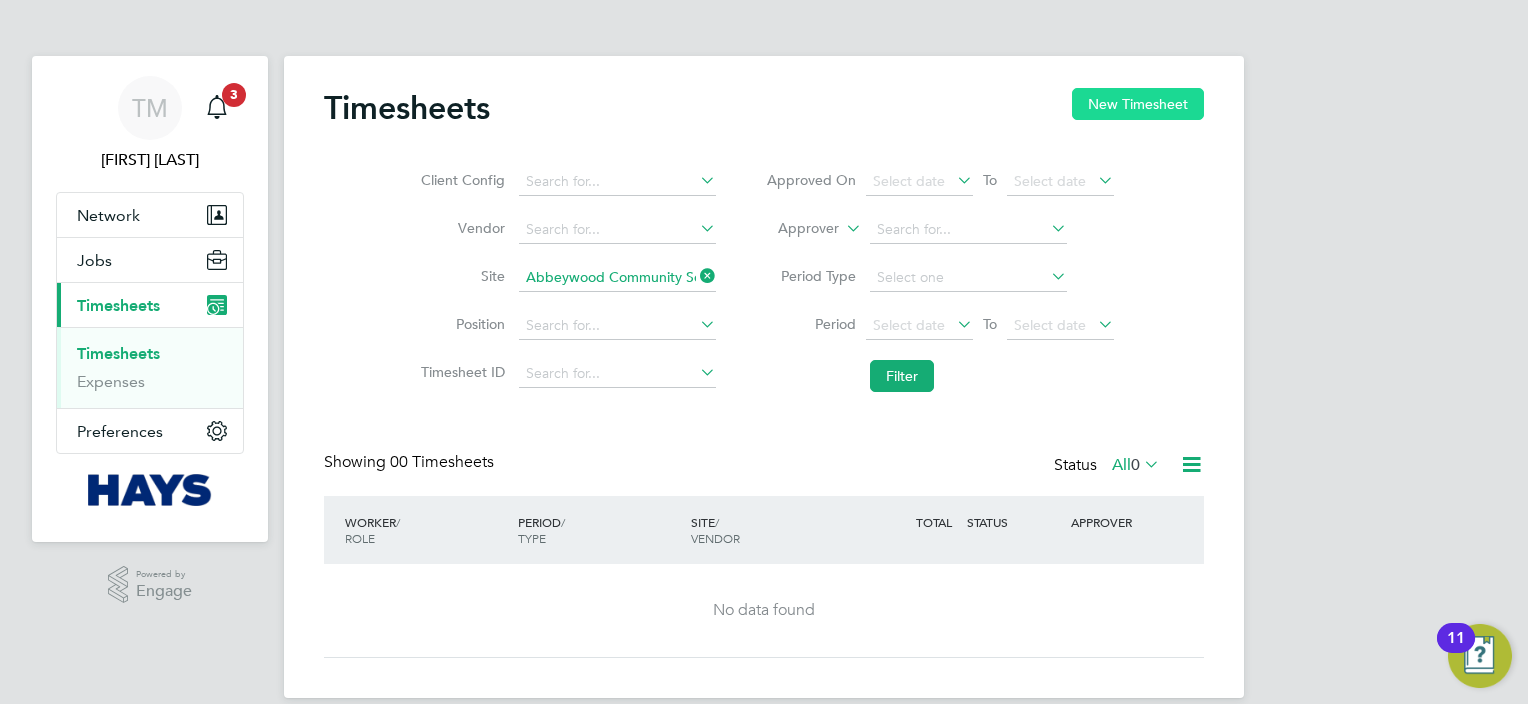 click on "New Timesheet" 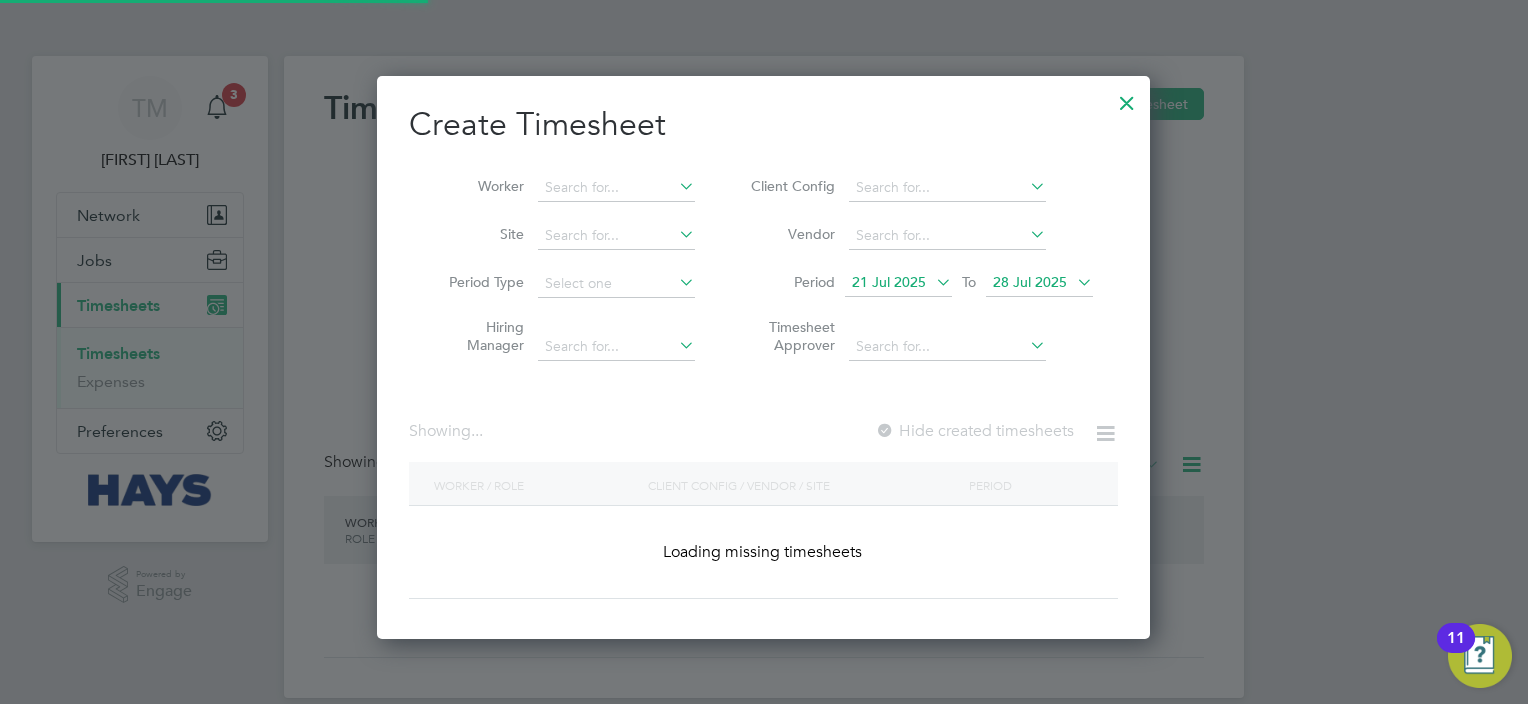 scroll, scrollTop: 10, scrollLeft: 10, axis: both 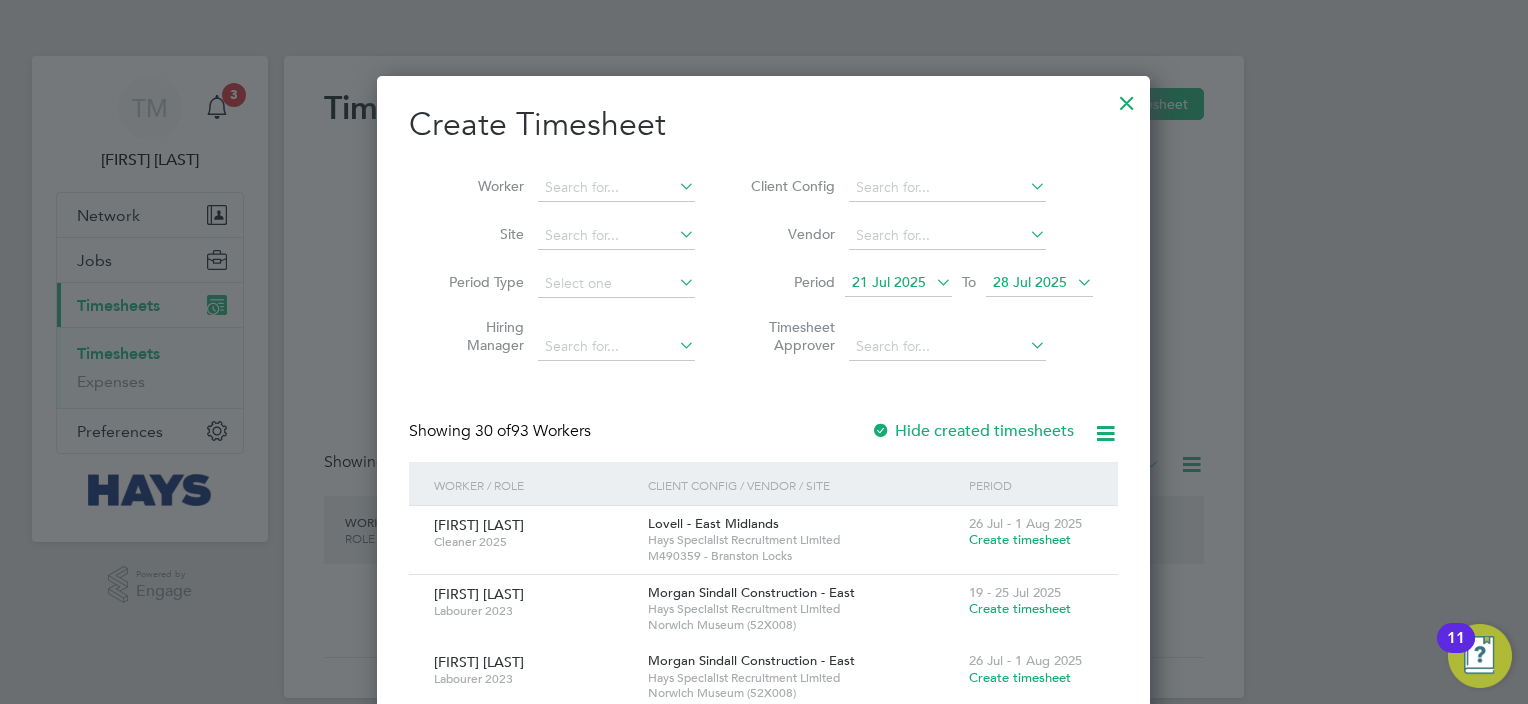 click on "Create Timesheet Worker   Site   Period Type   Hiring Manager   Client Config   Vendor   Period
21 Jul 2025
To
28 Jul 2025
Timesheet Approver   Showing   30 of  93 Workers Hide created timesheets Worker / Role Client Config / Vendor / Site Period [FIRST] [LAST]   Cleaner 2025 Lovell - East Midlands Hays Specialist Recruitment Limited   M490359 - Branston Locks   26 Jul - 1 Aug 2025   Create timesheet [FIRST] [LAST]   Labourer 2023 Morgan Sindall Construction - East Hays Specialist Recruitment Limited   Norwich Museum (52X008)   19 - 25 Jul 2025   Create timesheet [FIRST] [LAST]   Labourer 2023 Morgan Sindall Construction - East Hays Specialist Recruitment Limited   Norwich Museum (52X008)   26 Jul - 1 Aug 2025   Create timesheet [FIRST] [LAST]   Electrical Supervisor G4S Fire & Security Services  (UK) Limited Hays Specialist Recruitment Limited   Thames Barrier   21 - 27 Jul 2025   Create timesheet [FIRST] [LAST]   Electrical Supervisor G4S Fire & Security Services  (UK) Limited" at bounding box center (763, 1914) 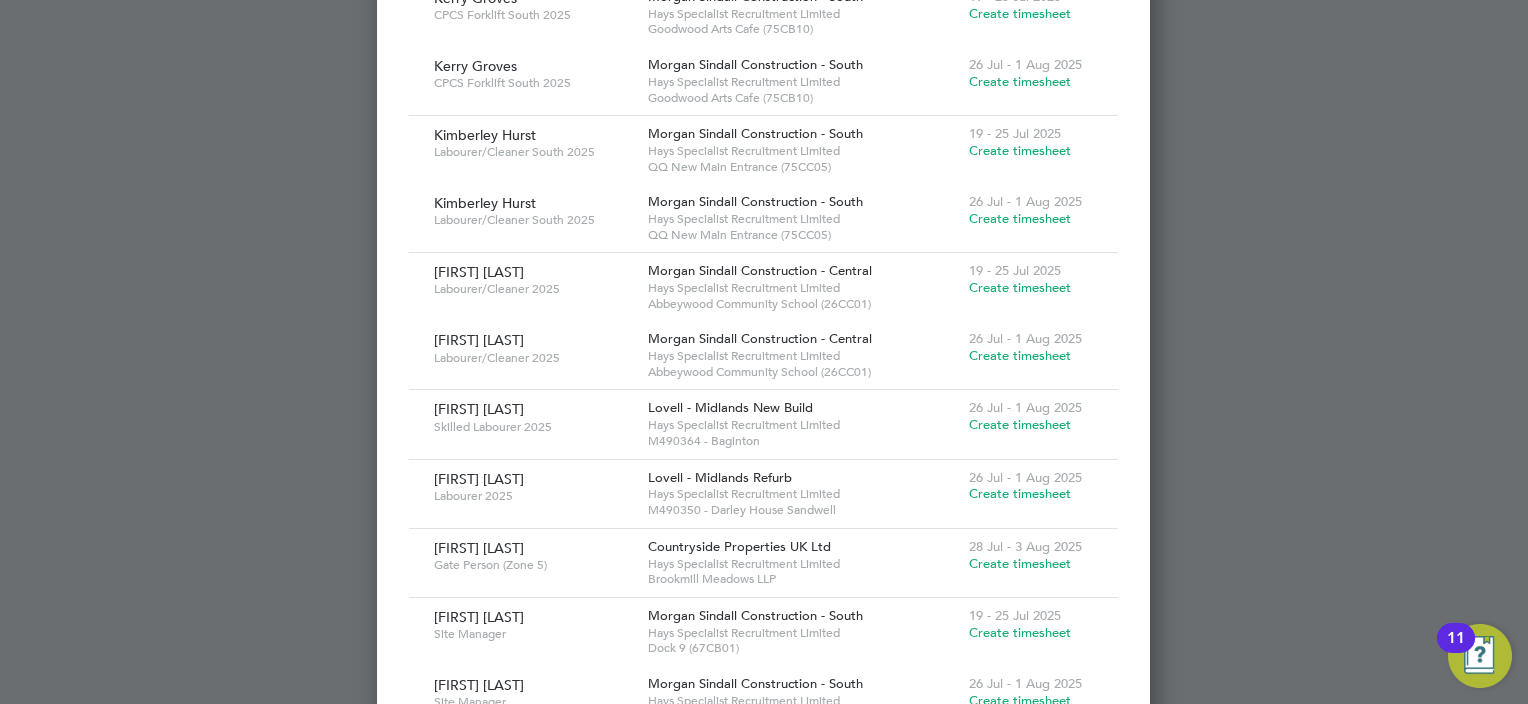 scroll, scrollTop: 2400, scrollLeft: 0, axis: vertical 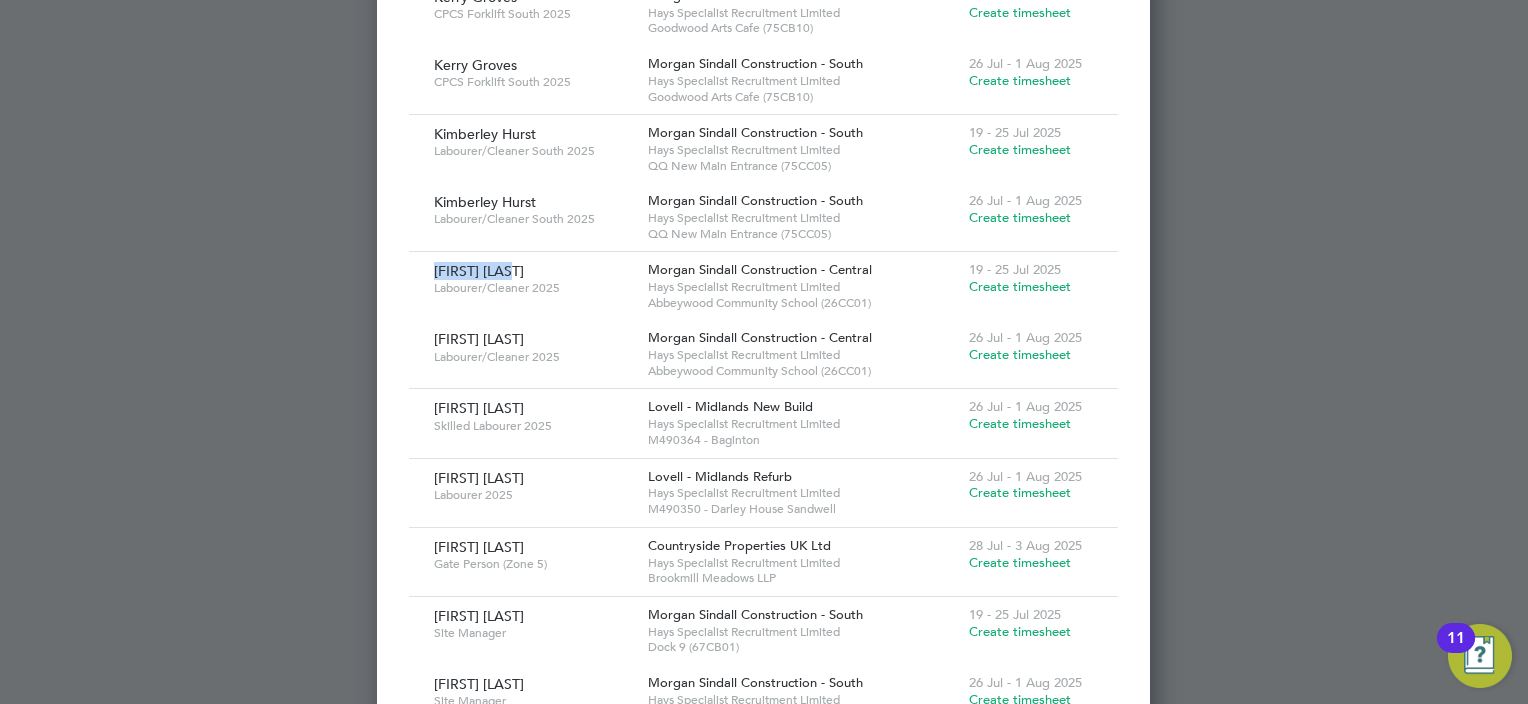 drag, startPoint x: 430, startPoint y: 270, endPoint x: 594, endPoint y: 271, distance: 164.00305 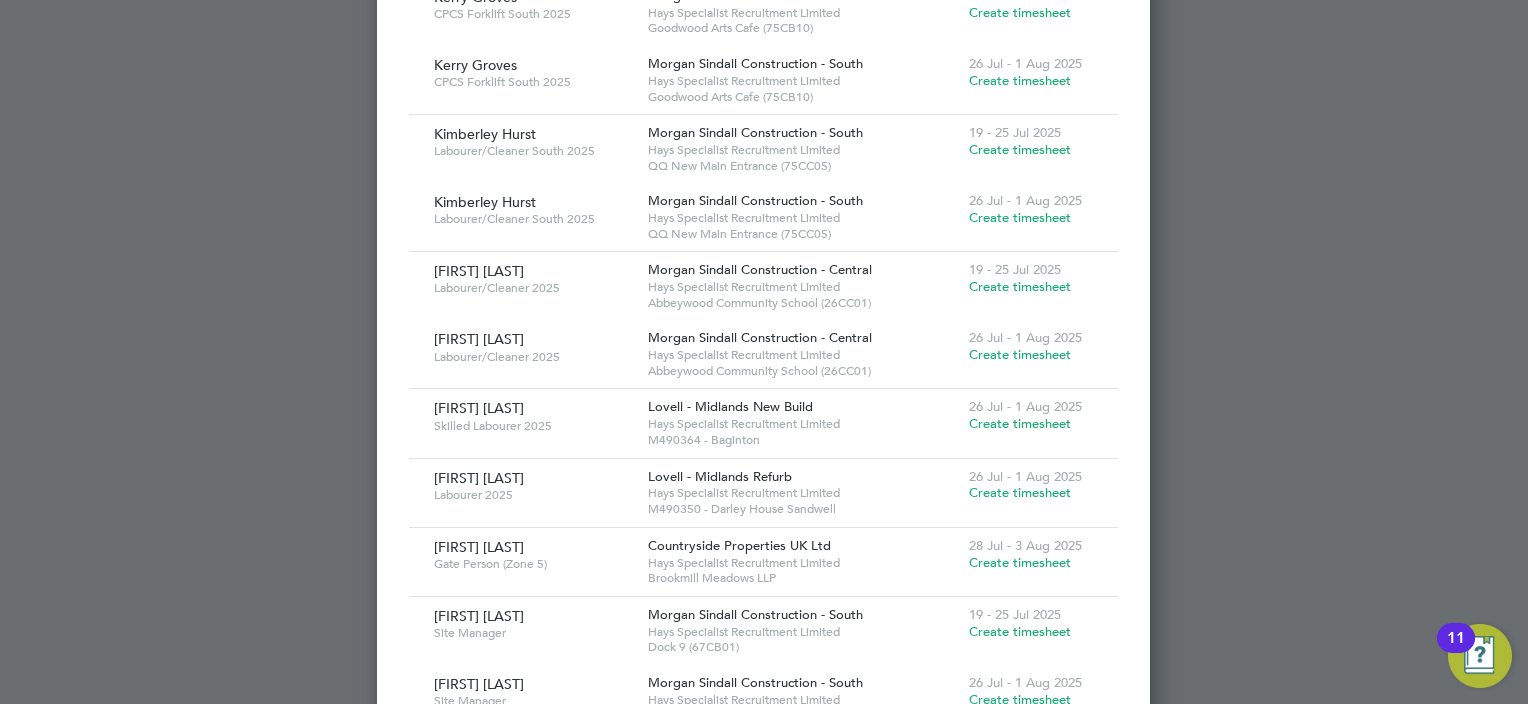 click on "Abbeywood Community School (26CC01)" at bounding box center (803, 303) 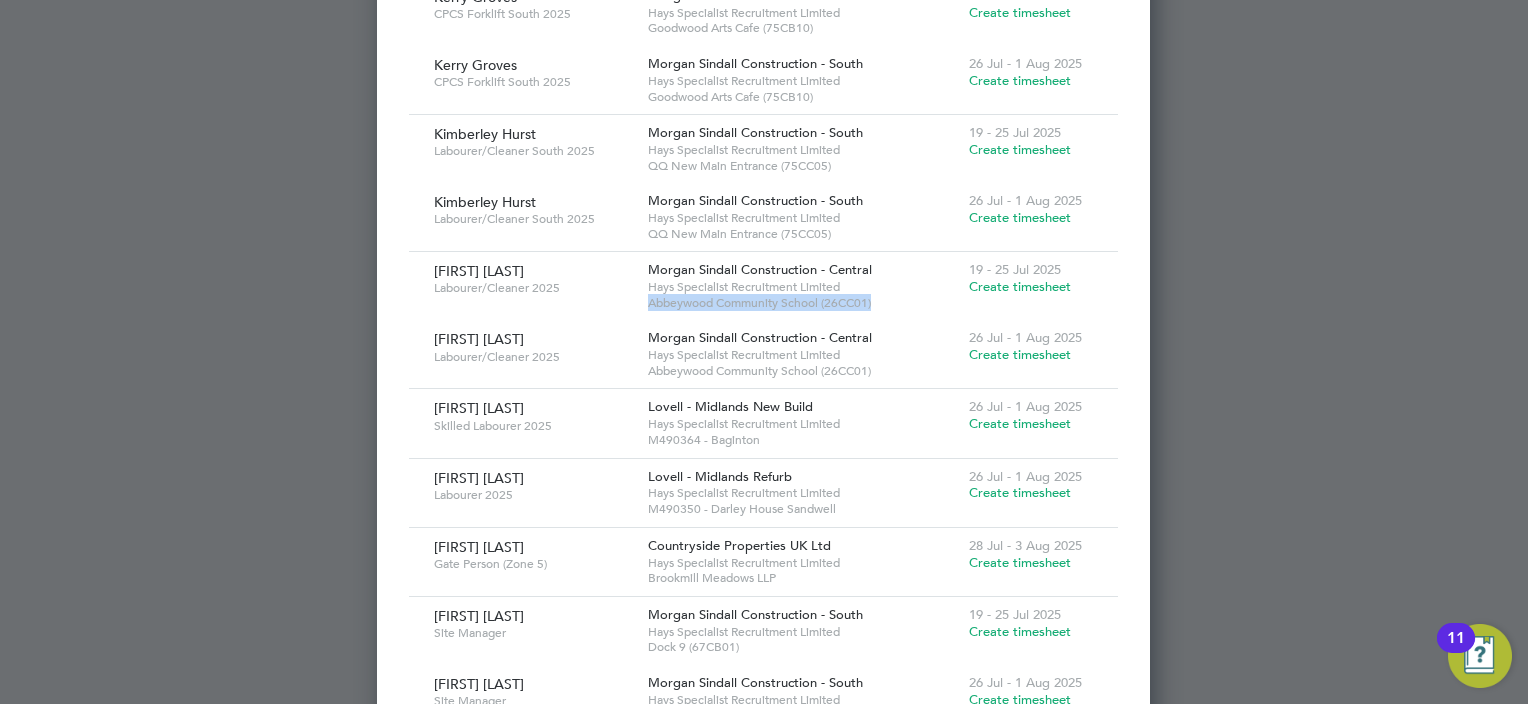 drag, startPoint x: 878, startPoint y: 297, endPoint x: 649, endPoint y: 298, distance: 229.00218 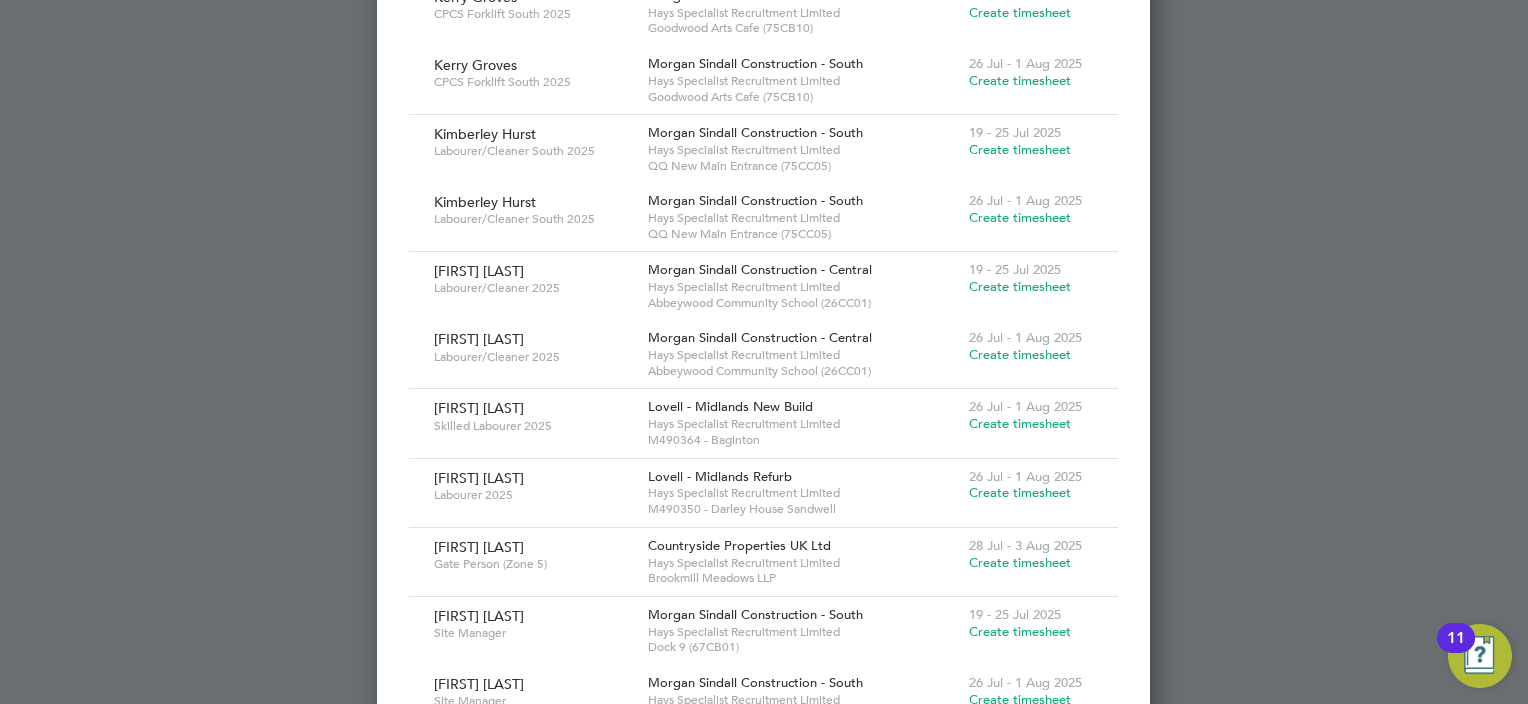 click on "Abbeywood Community School (26CC01)" at bounding box center [803, 371] 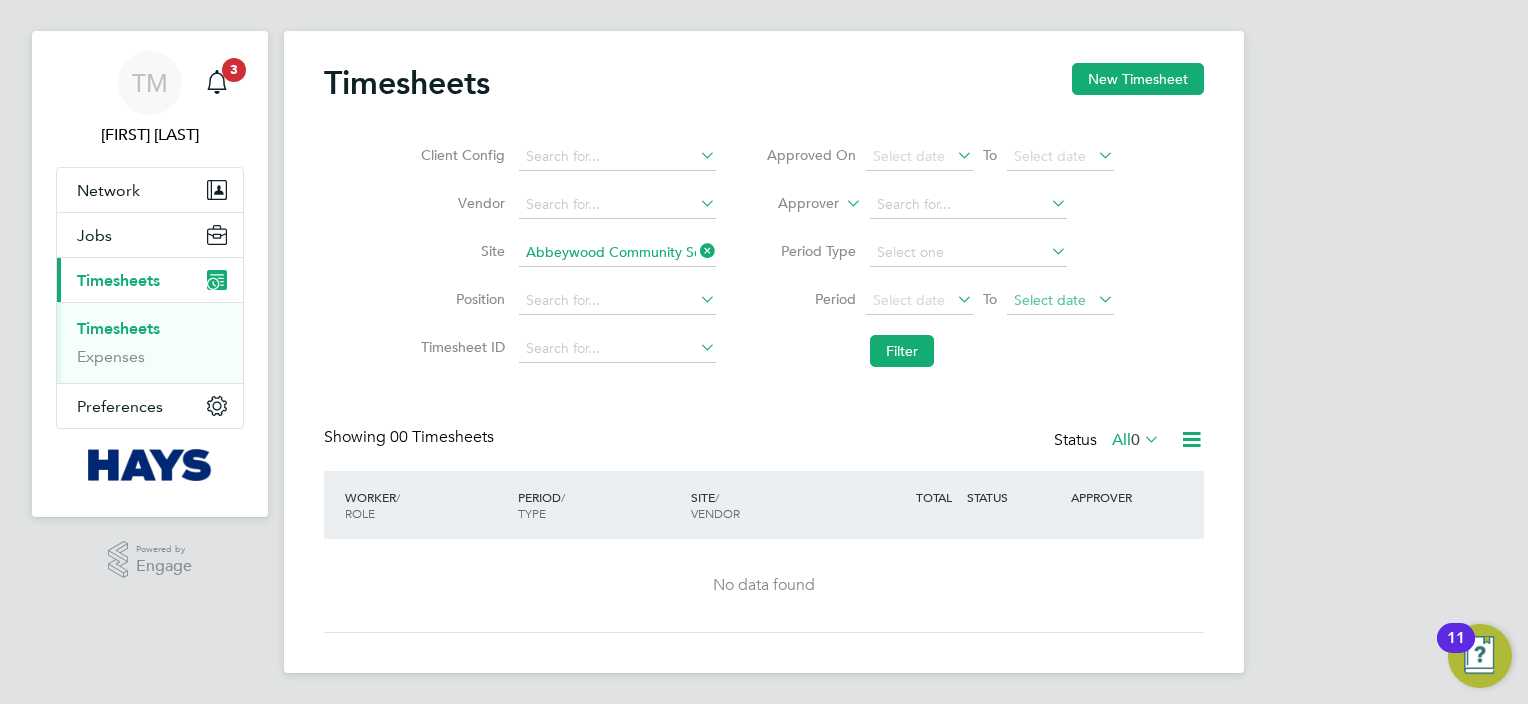 scroll, scrollTop: 0, scrollLeft: 0, axis: both 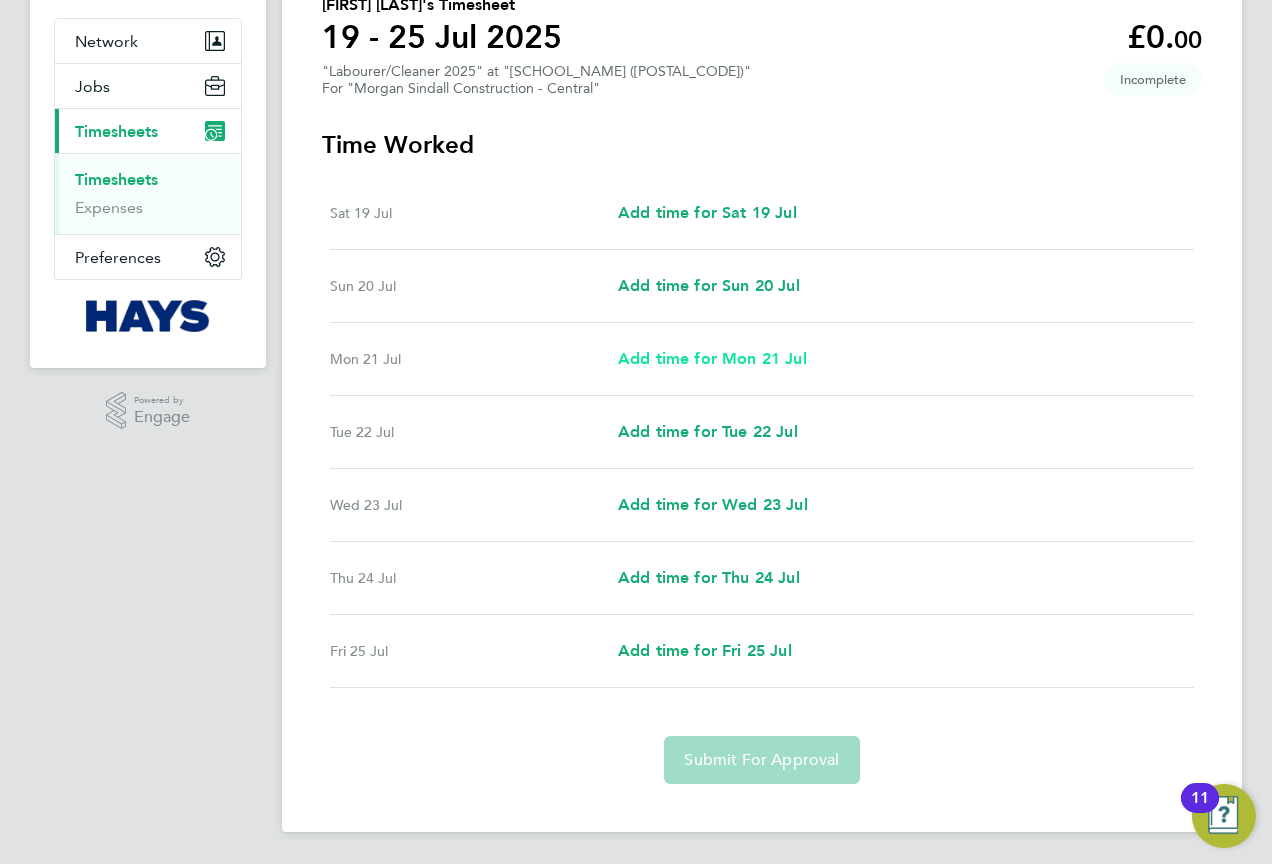 click on "Add time for Mon 21 Jul" at bounding box center [712, 358] 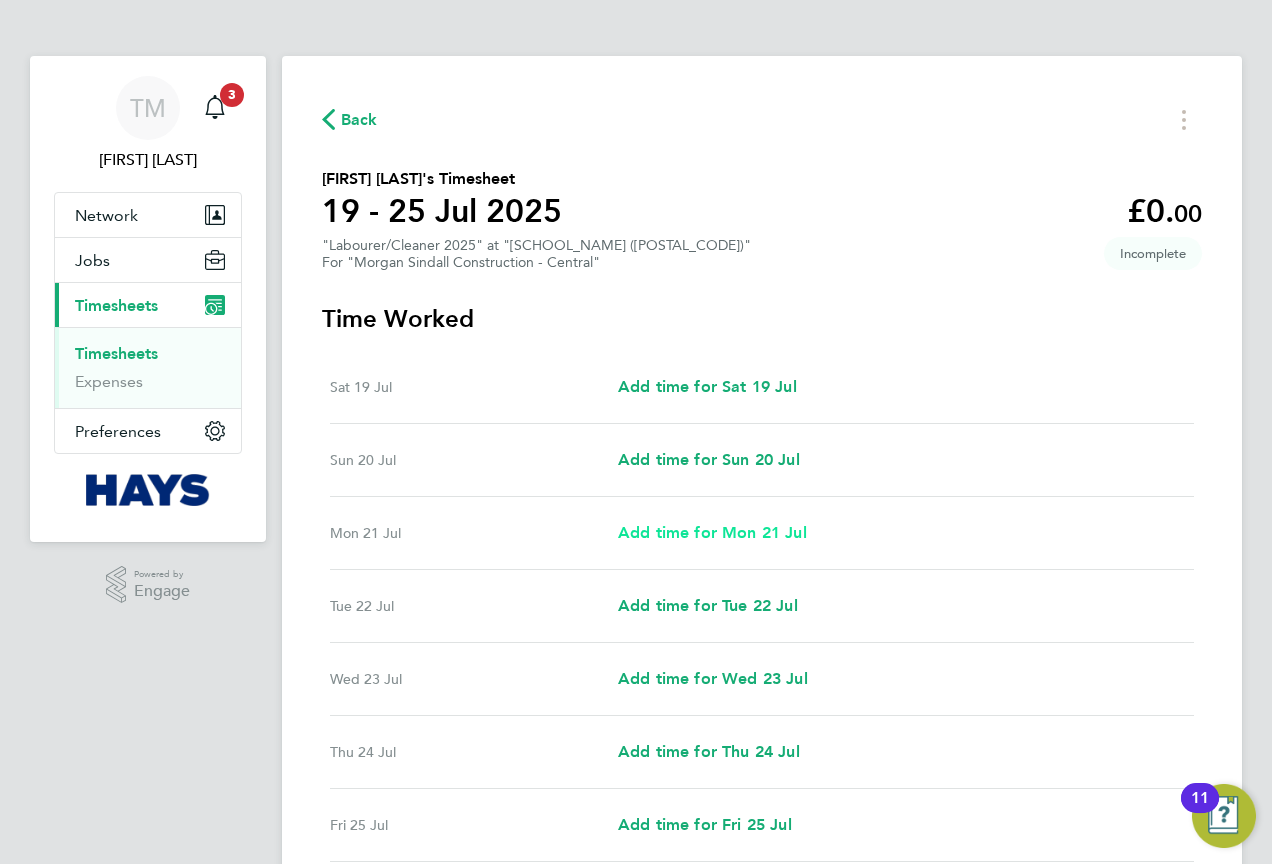 select on "30" 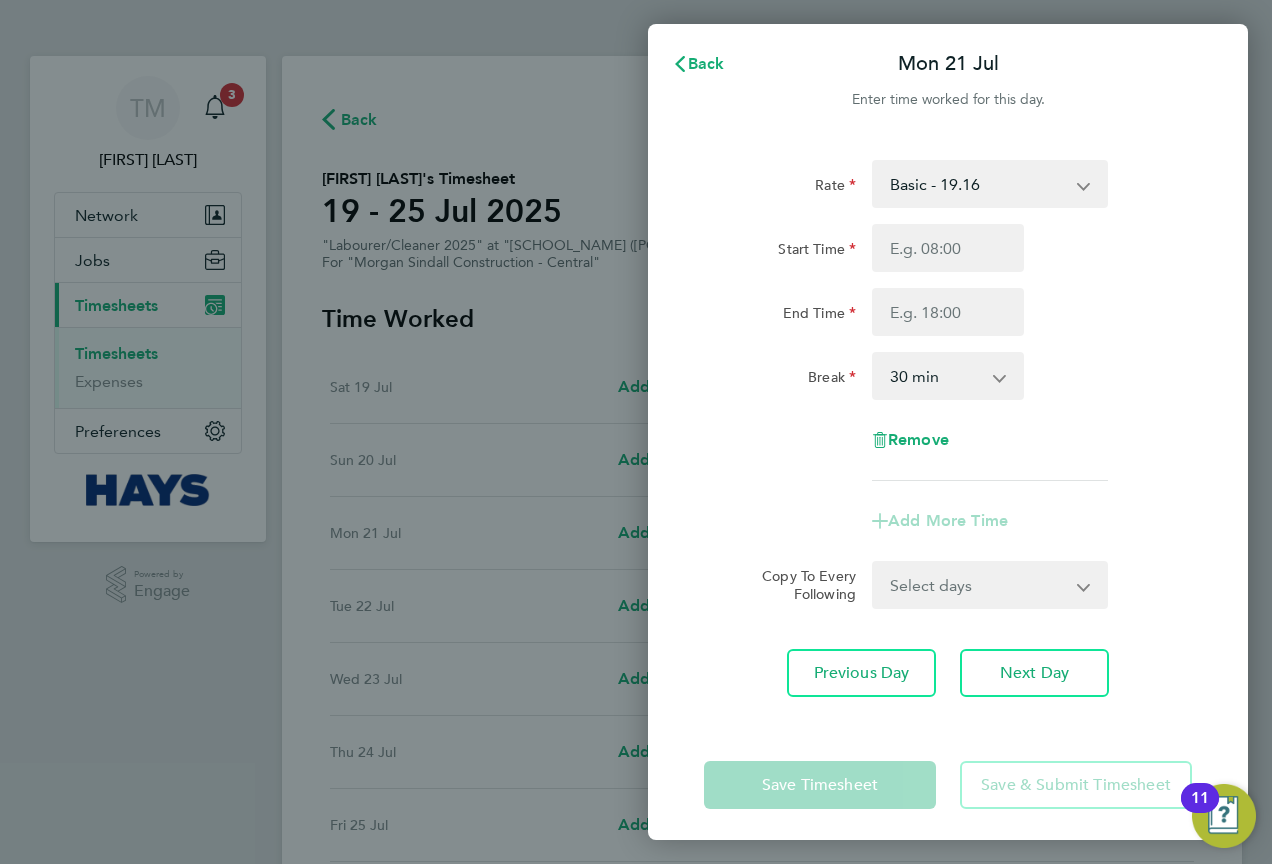 click on "Basic - 19.16   Weekday OT 45h+ - 27.44   Sat first 4h - 27.44" at bounding box center [978, 184] 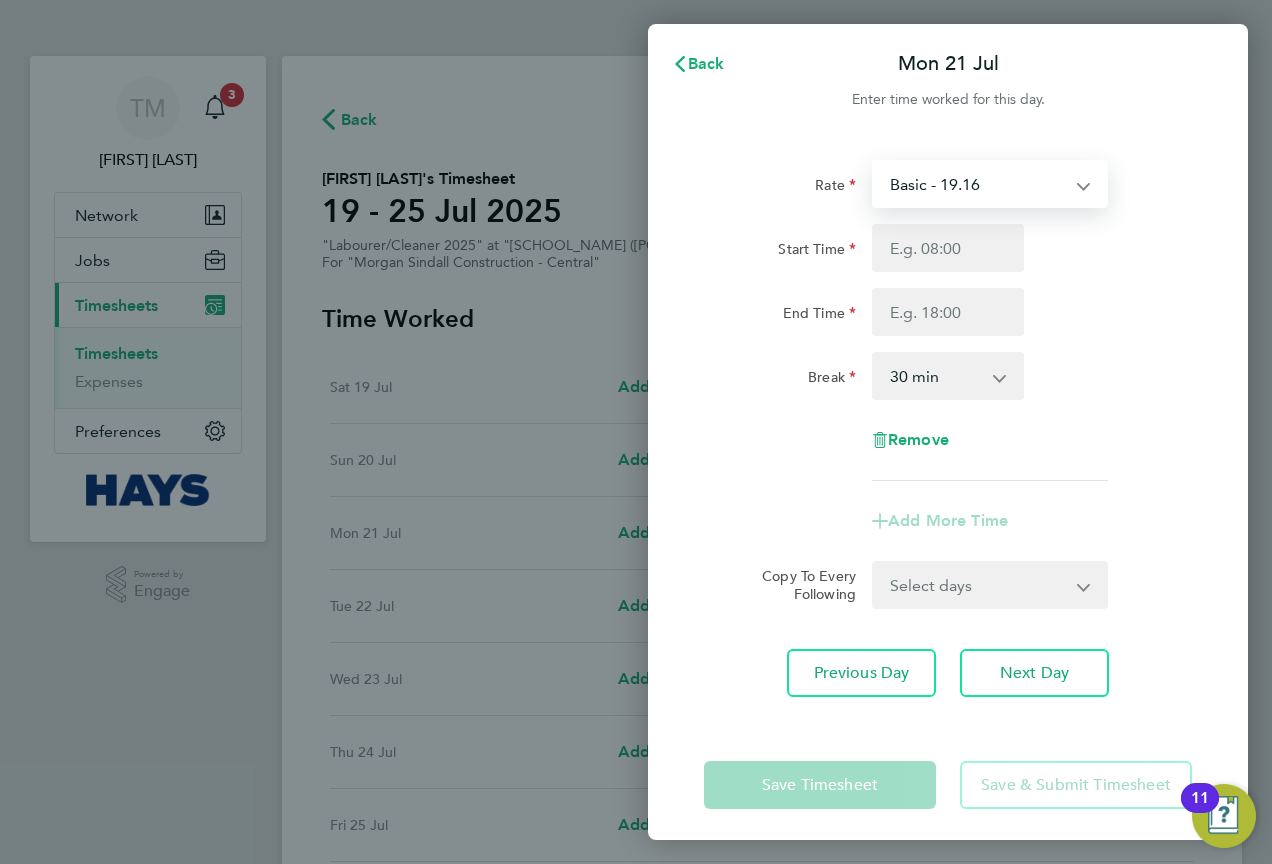 click on "Rate  Basic - 19.16   Weekday OT 45h+ - 27.44   Sat first 4h - 27.44" 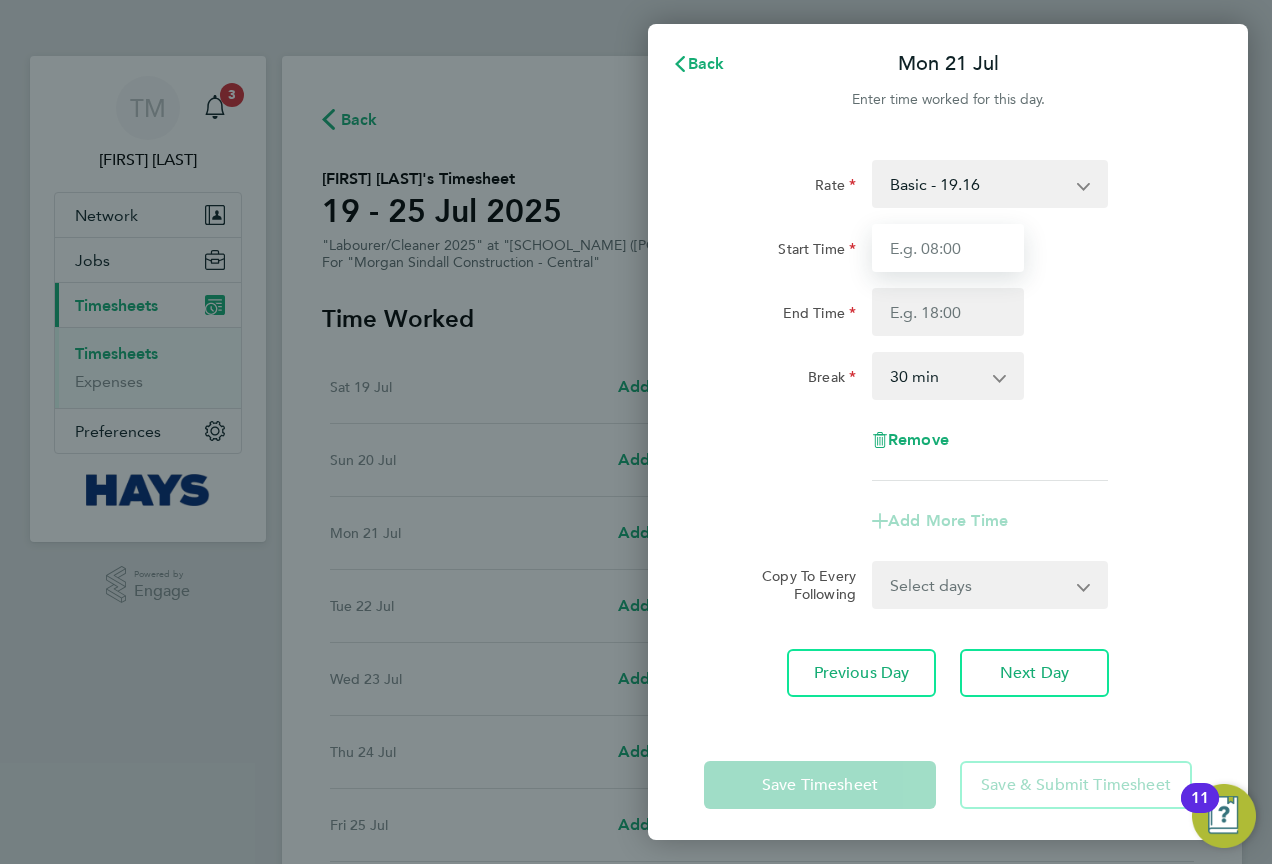 click on "Start Time" at bounding box center [948, 248] 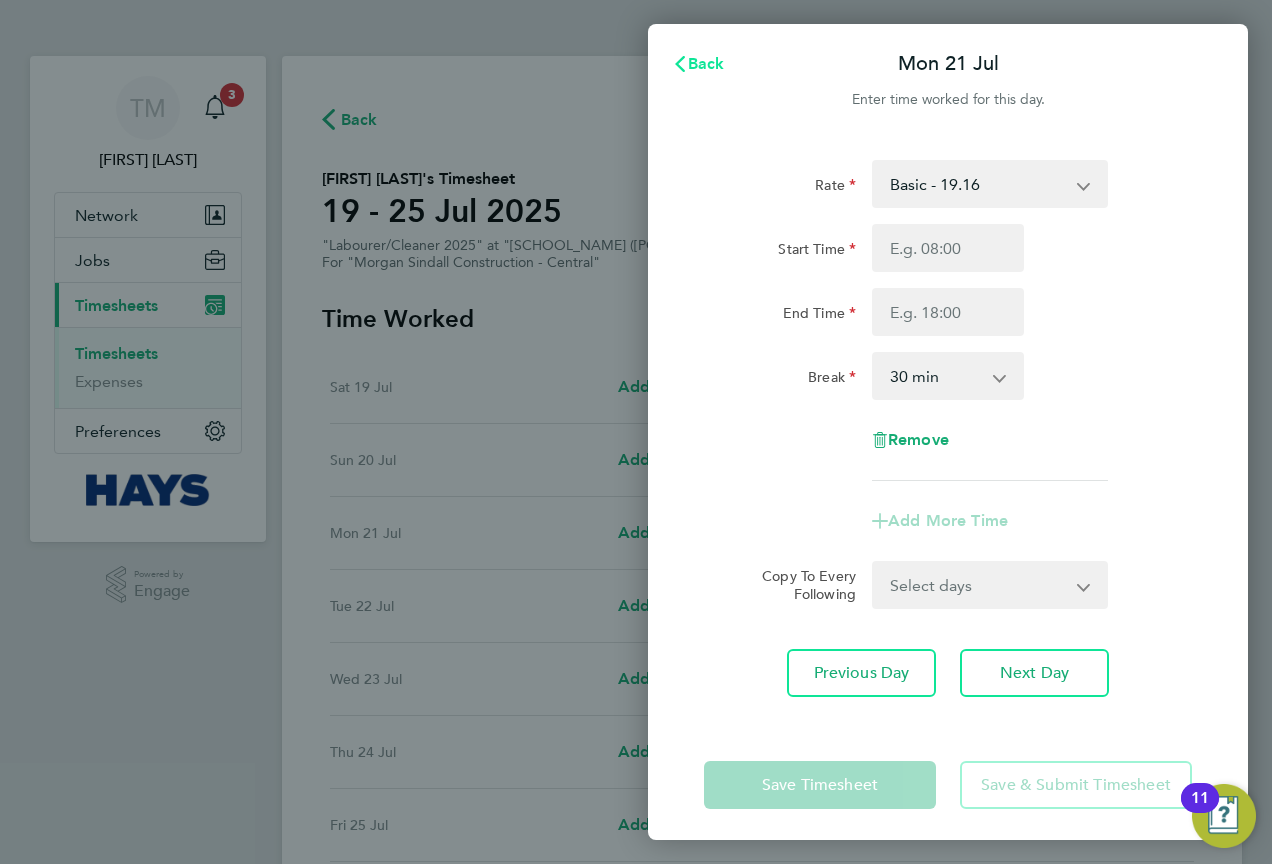 click on "Back" 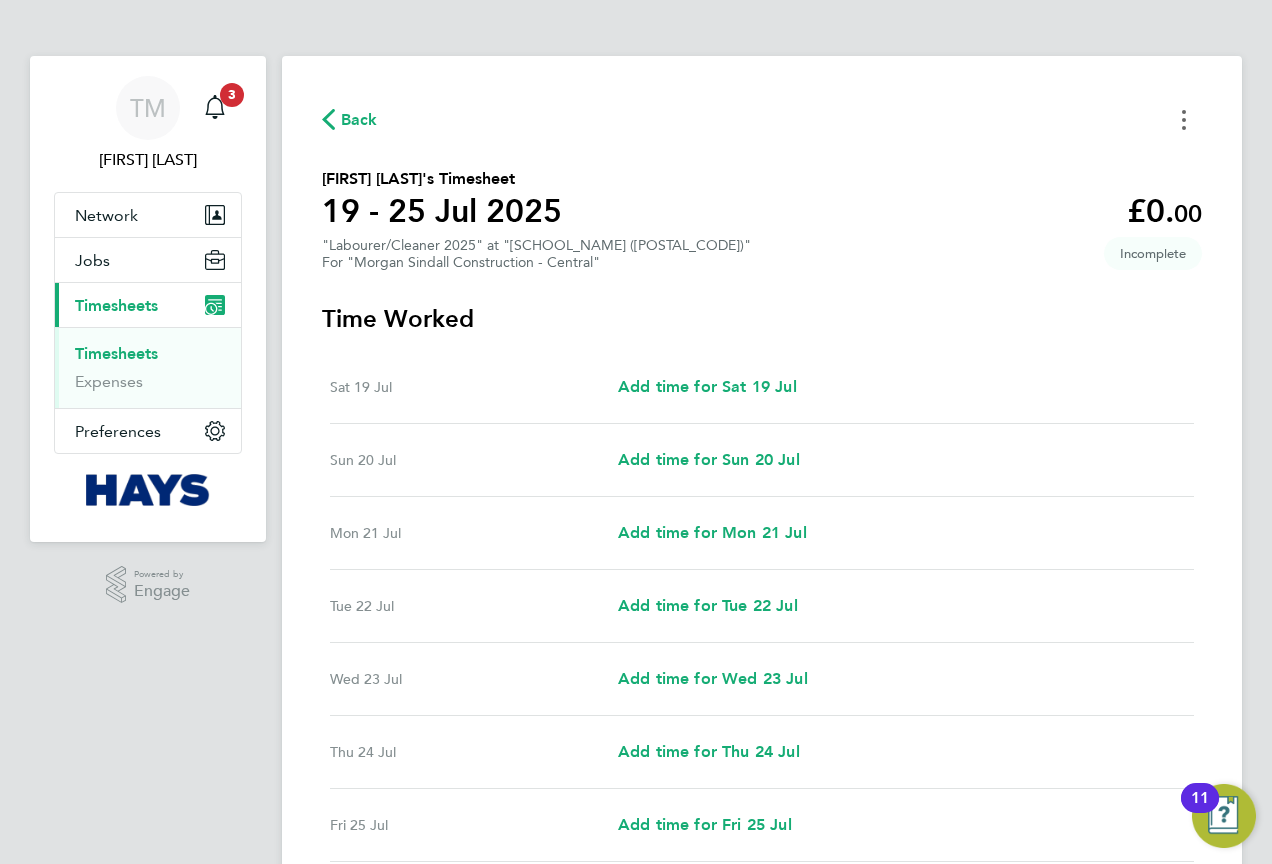click at bounding box center [1184, 119] 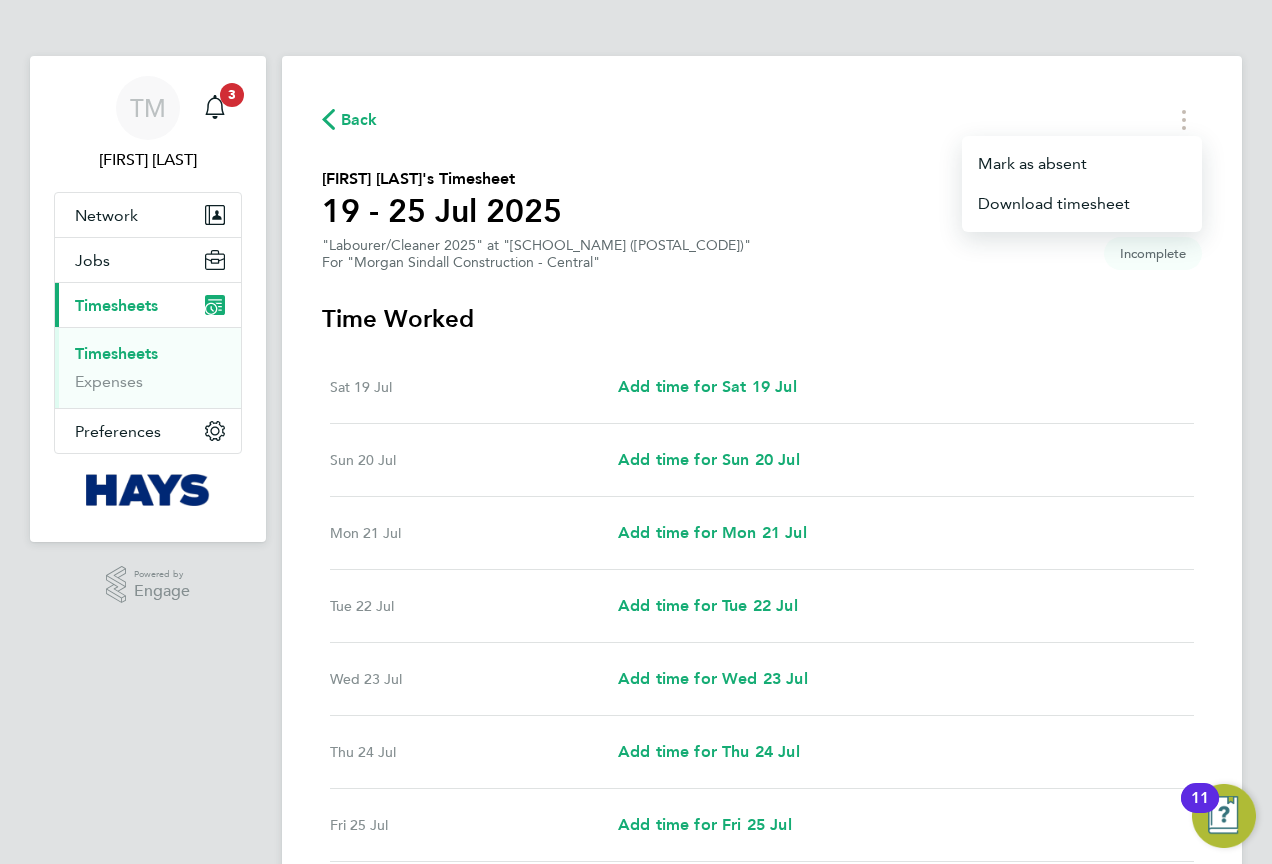 click on "Time Worked" at bounding box center [762, 319] 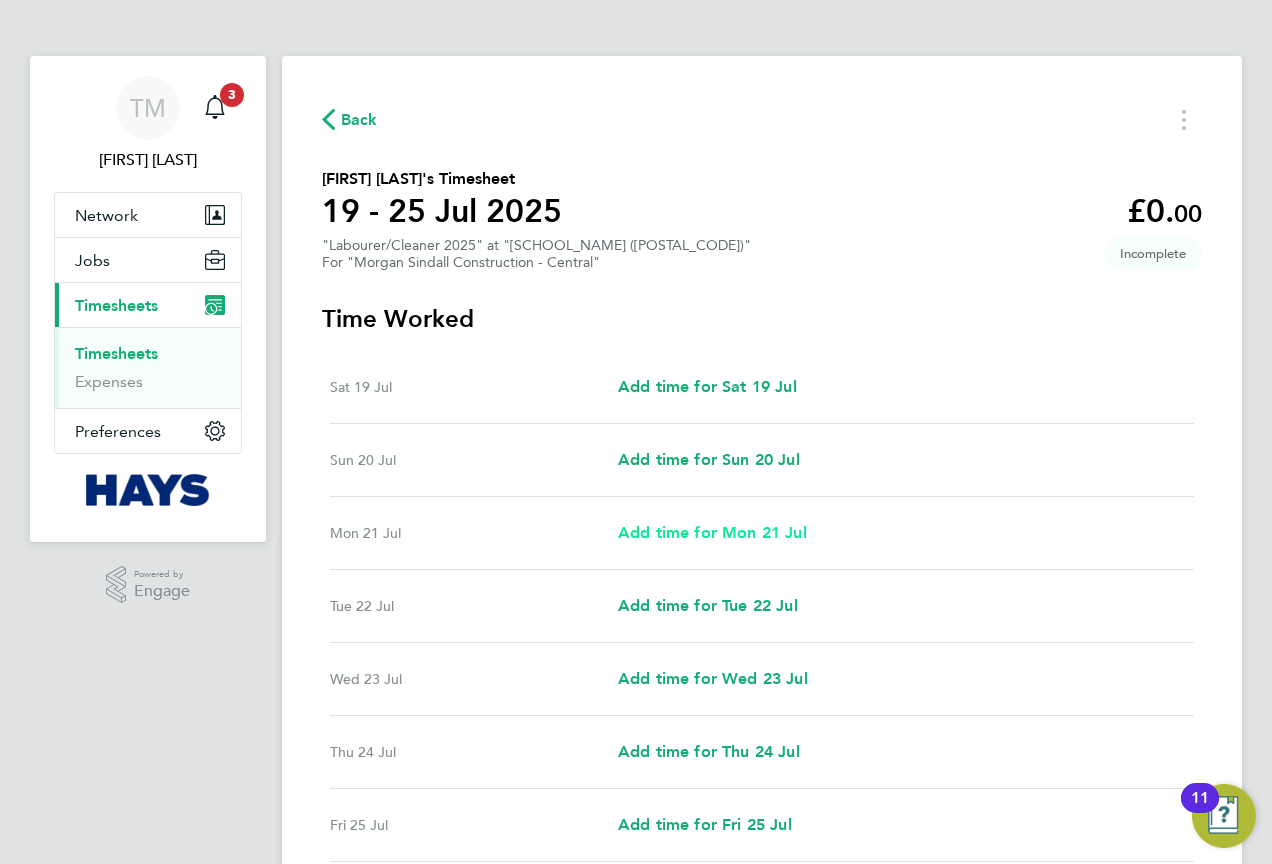 click on "Add time for Mon 21 Jul" at bounding box center (712, 532) 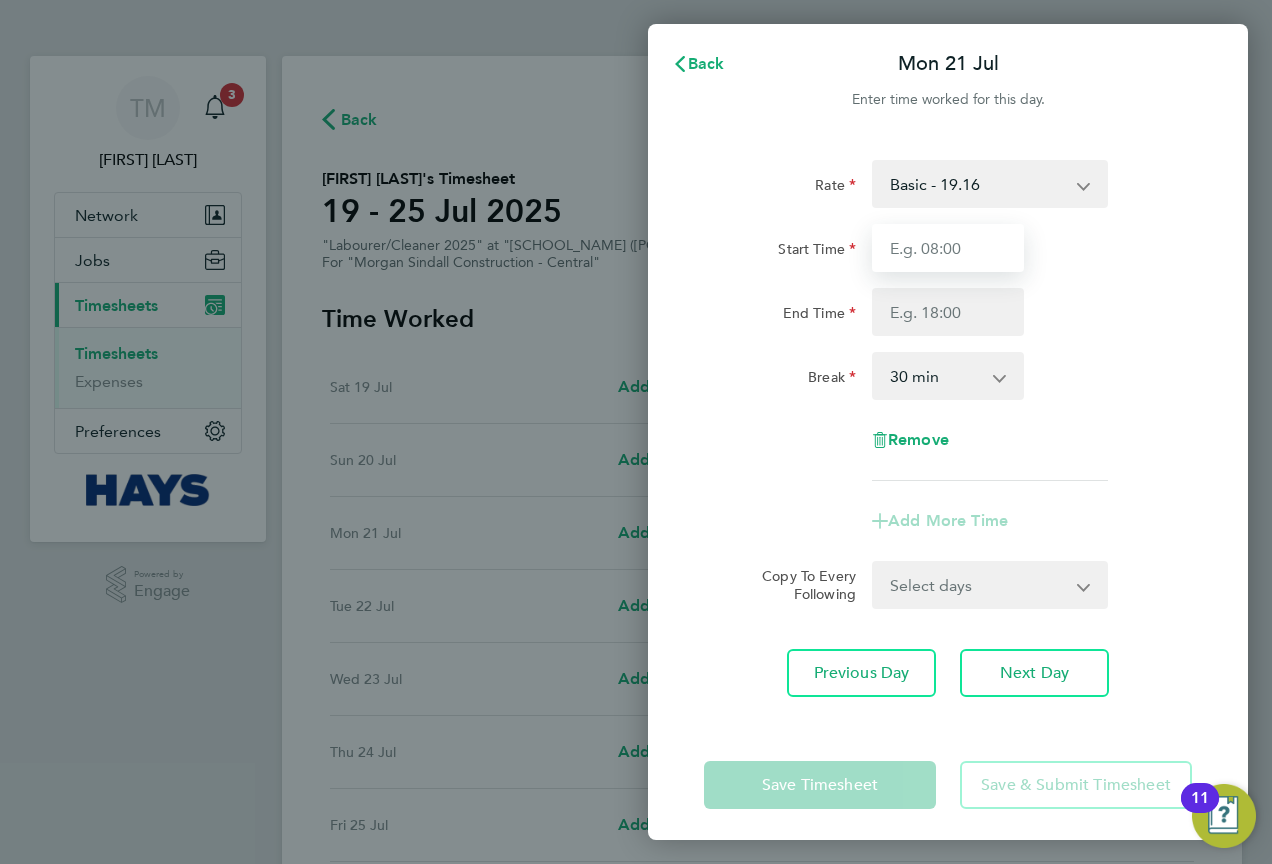 click on "Start Time" at bounding box center (948, 248) 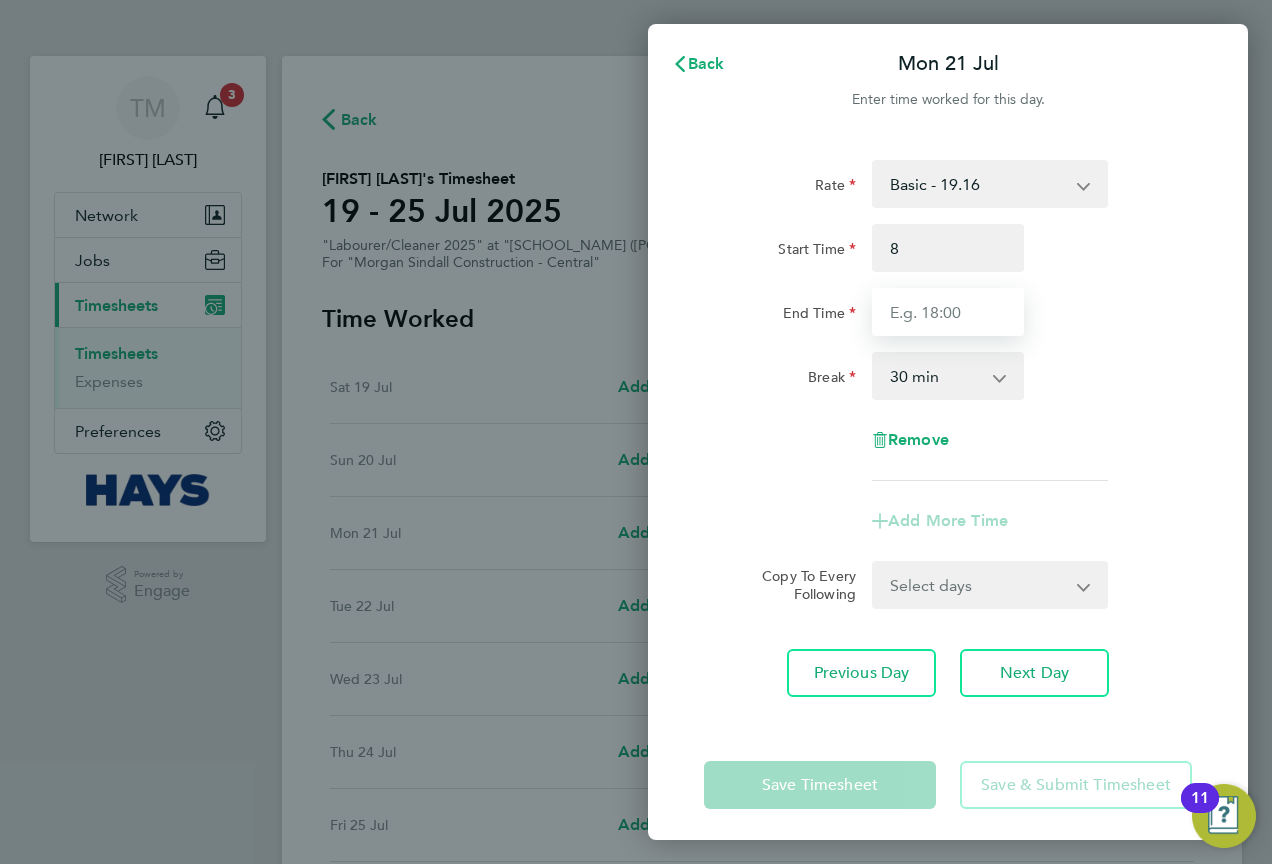 type on "08:00" 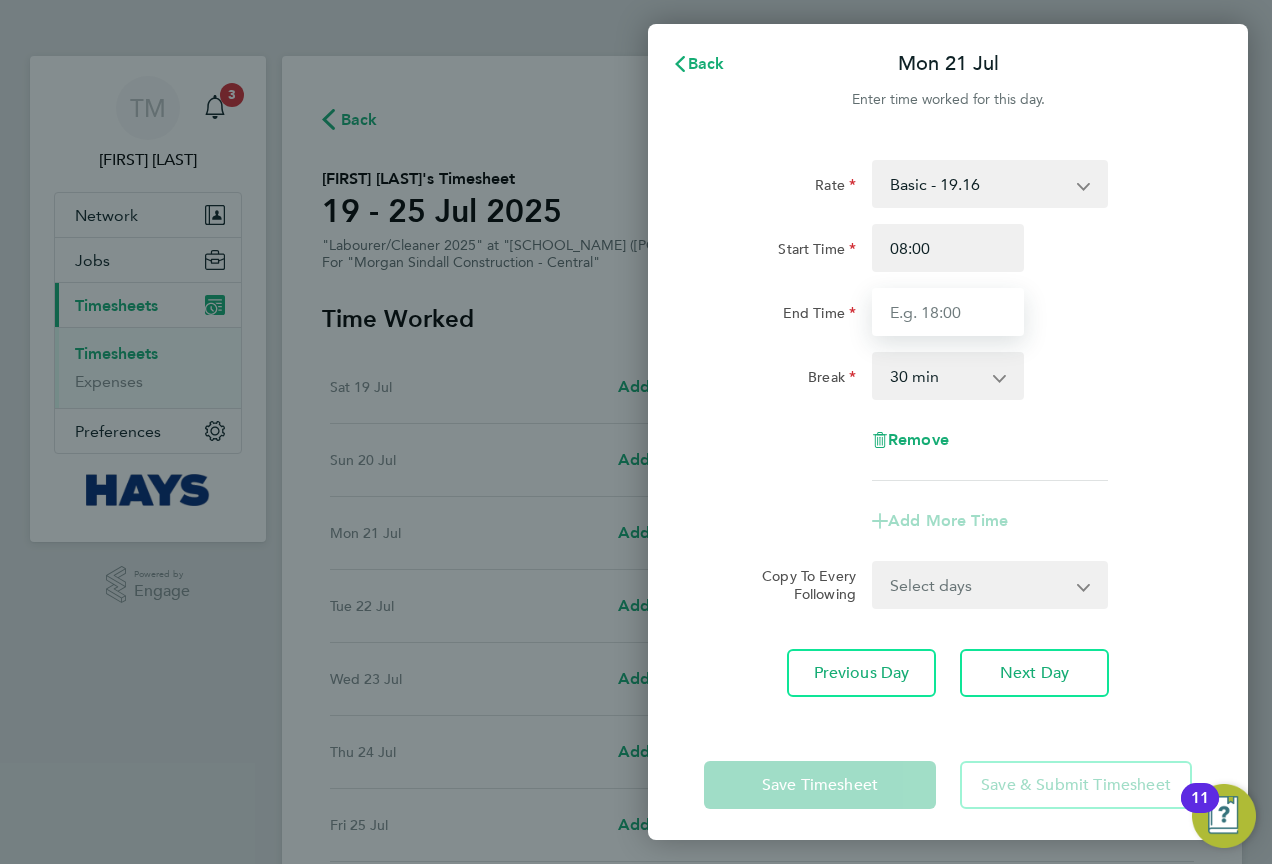 click on "End Time" at bounding box center (948, 312) 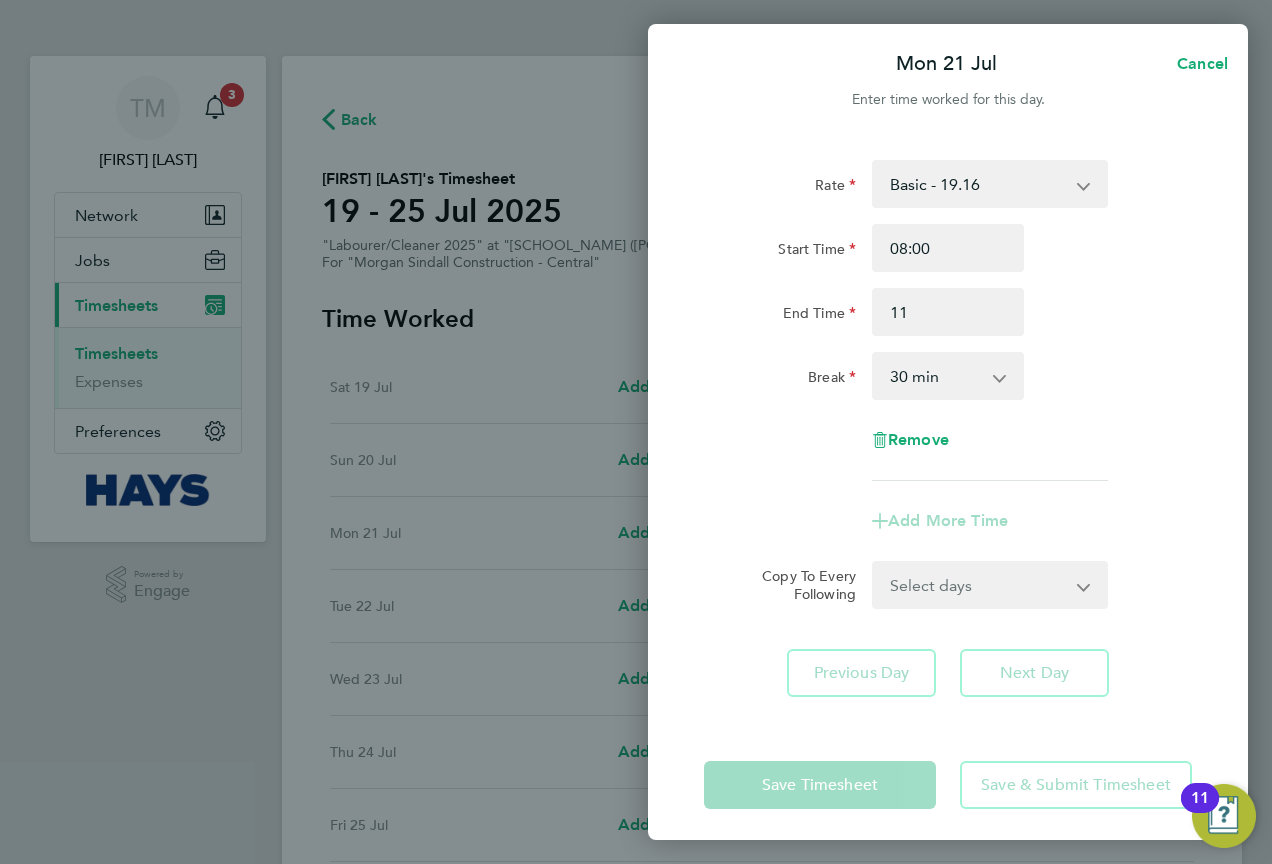 type on "11:00" 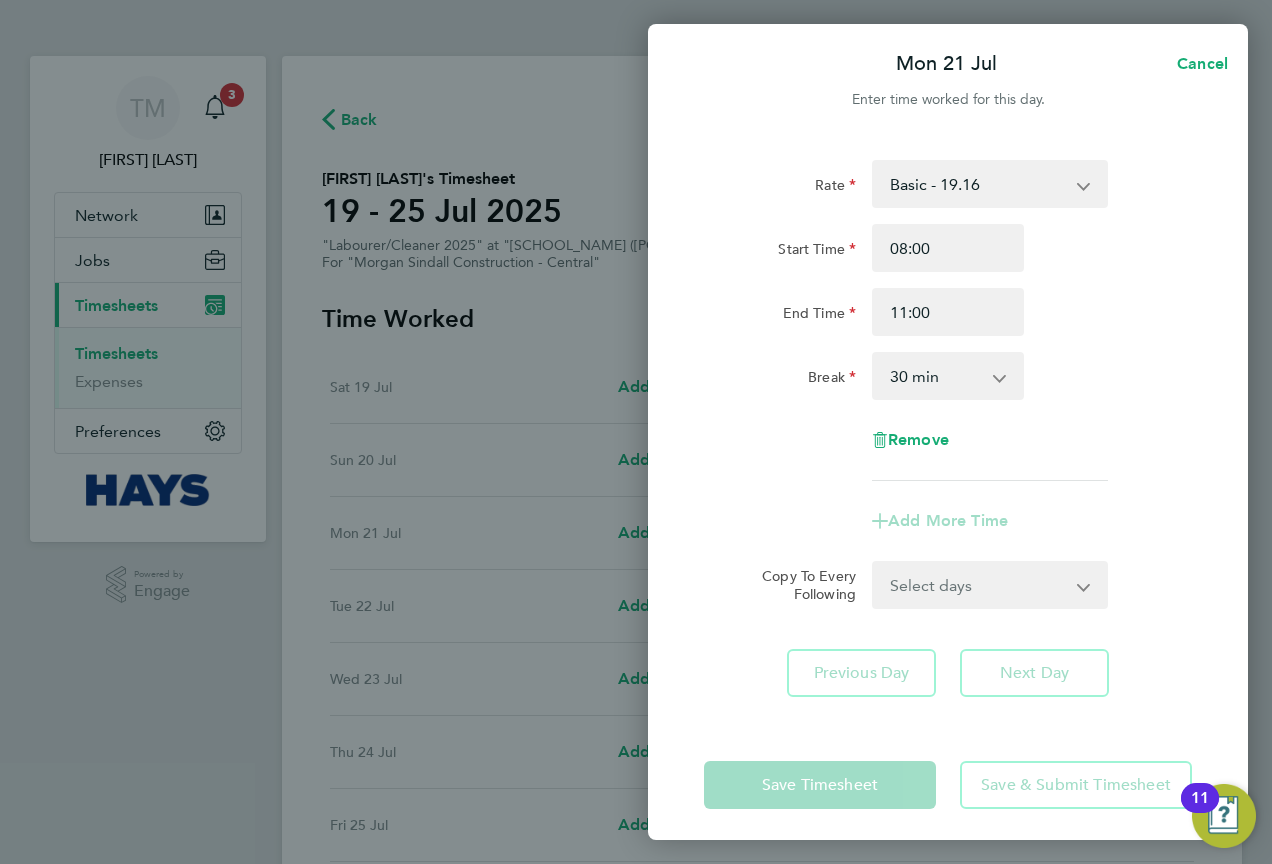 click on "End Time 11:00" 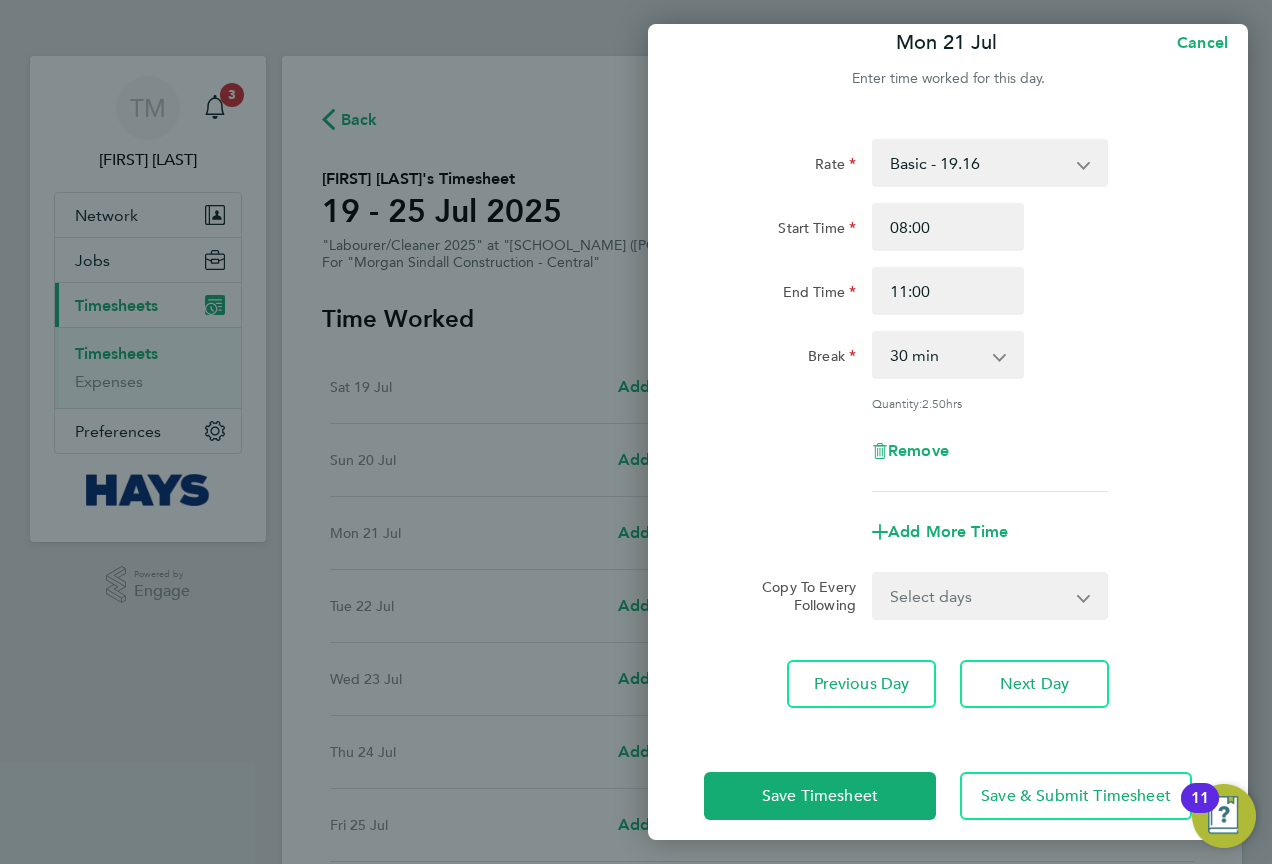scroll, scrollTop: 39, scrollLeft: 0, axis: vertical 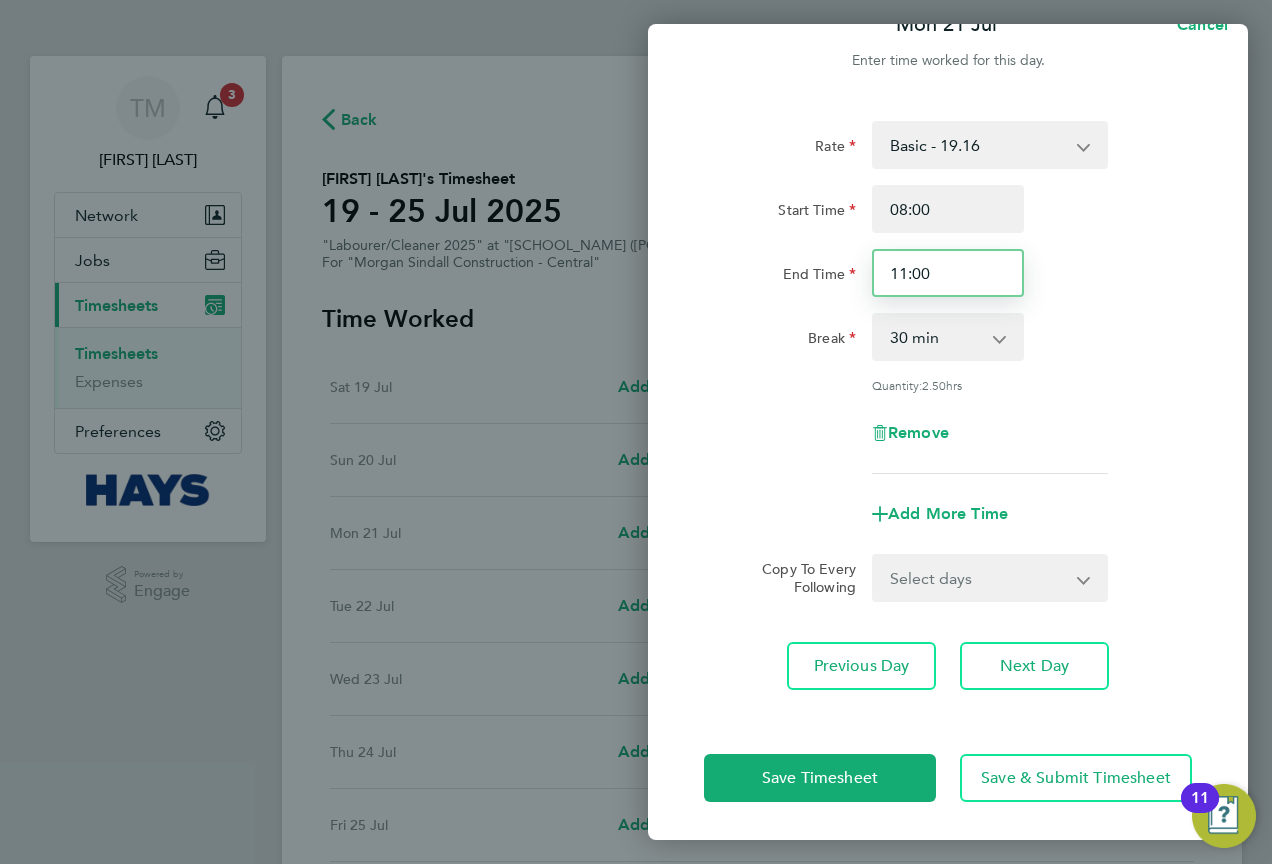 click on "11:00" at bounding box center [948, 273] 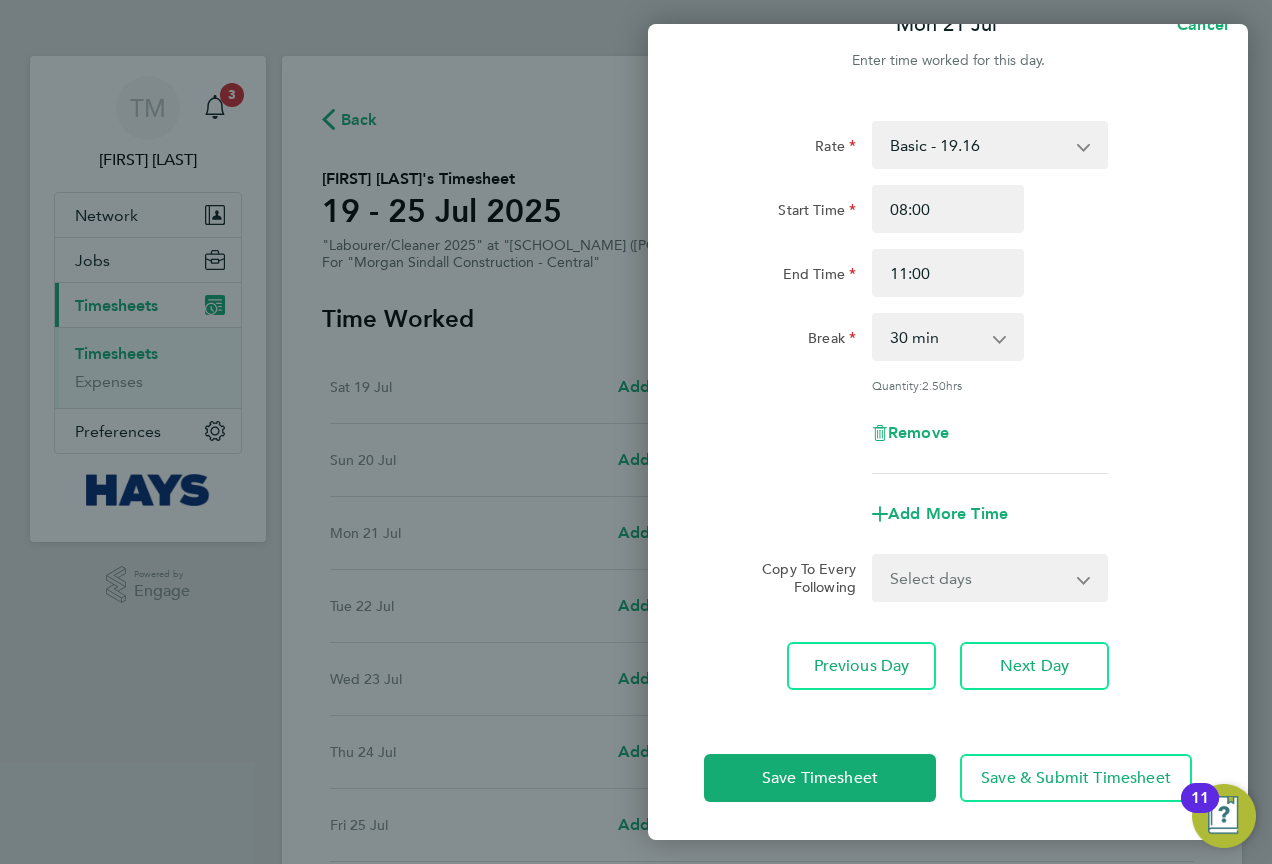 click on "0 min   15 min   30 min   45 min   60 min   75 min   90 min" at bounding box center [936, 337] 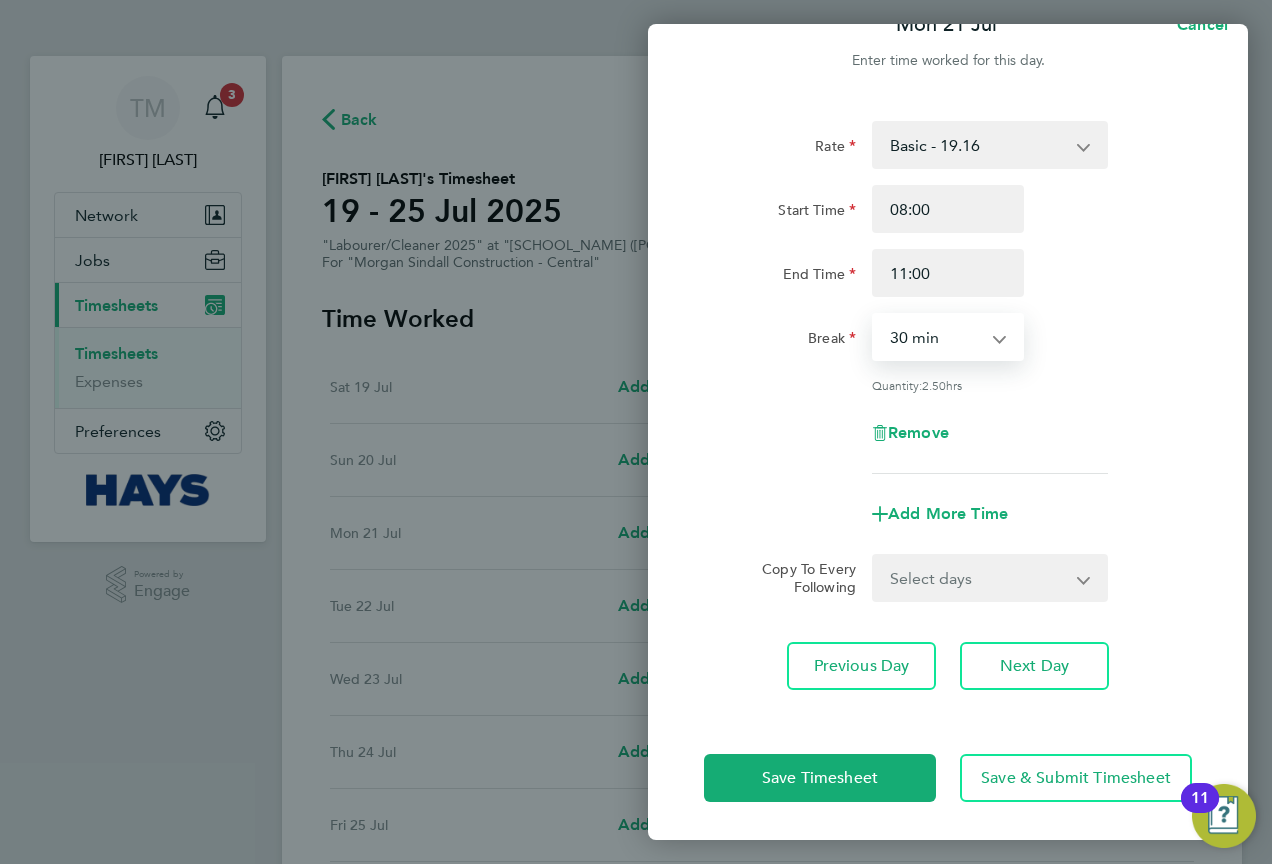 select on "0" 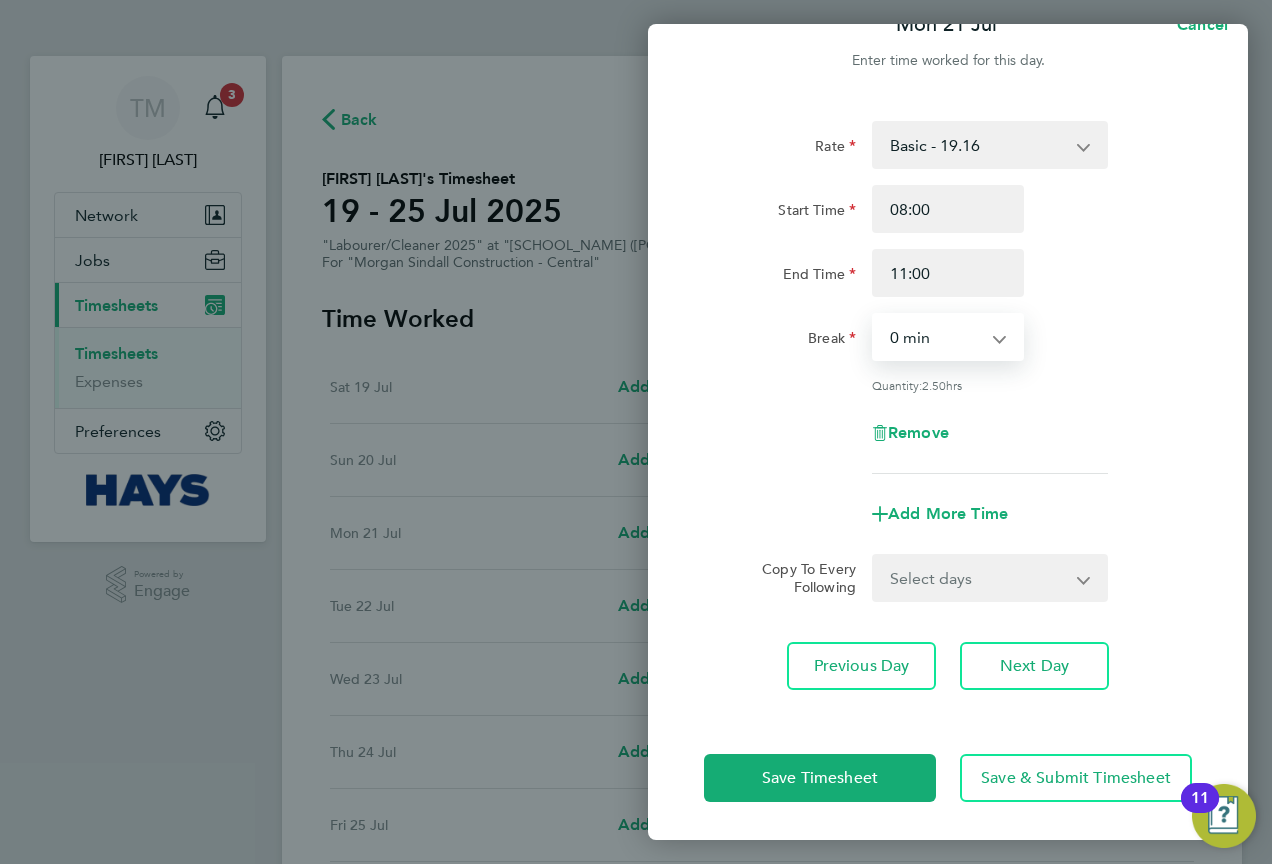 click on "0 min   15 min   30 min   45 min   60 min   75 min   90 min" at bounding box center [936, 337] 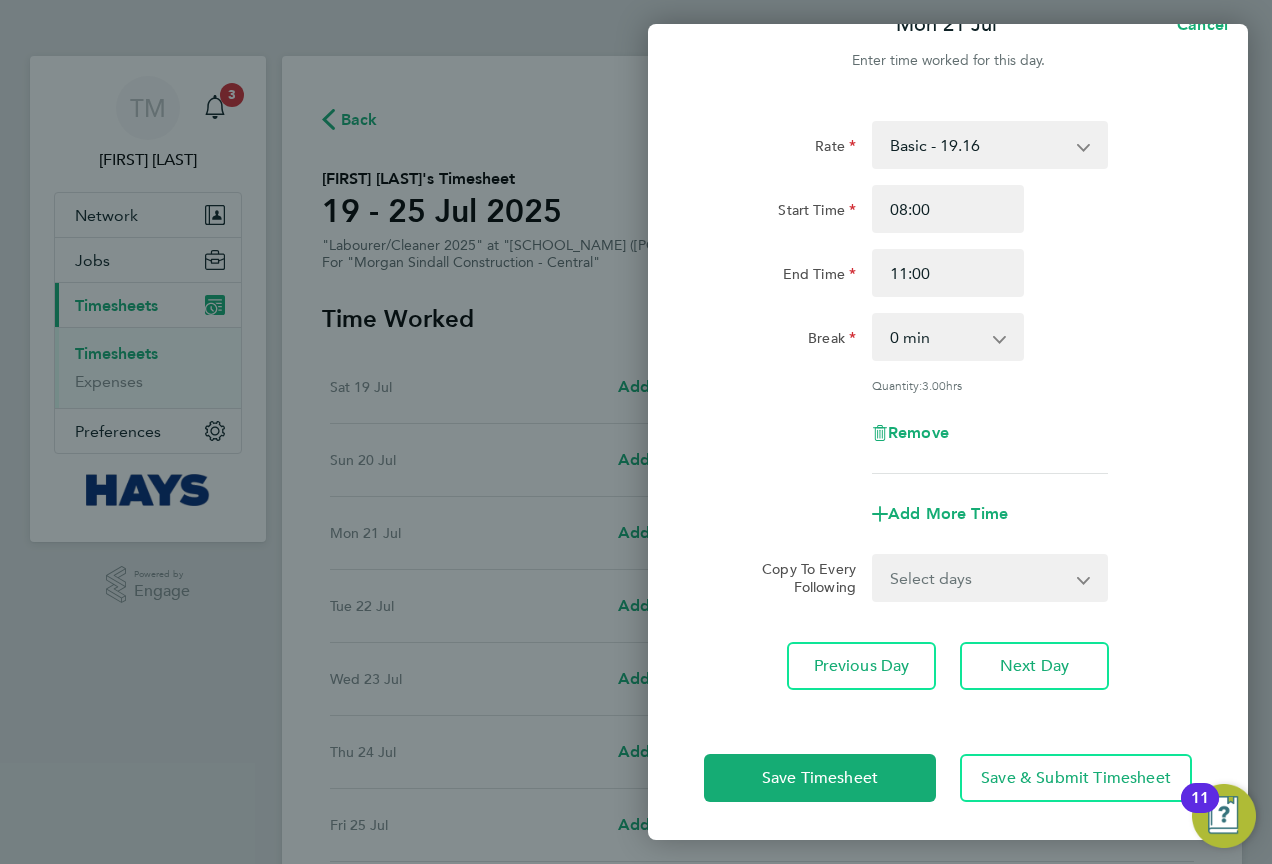click on "End Time 11:00" 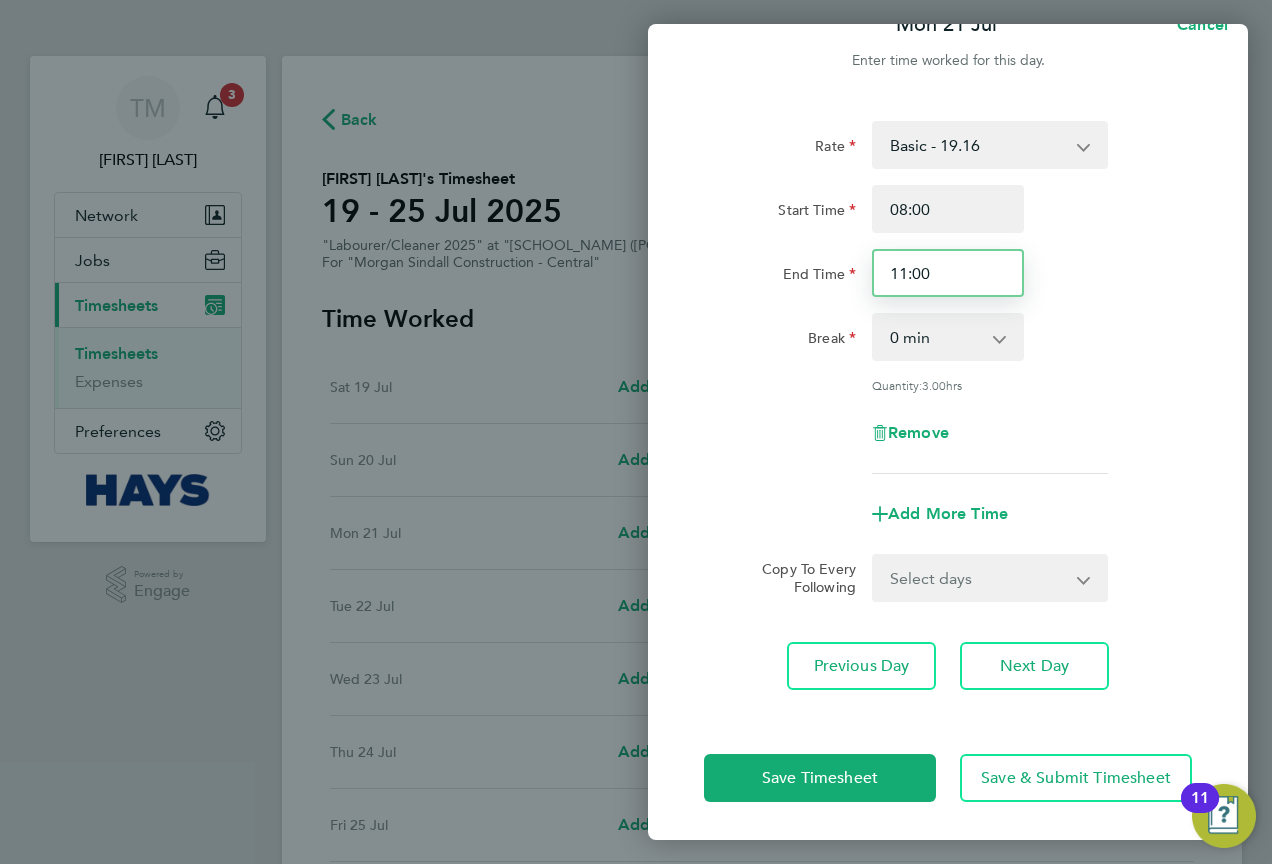 click on "11:00" at bounding box center [948, 273] 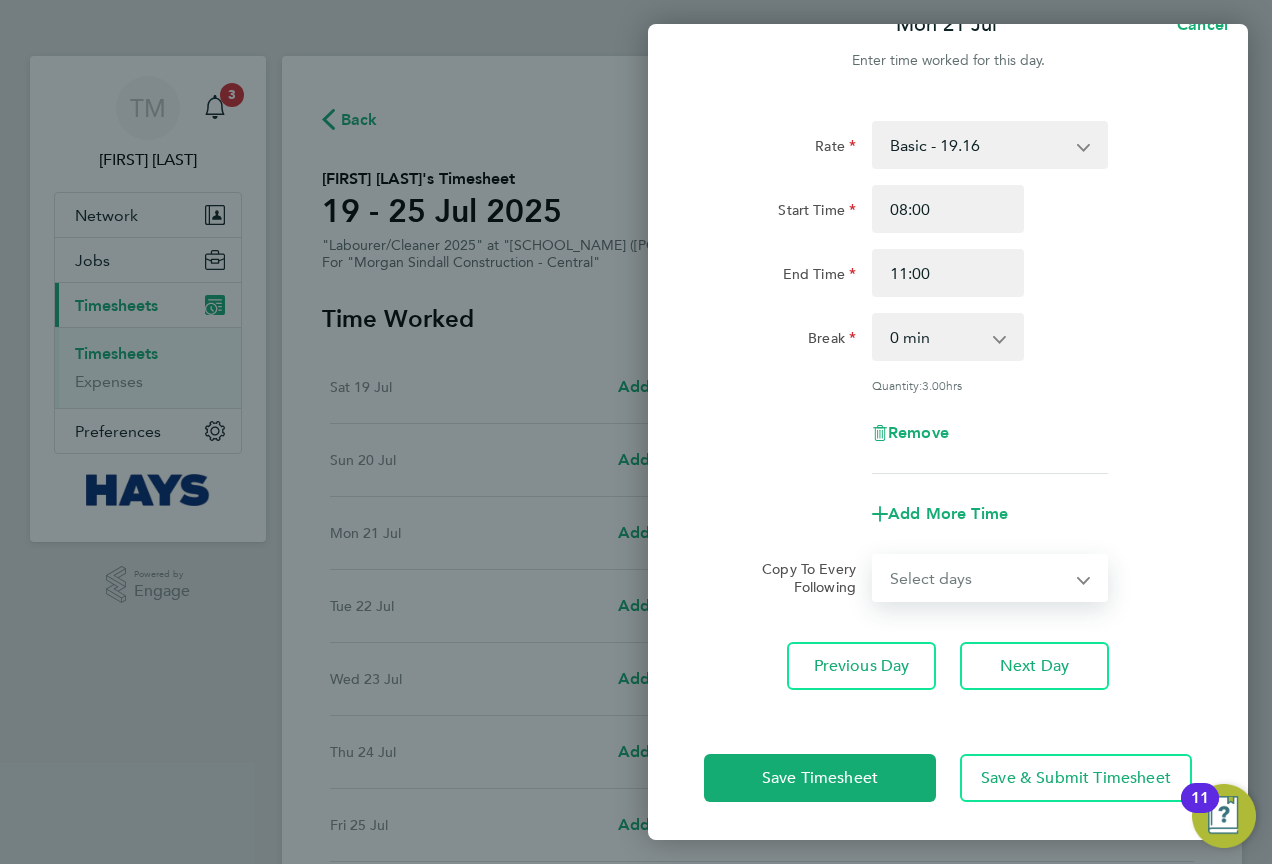 click on "Select days   Day   Tuesday   Wednesday   Thursday   Friday" at bounding box center (979, 578) 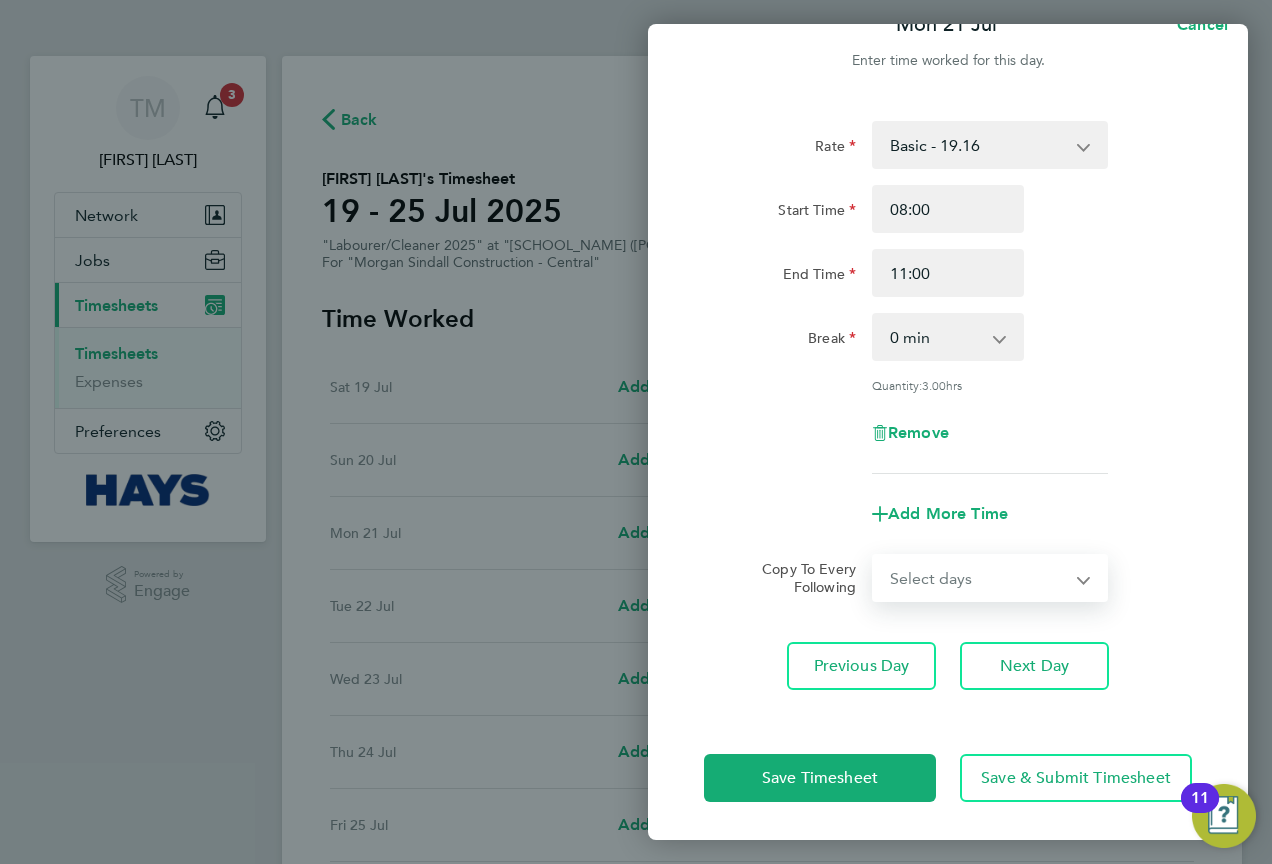 select on "DAY" 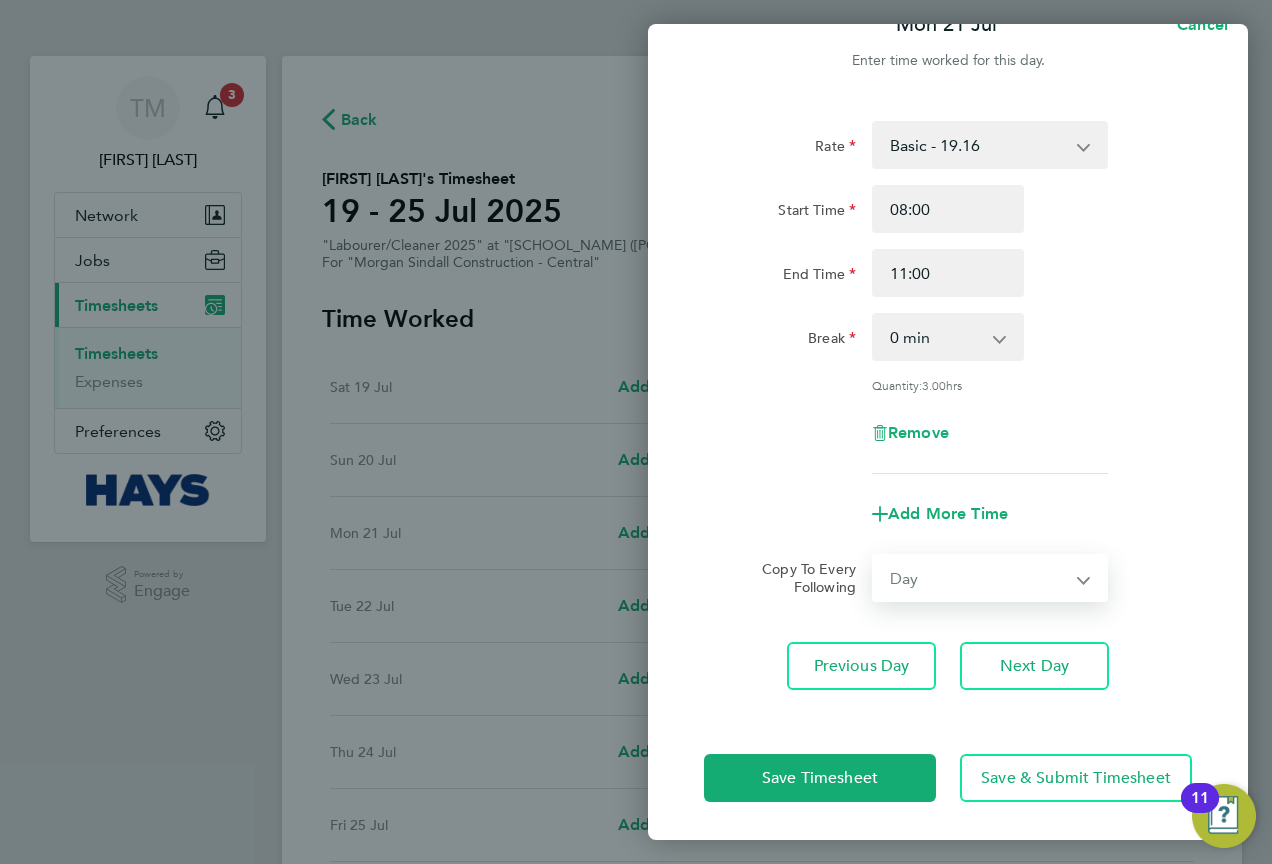 click on "Select days   Day   Tuesday   Wednesday   Thursday   Friday" at bounding box center [979, 578] 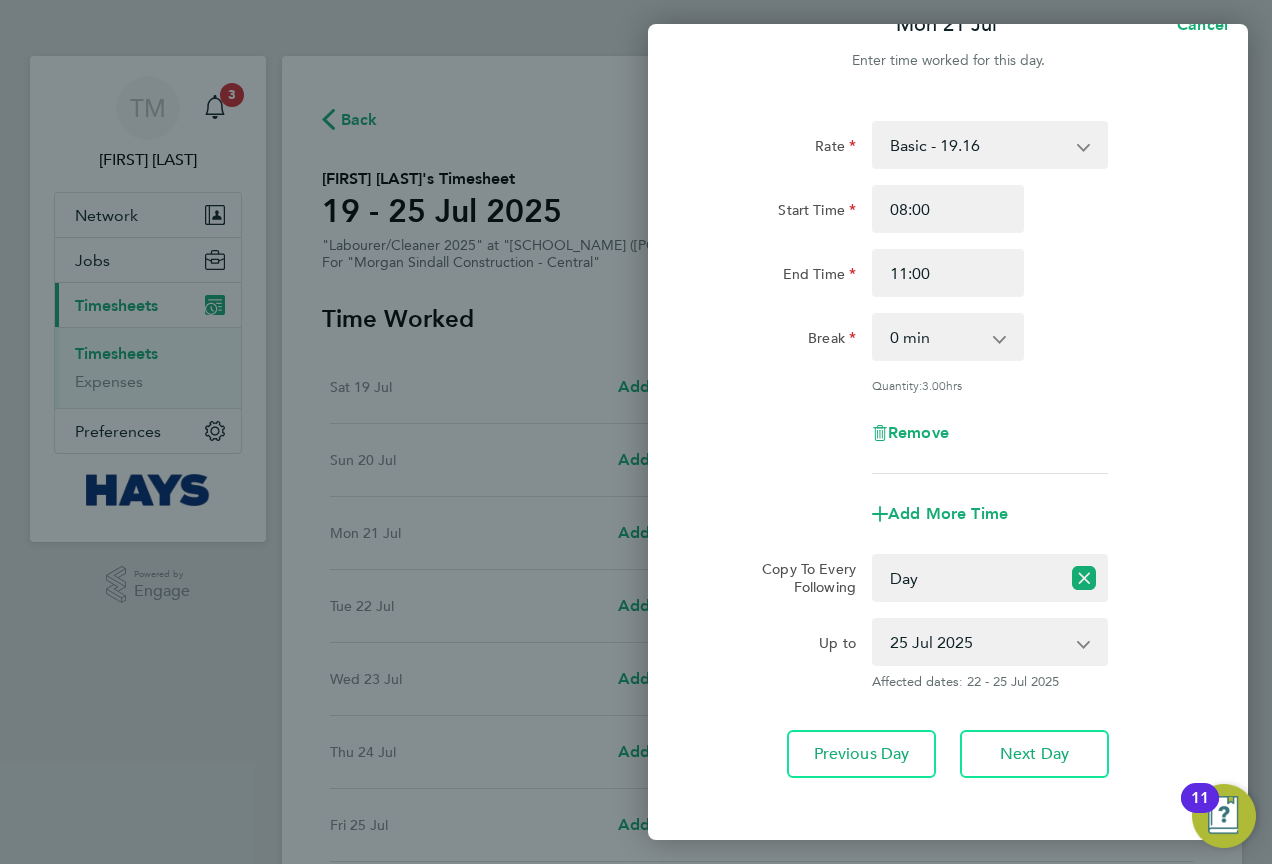 click on "End Time 11:00" 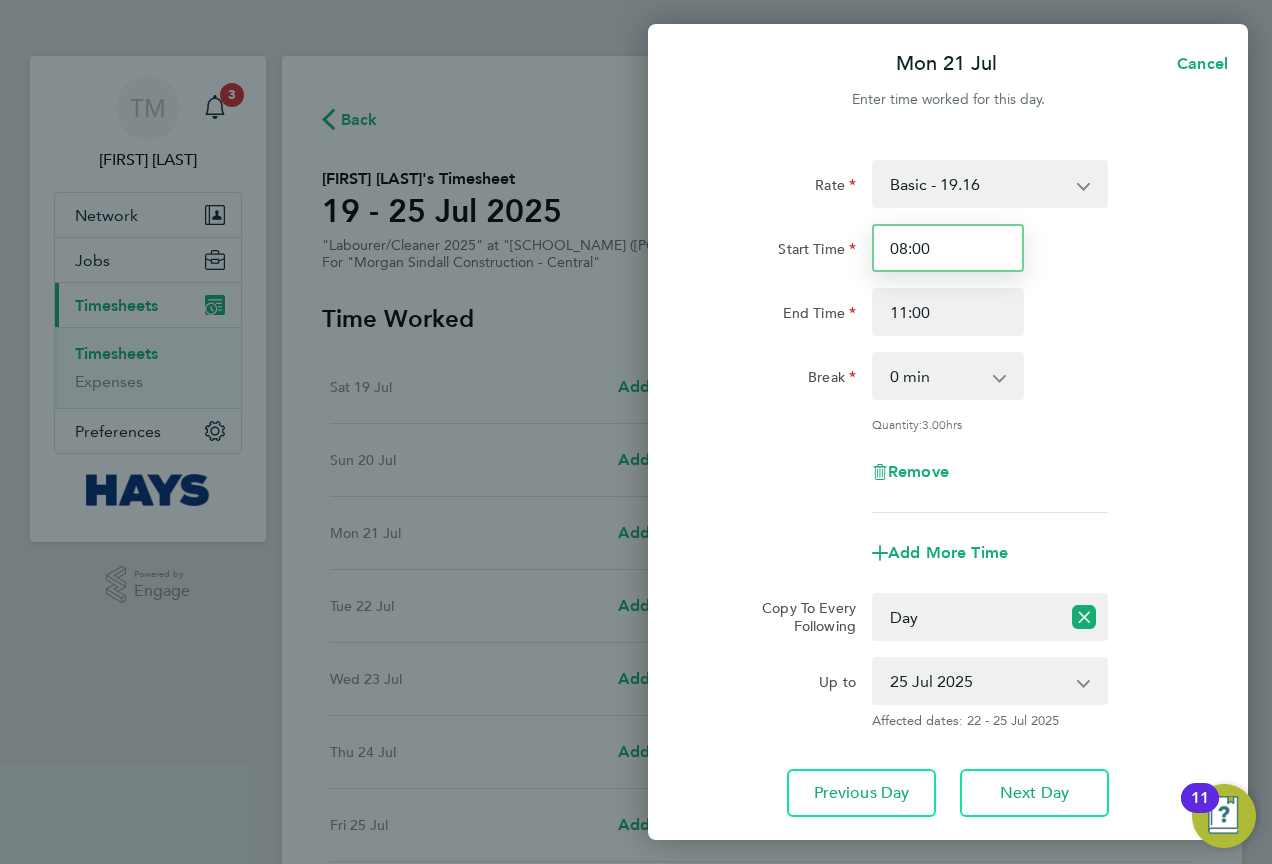 click on "08:00" at bounding box center [948, 248] 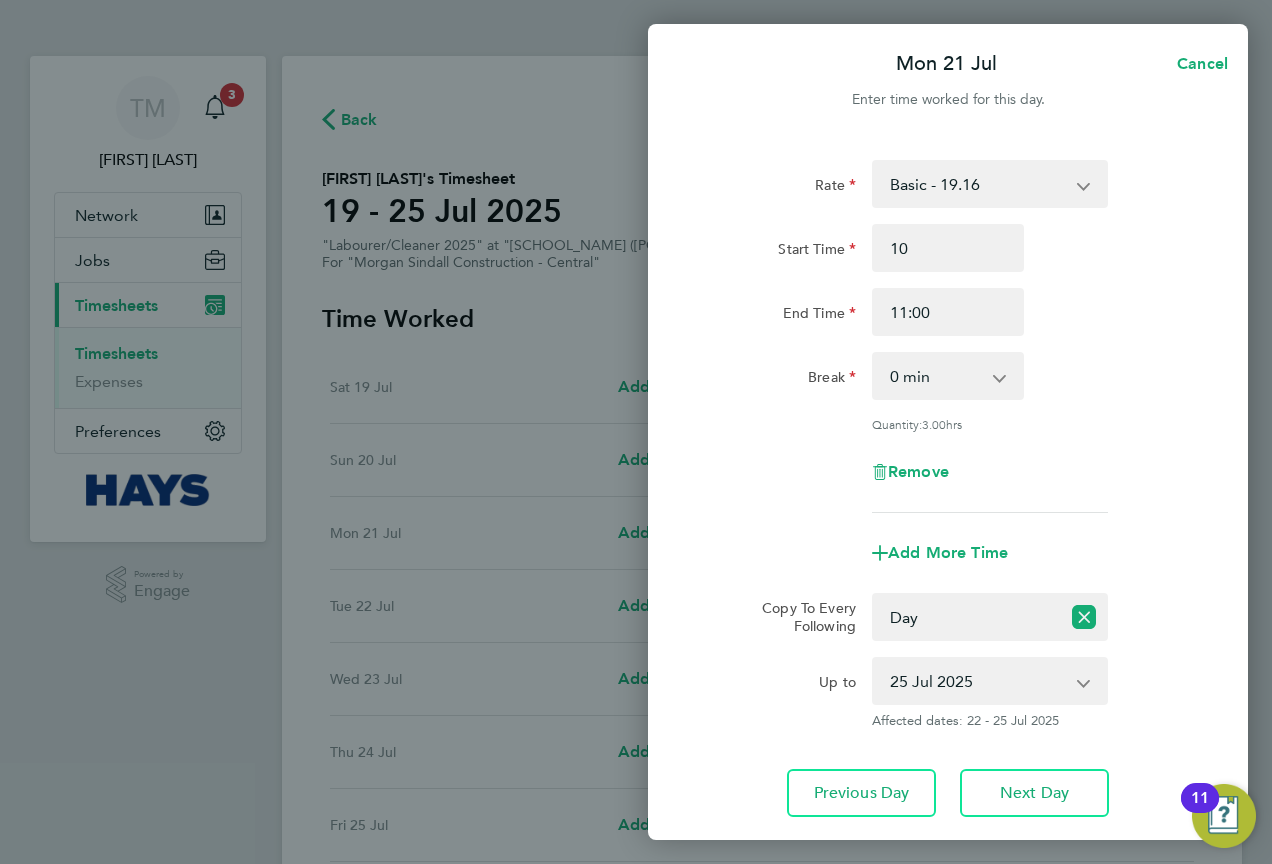 type on "10:00" 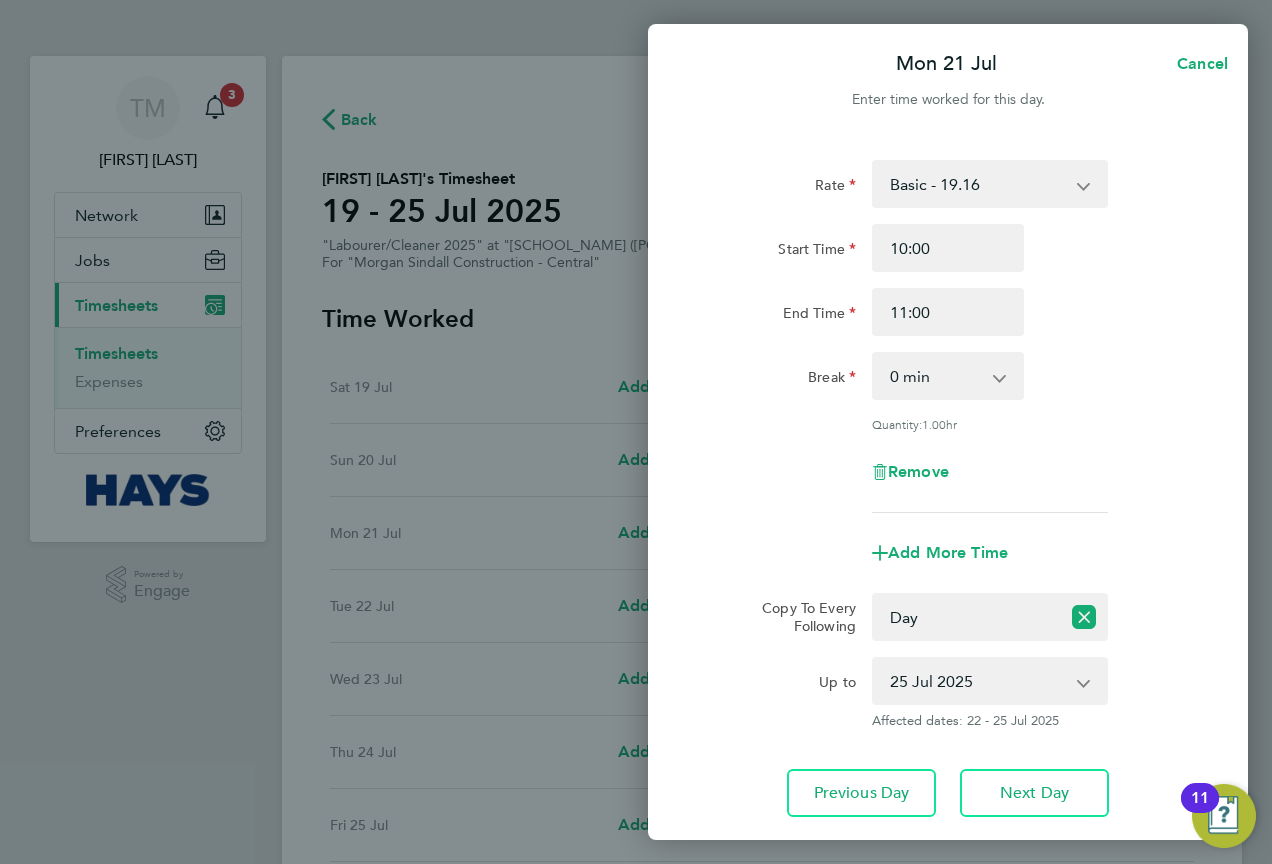 click on "End Time 11:00" 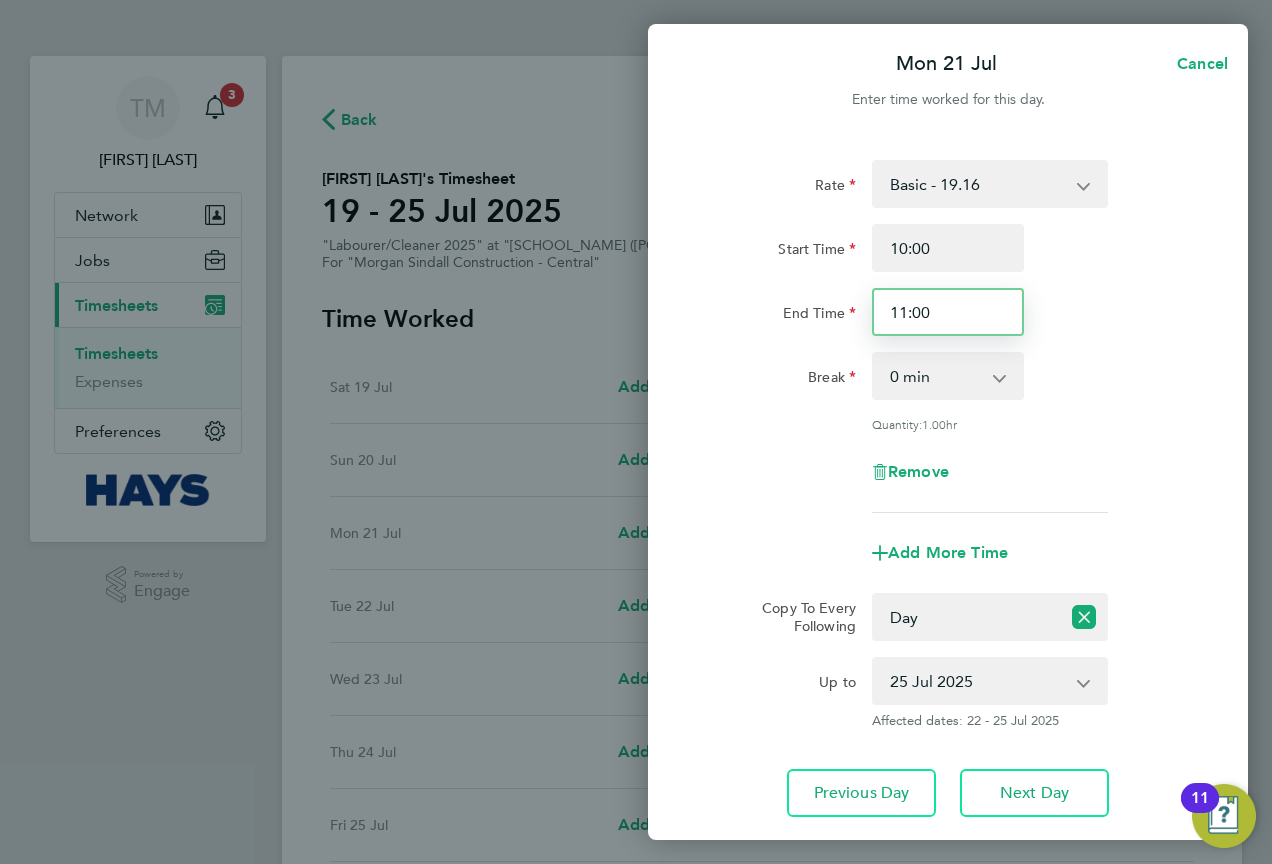 drag, startPoint x: 980, startPoint y: 305, endPoint x: 858, endPoint y: 312, distance: 122.20065 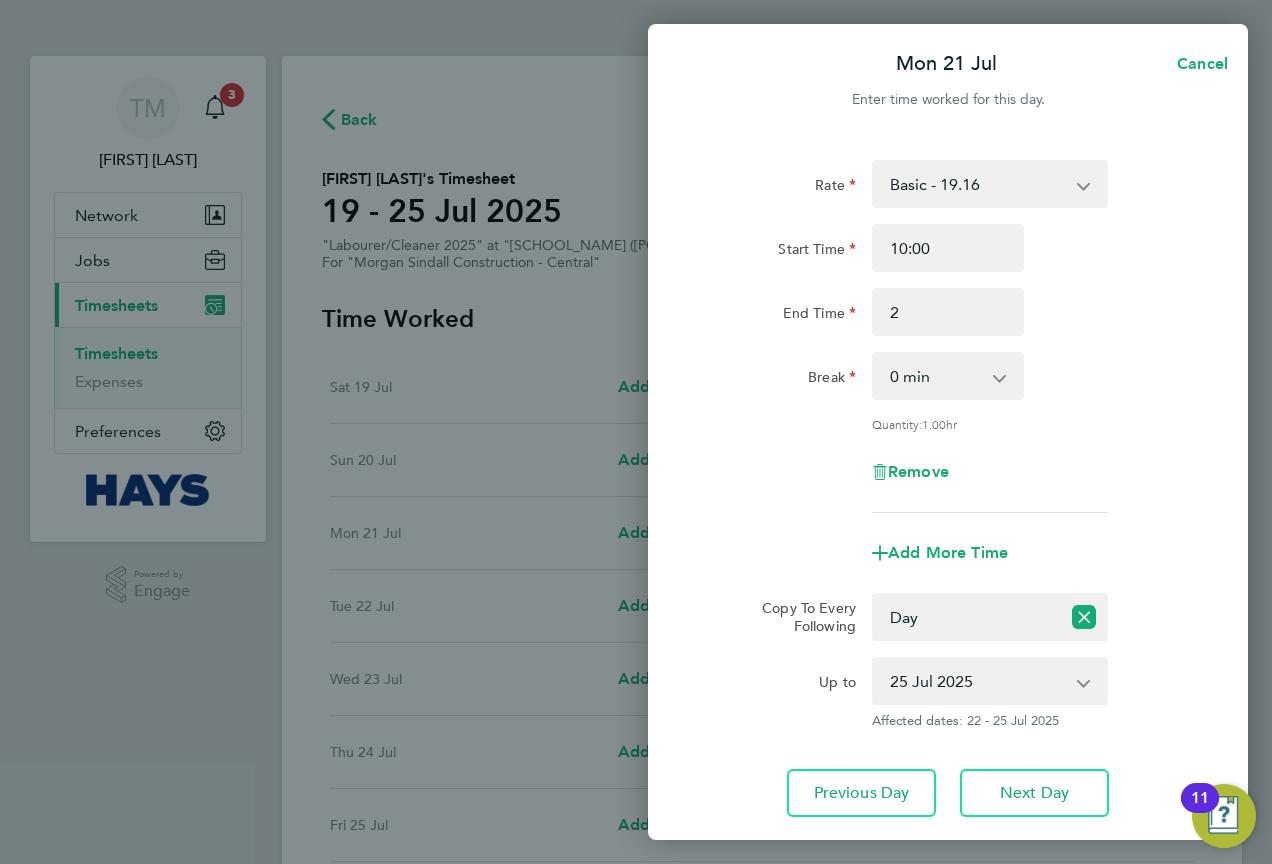 type on "02:00" 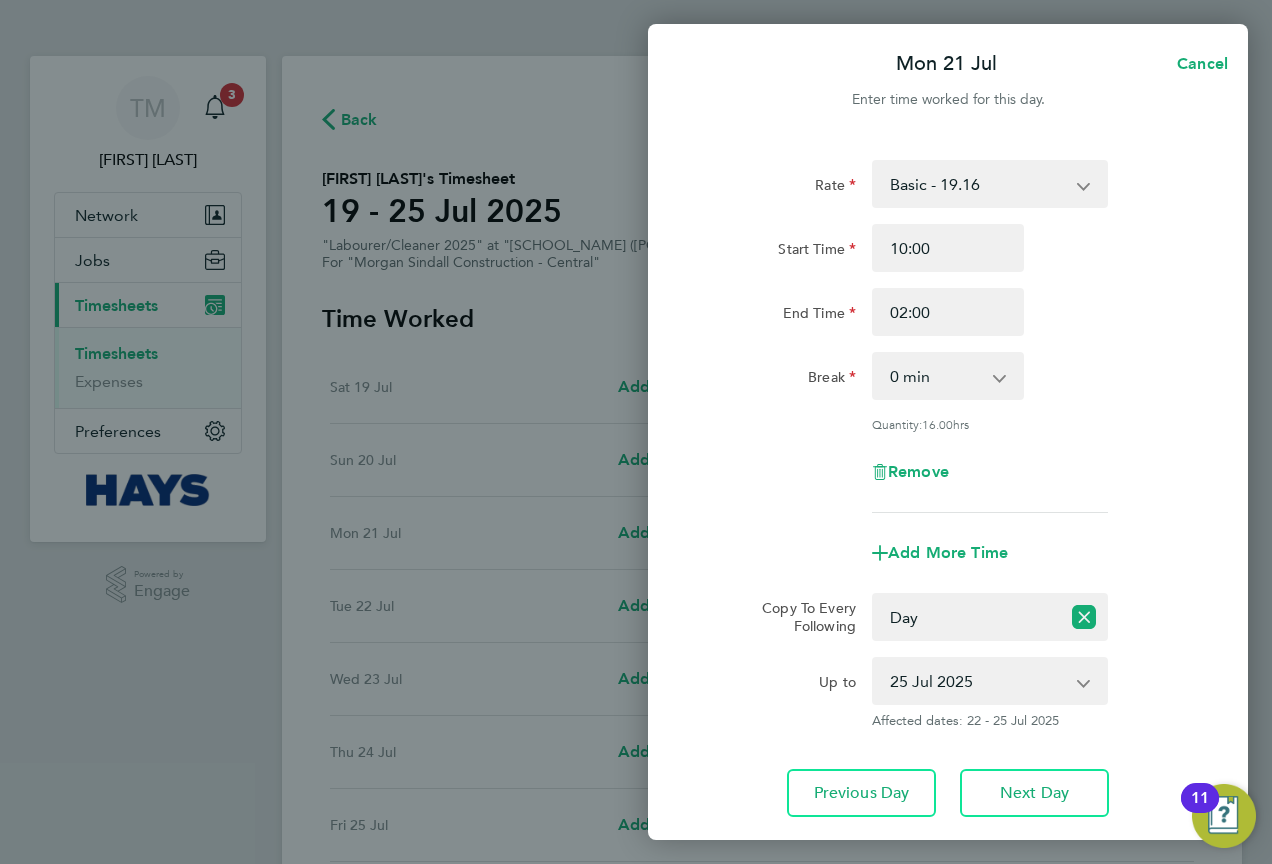 click on "Rate  Basic - 19.16   Weekday OT 45h+ - 27.44   Sat first 4h - 27.44
Start Time 10:00 End Time 02:00 Break  0 min   15 min   30 min   45 min   60 min   75 min   90 min
Quantity:  16.00  hrs
Remove" 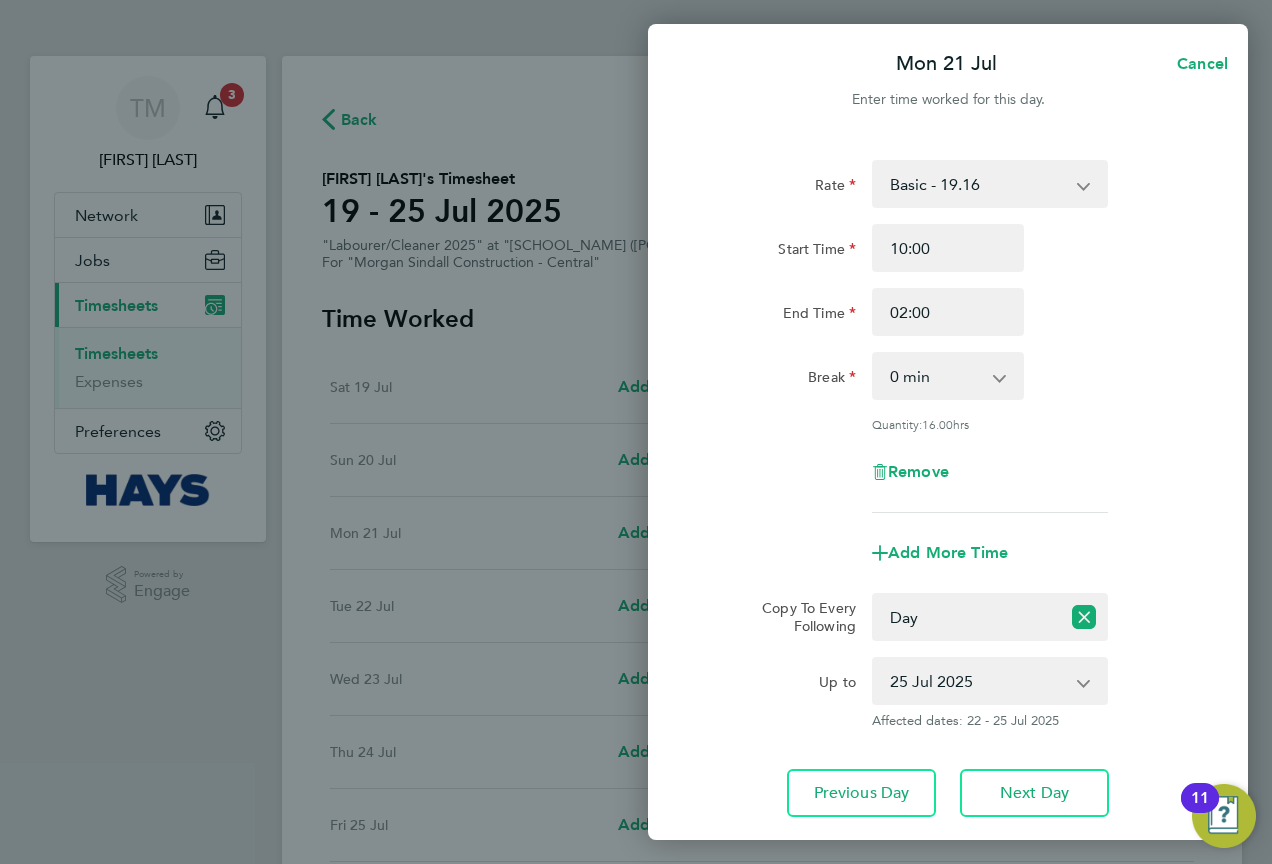 click on "Break  0 min   15 min   30 min   45 min   60 min   75 min   90 min" 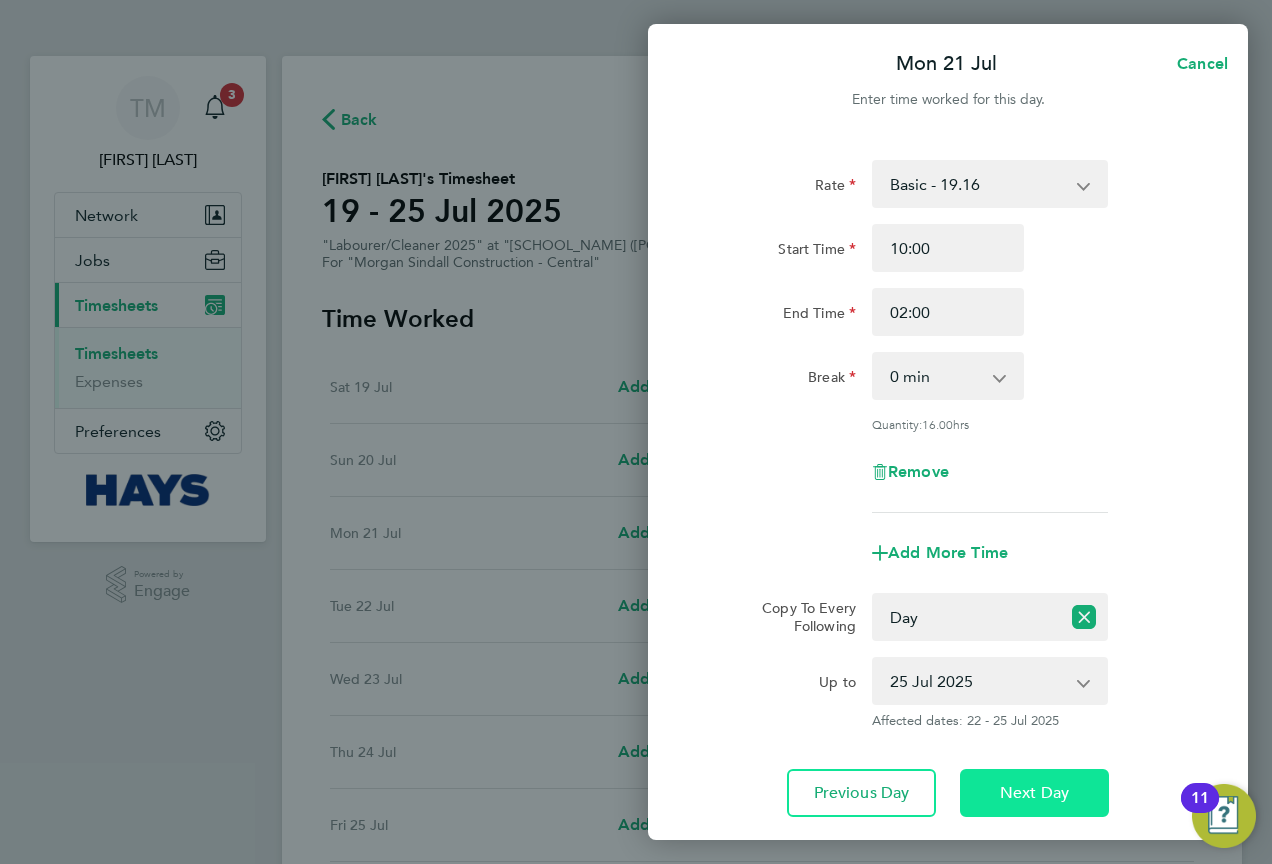 click on "Next Day" 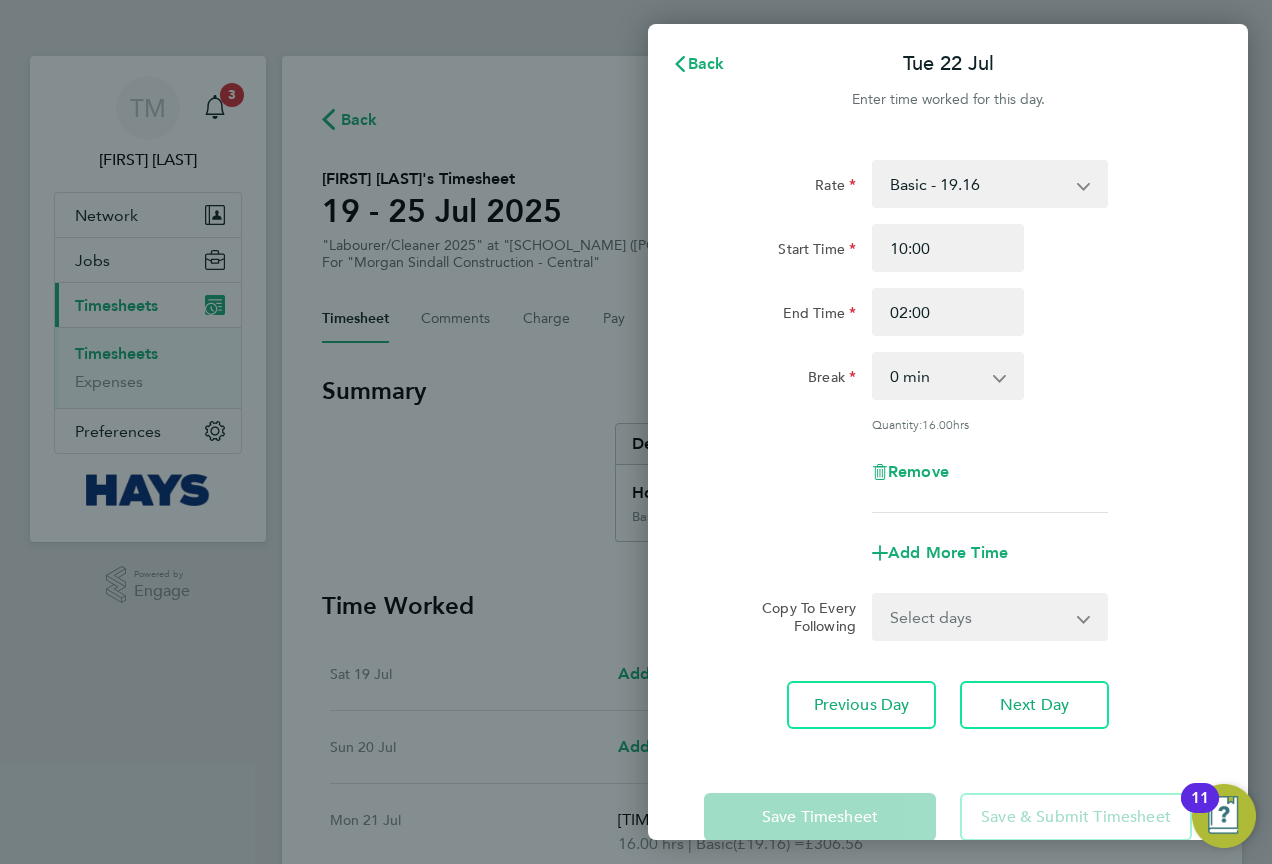 scroll, scrollTop: 39, scrollLeft: 0, axis: vertical 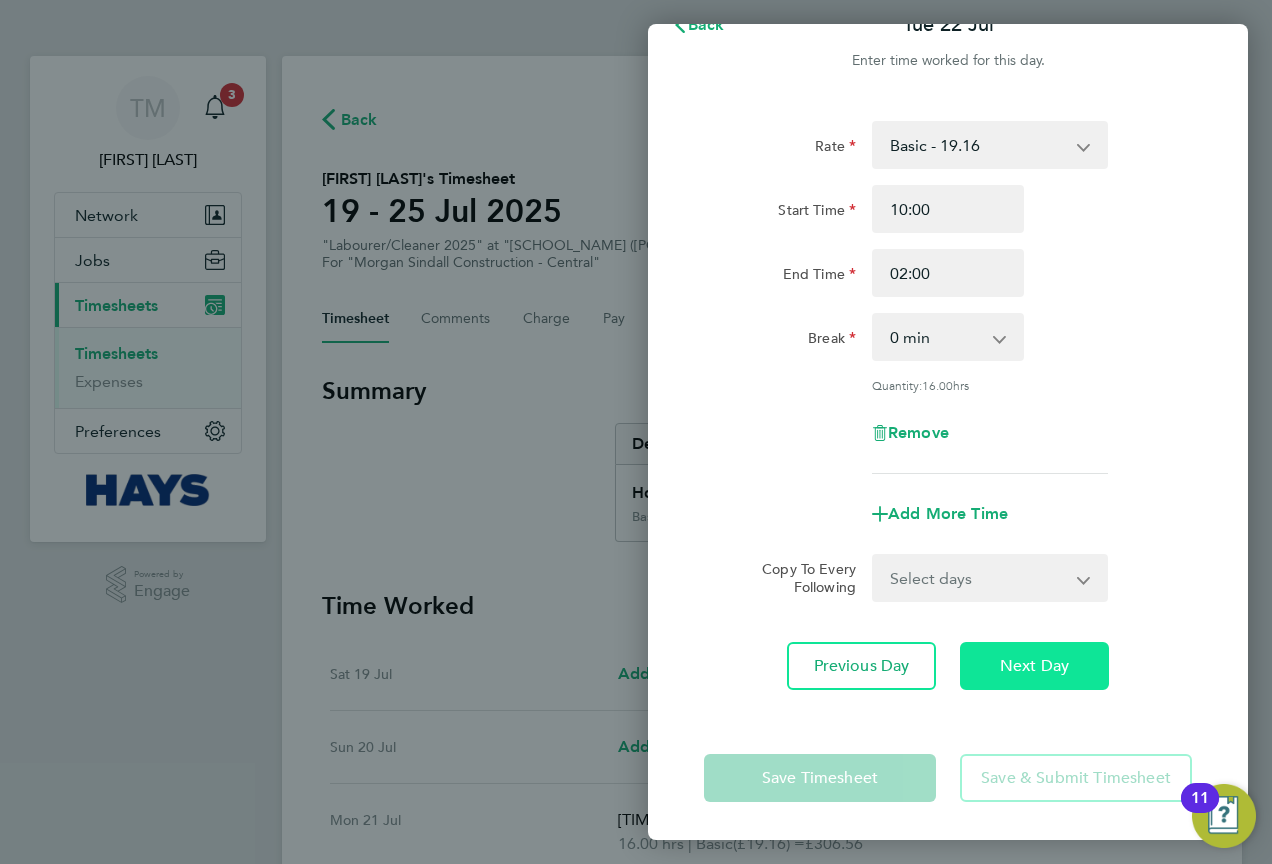 click on "Next Day" 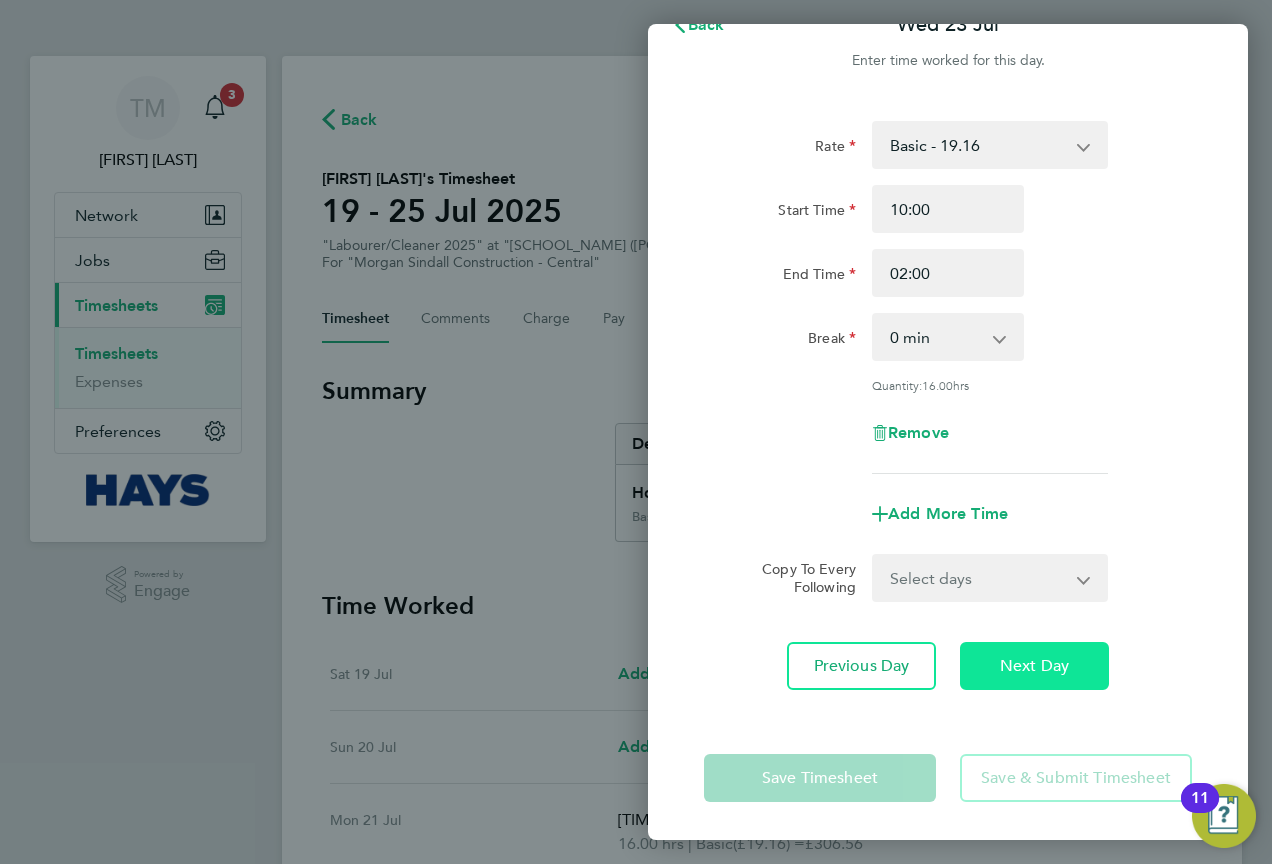 click on "Next Day" 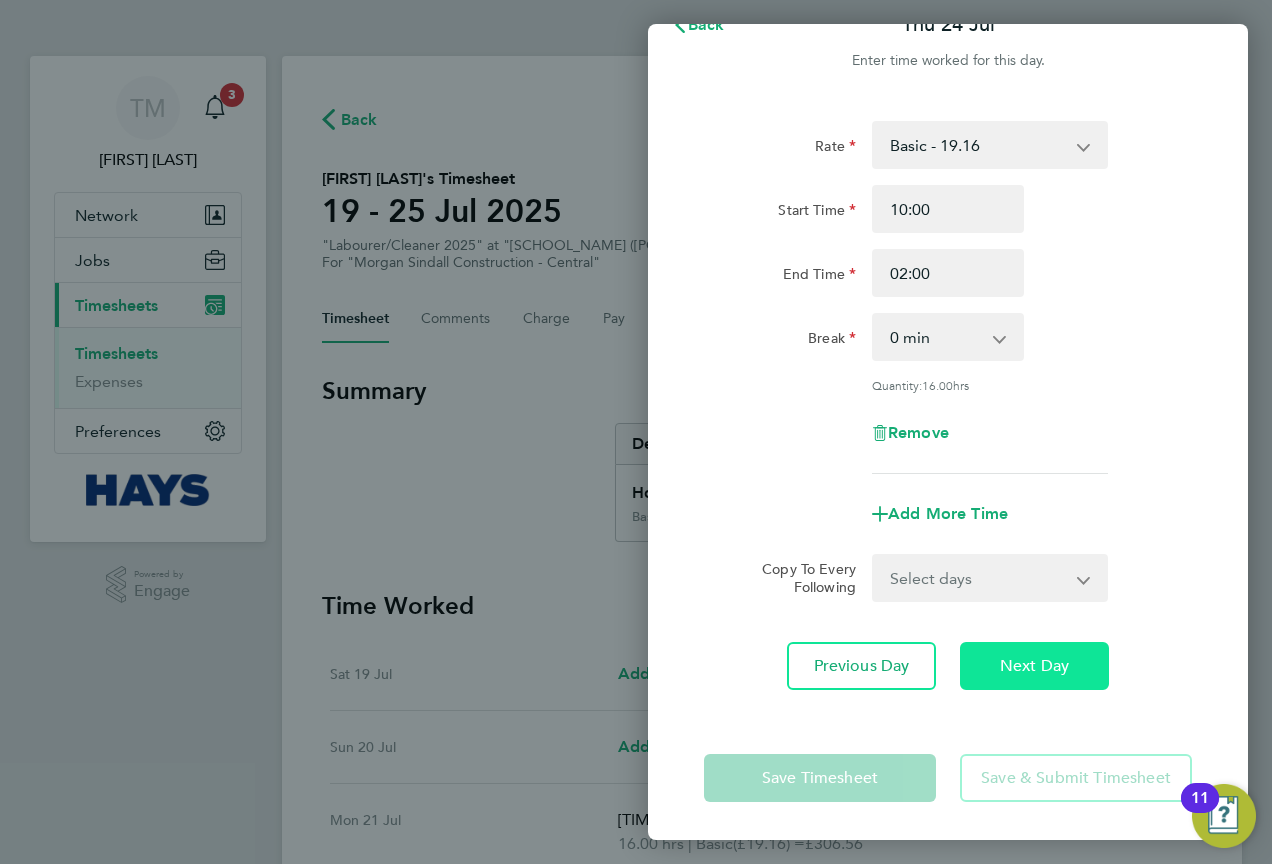 click on "Next Day" 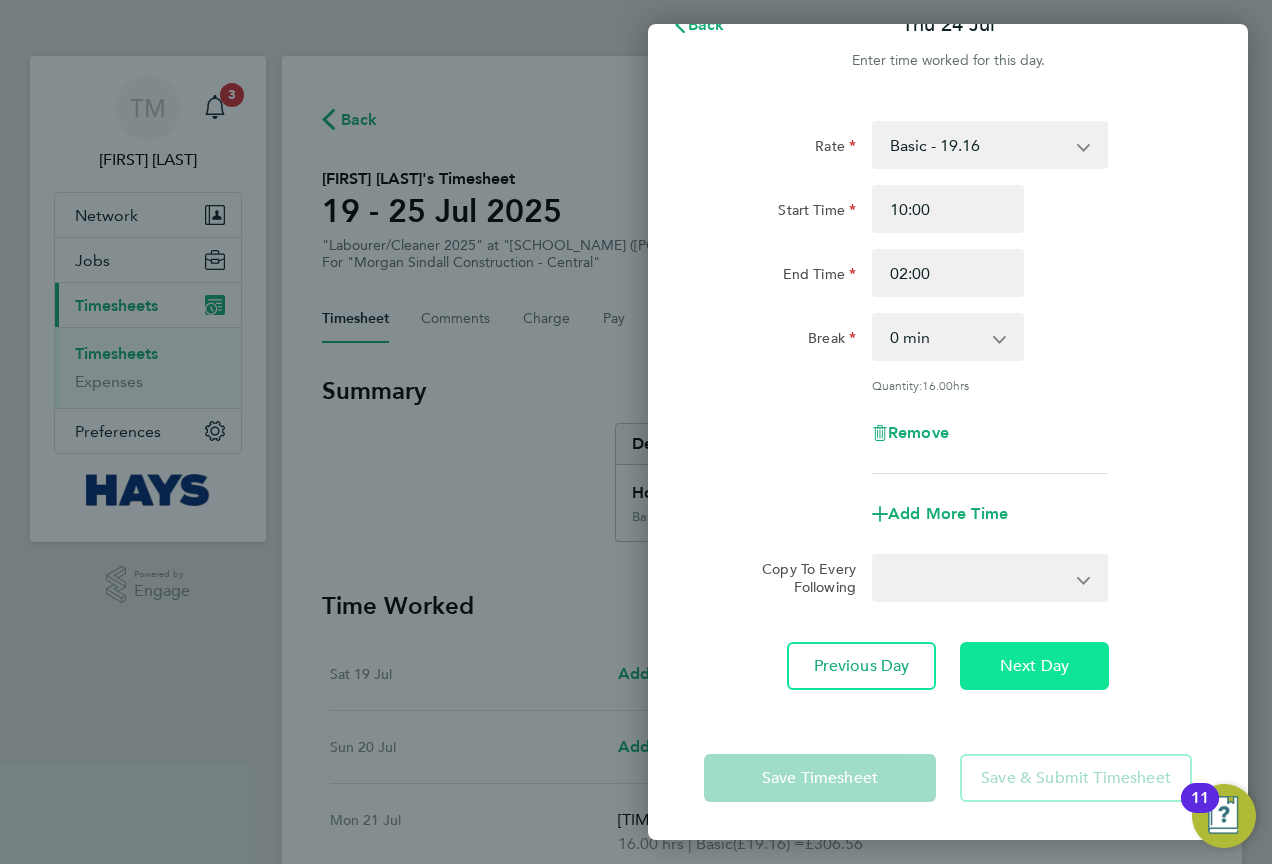 scroll, scrollTop: 0, scrollLeft: 0, axis: both 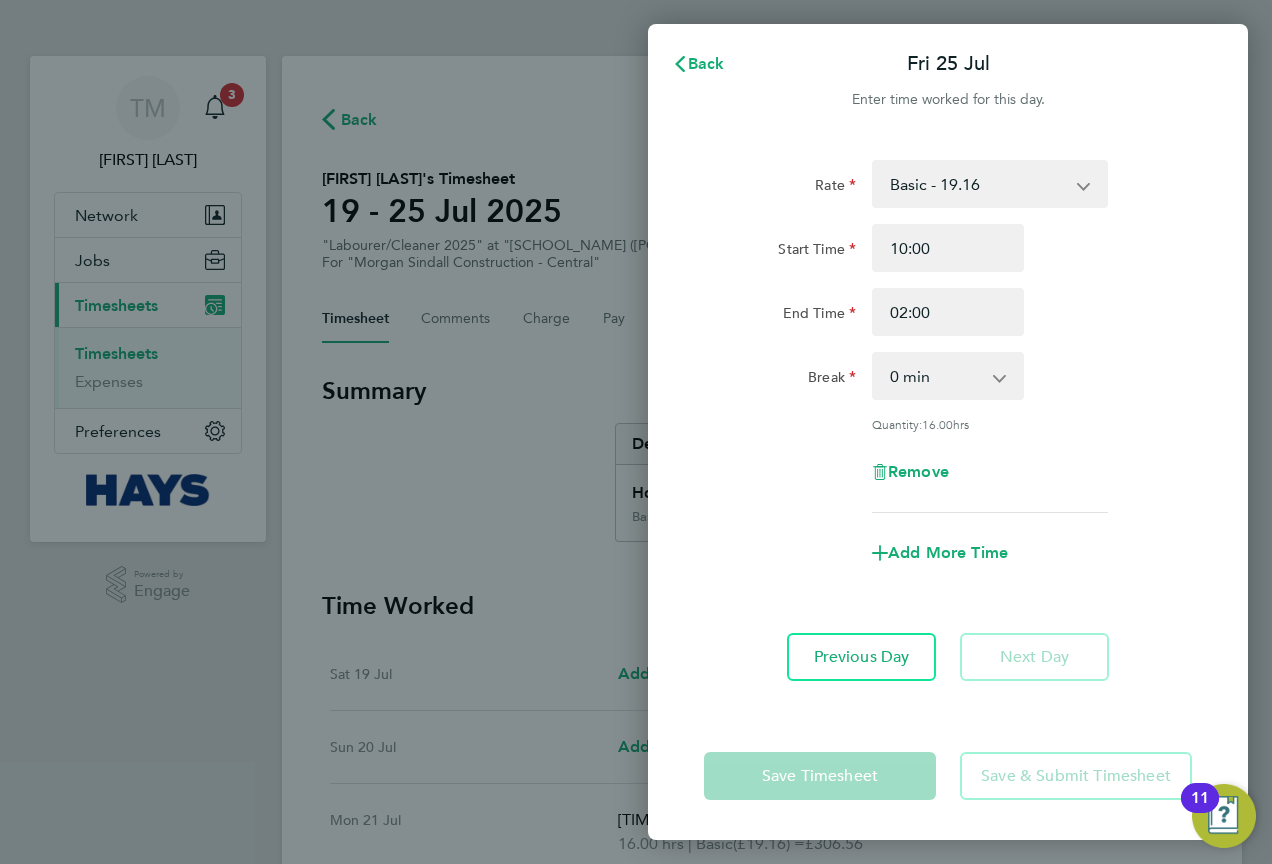 click on "Next Day" 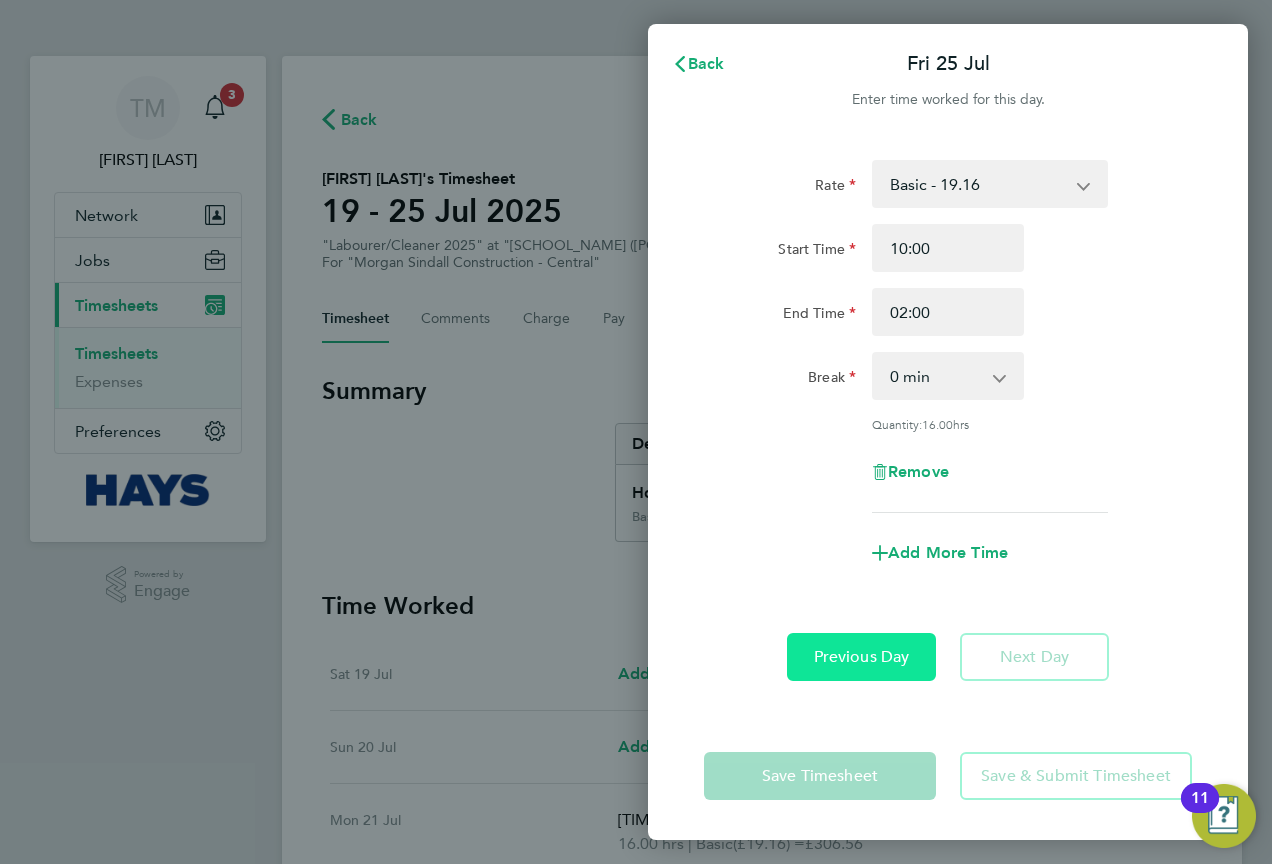 click on "Previous Day" 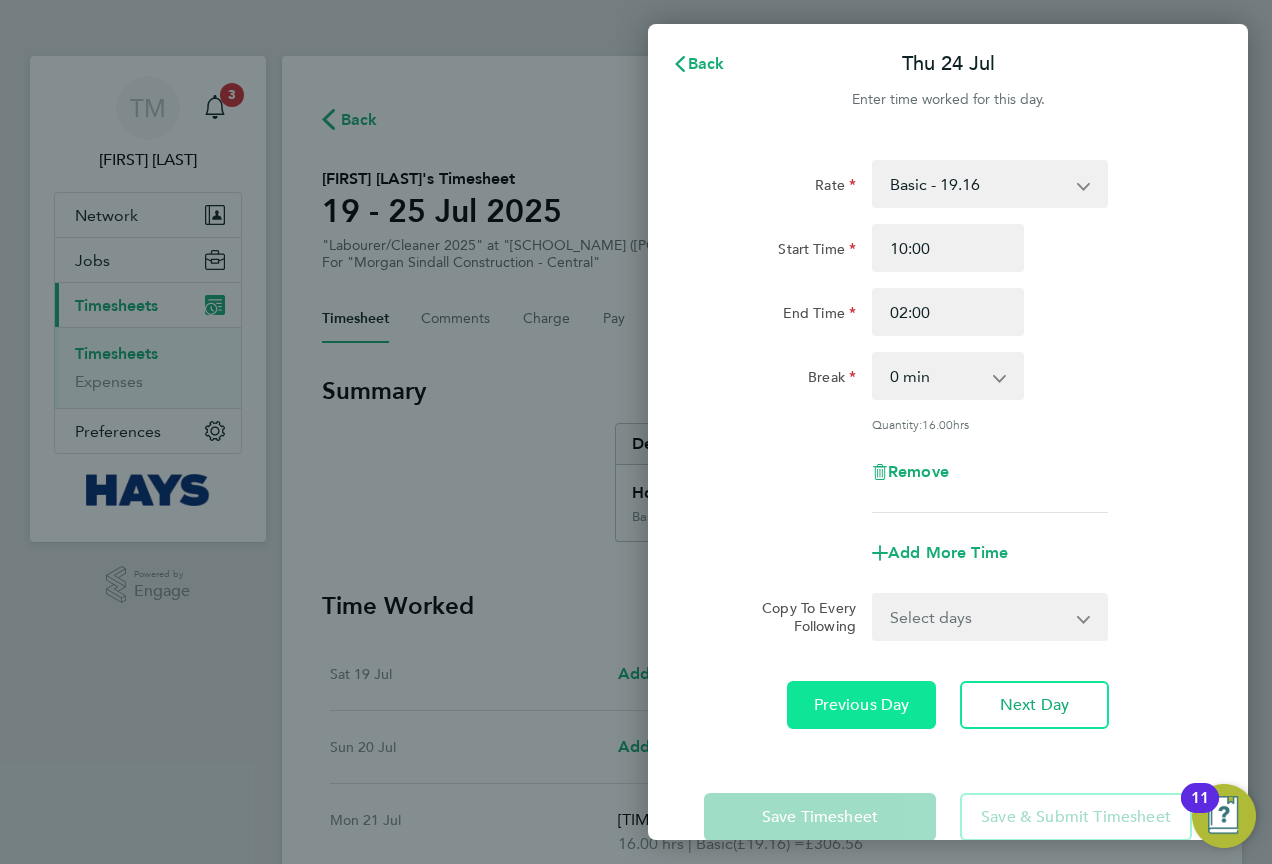 click on "Previous Day" 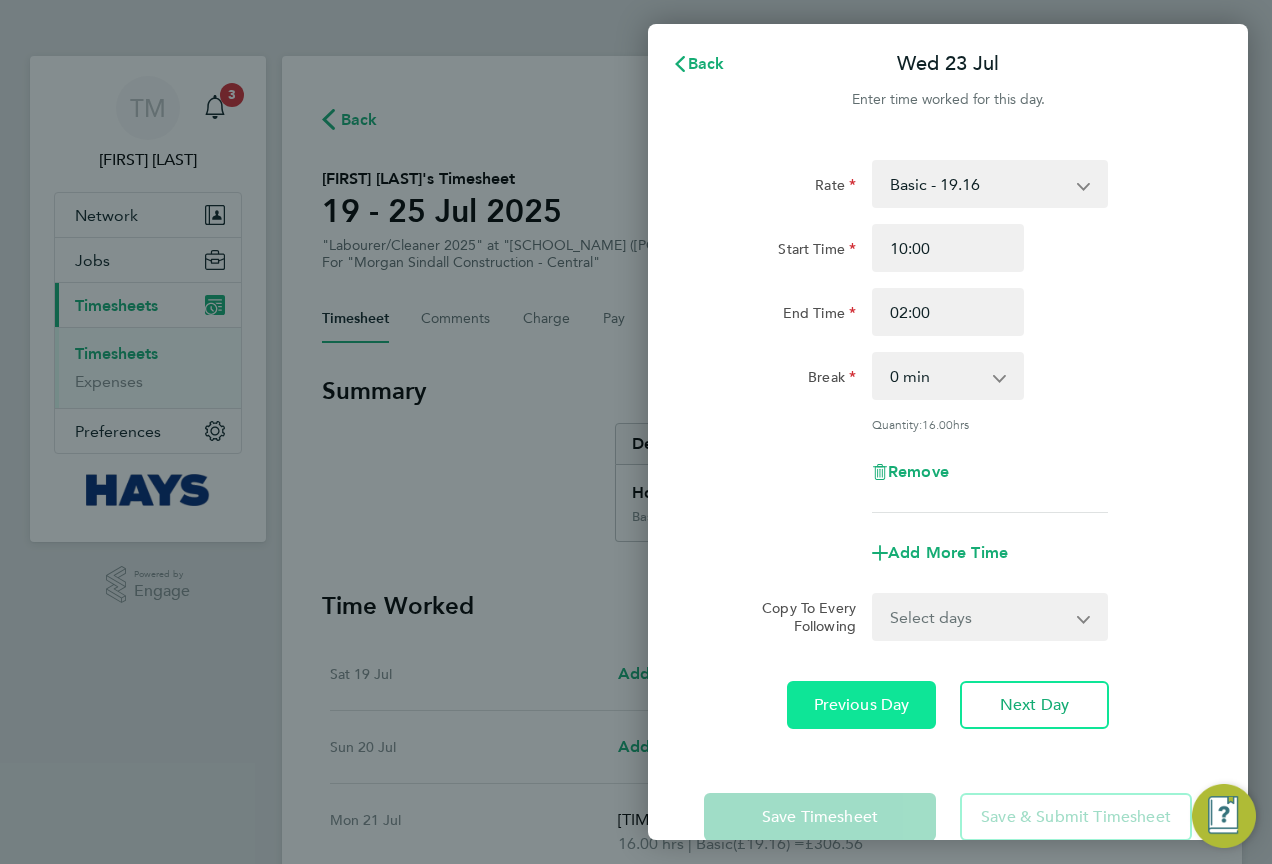 click on "Previous Day" 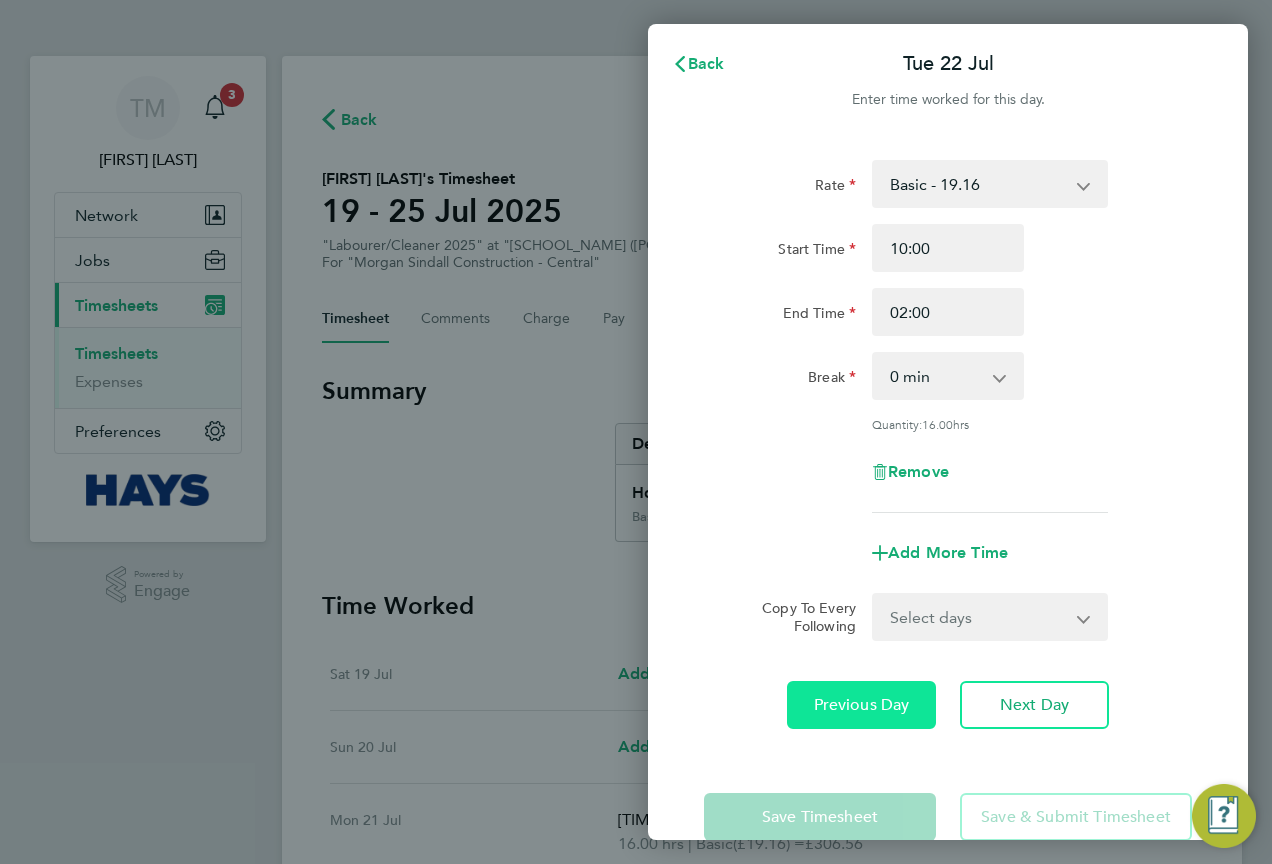 click on "Previous Day" 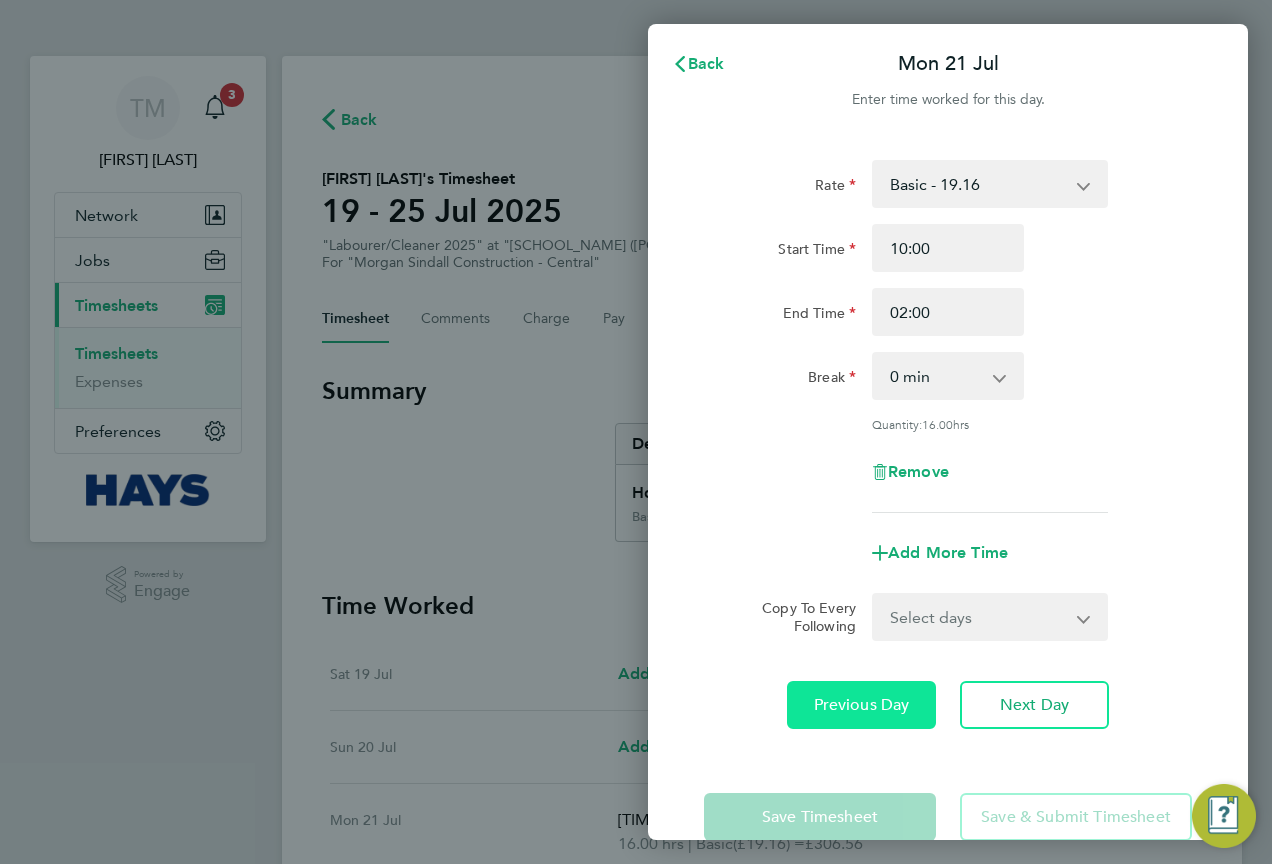 click on "Previous Day" 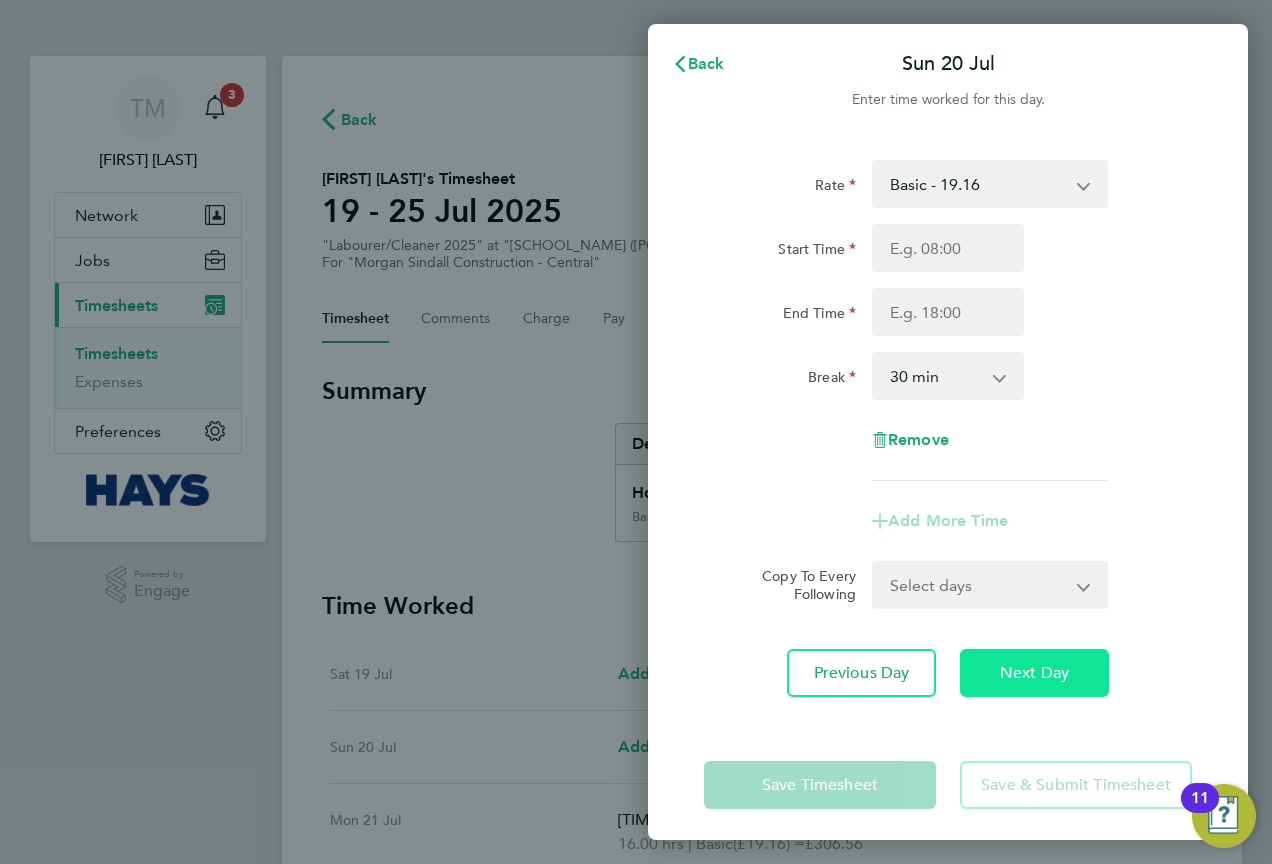 click on "Next Day" 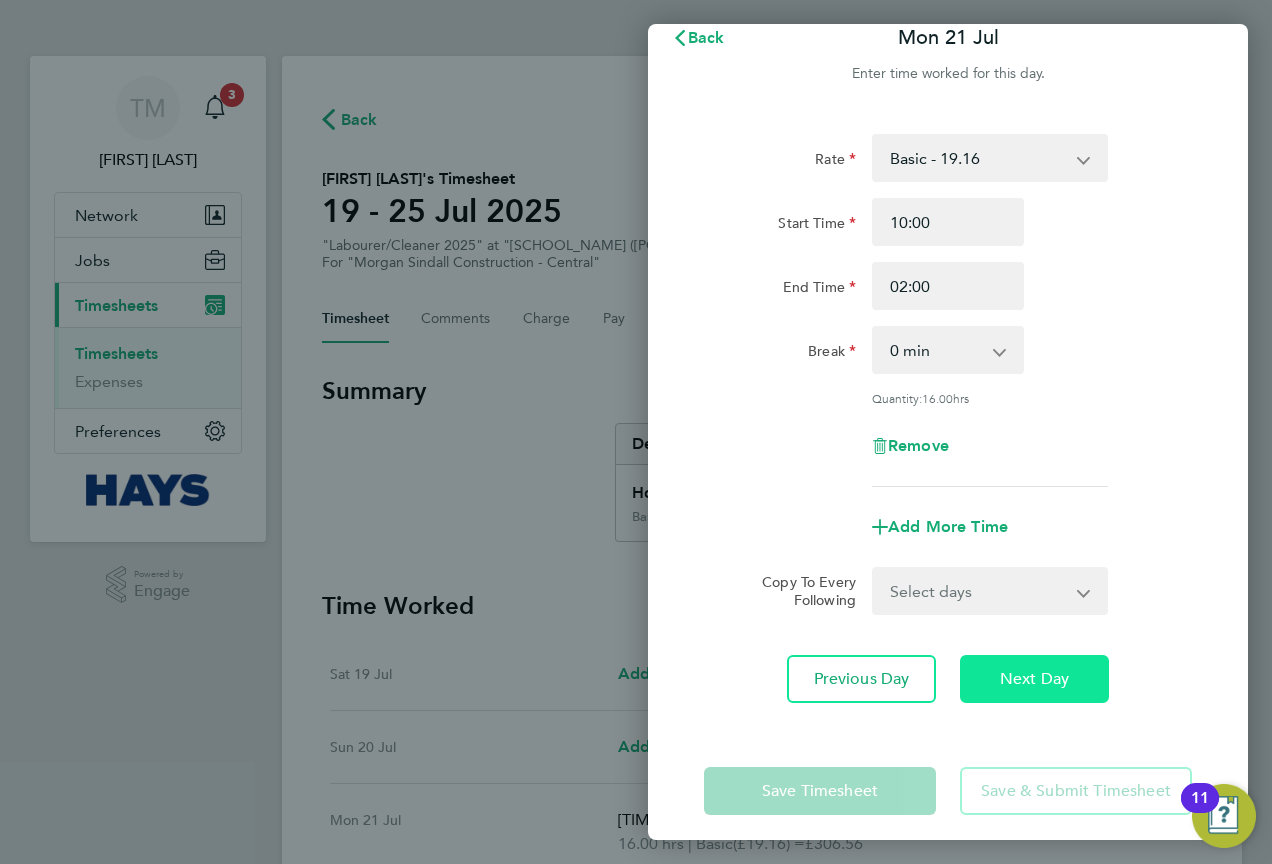 scroll, scrollTop: 39, scrollLeft: 0, axis: vertical 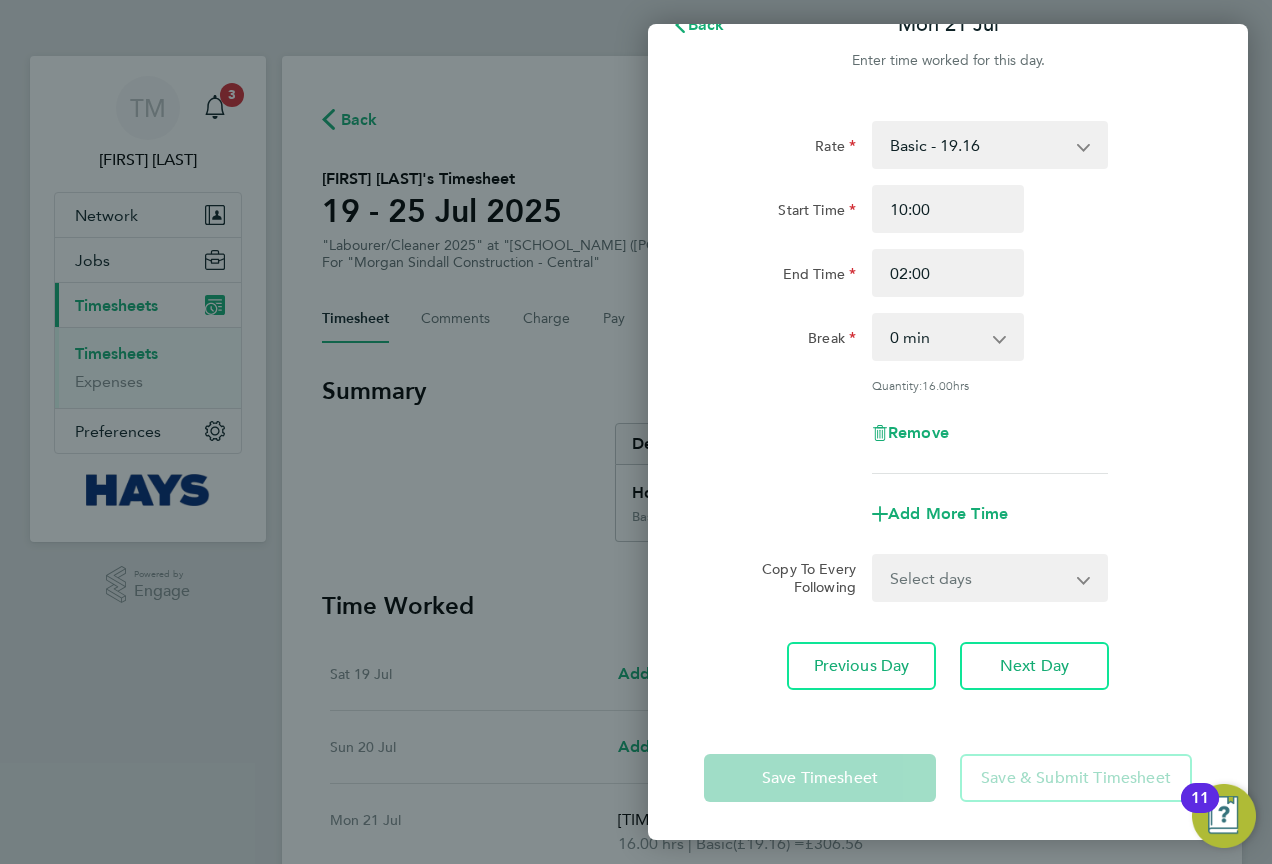 click on "Break  0 min   15 min   30 min   45 min   60 min   75 min   90 min" 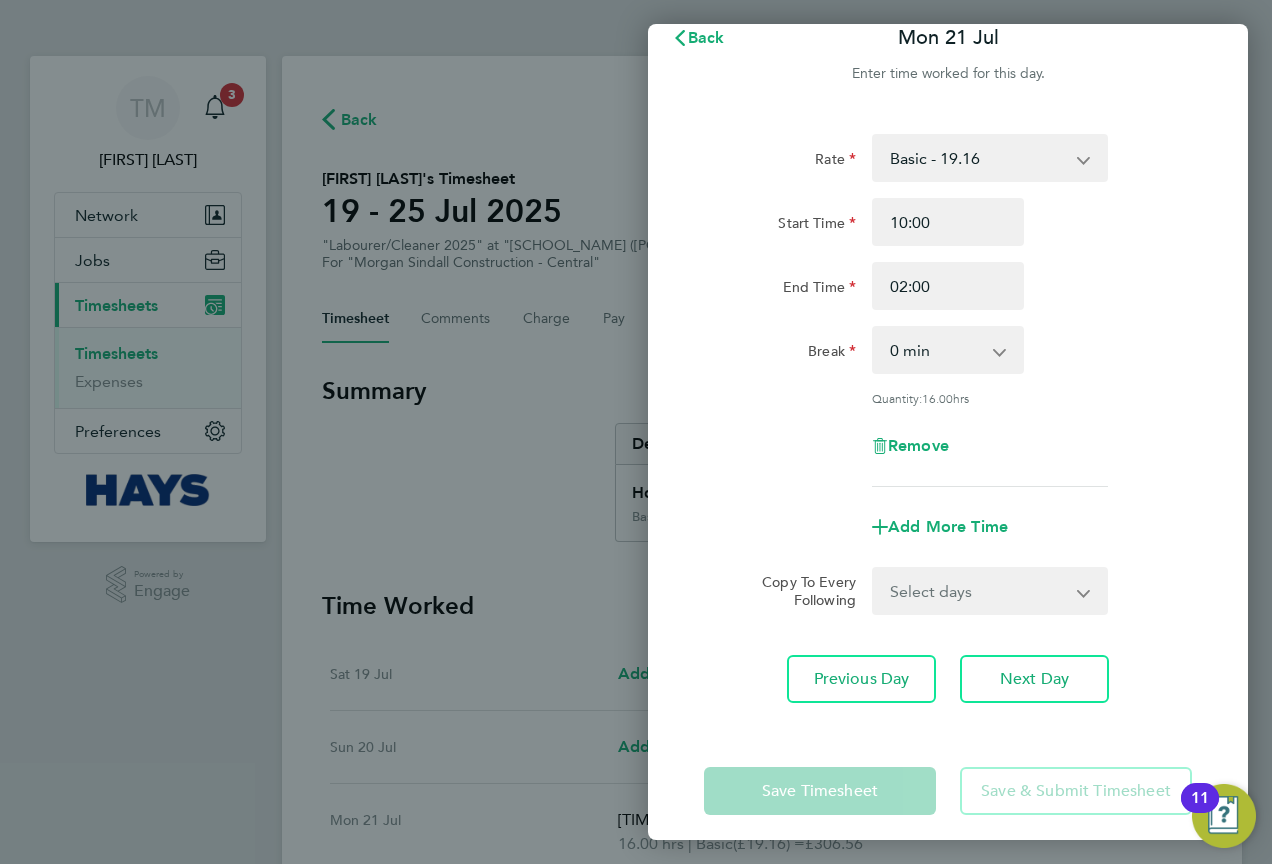 scroll, scrollTop: 39, scrollLeft: 0, axis: vertical 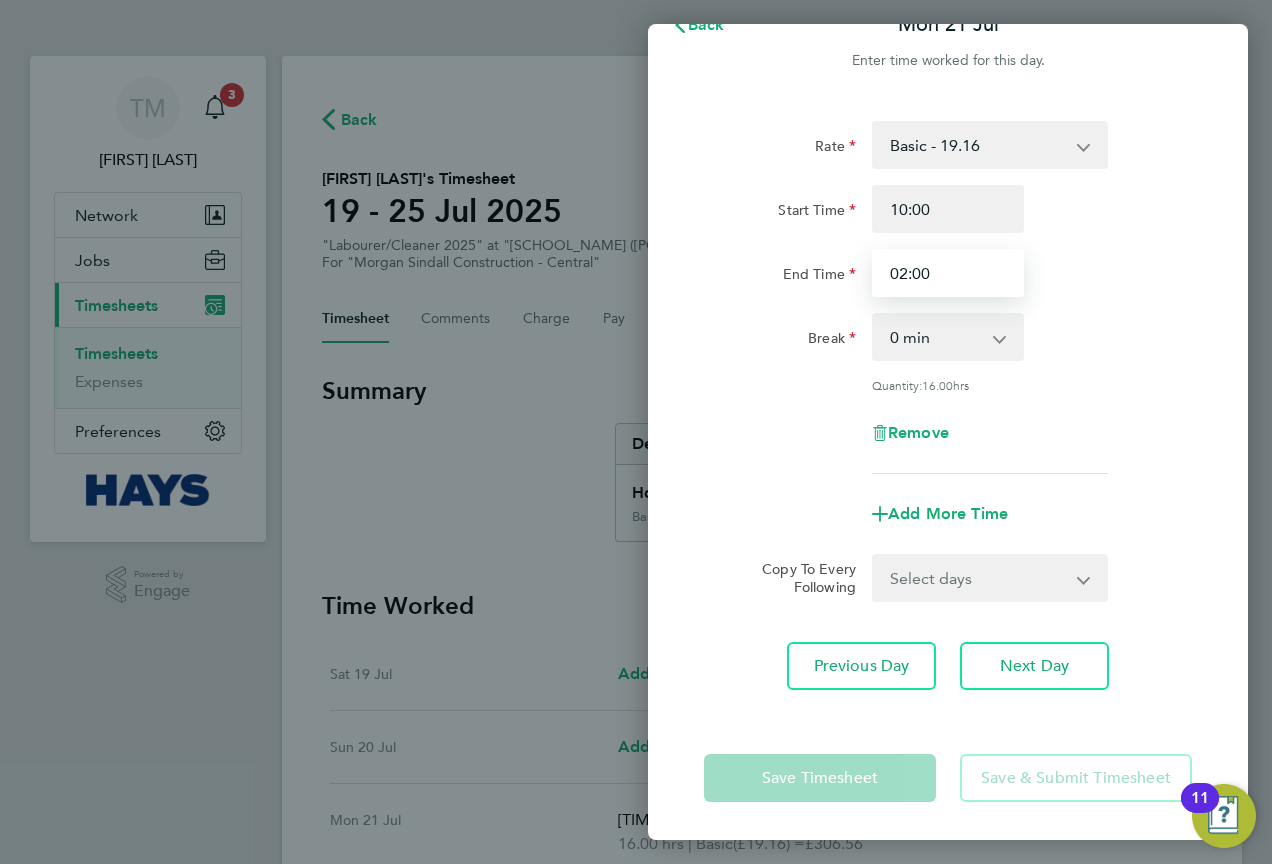 click on "02:00" at bounding box center (948, 273) 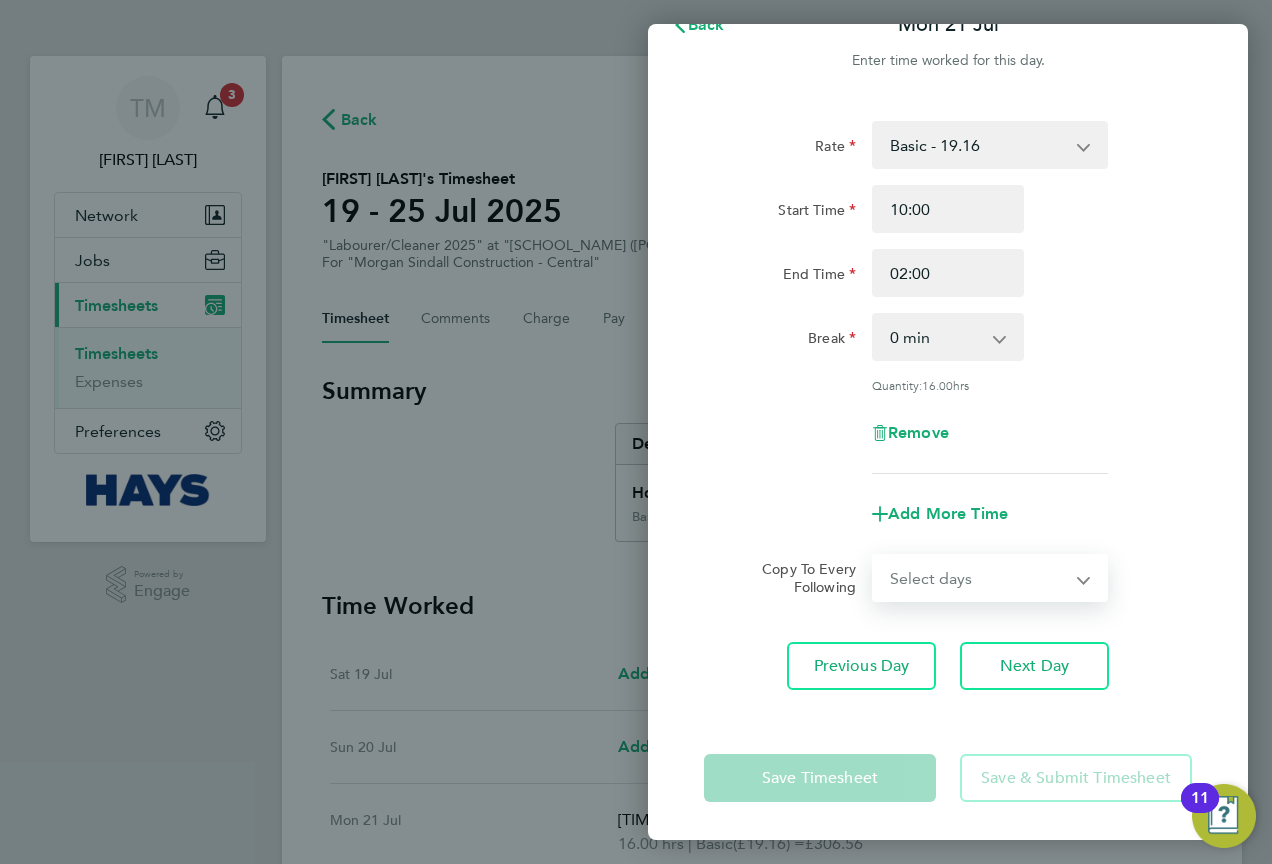 click on "Select days   Day   Tuesday   Wednesday   Thursday   Friday" at bounding box center [979, 578] 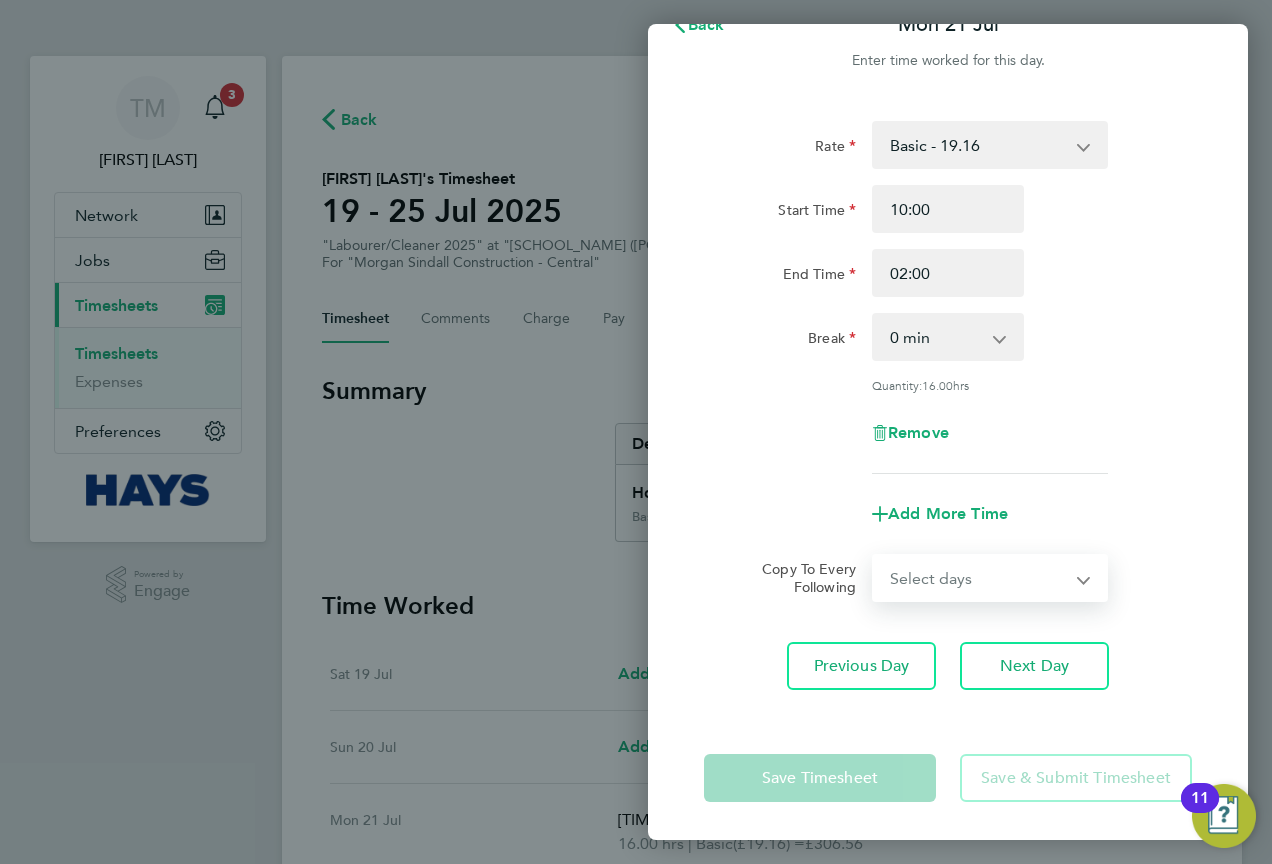 select on "DAY" 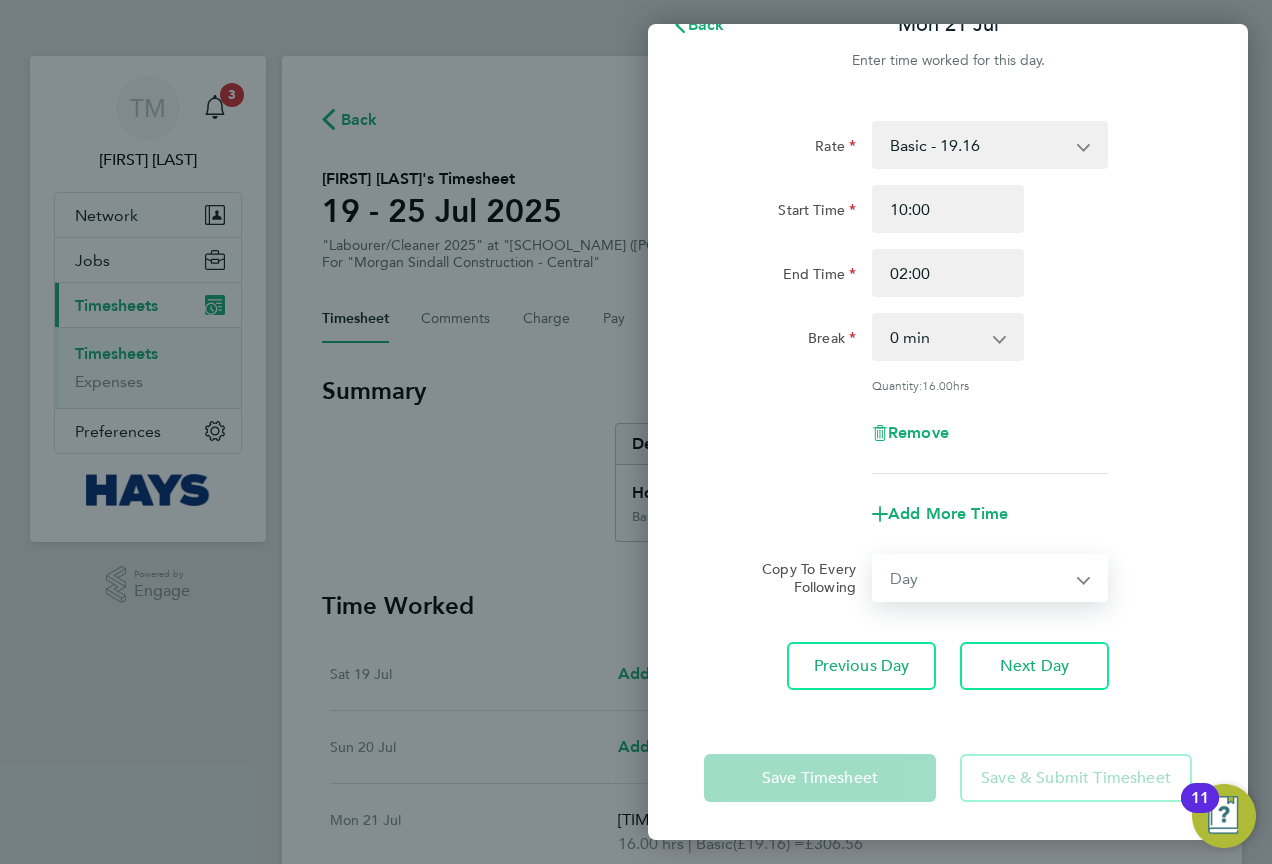 click on "Select days   Day   Tuesday   Wednesday   Thursday   Friday" at bounding box center (979, 578) 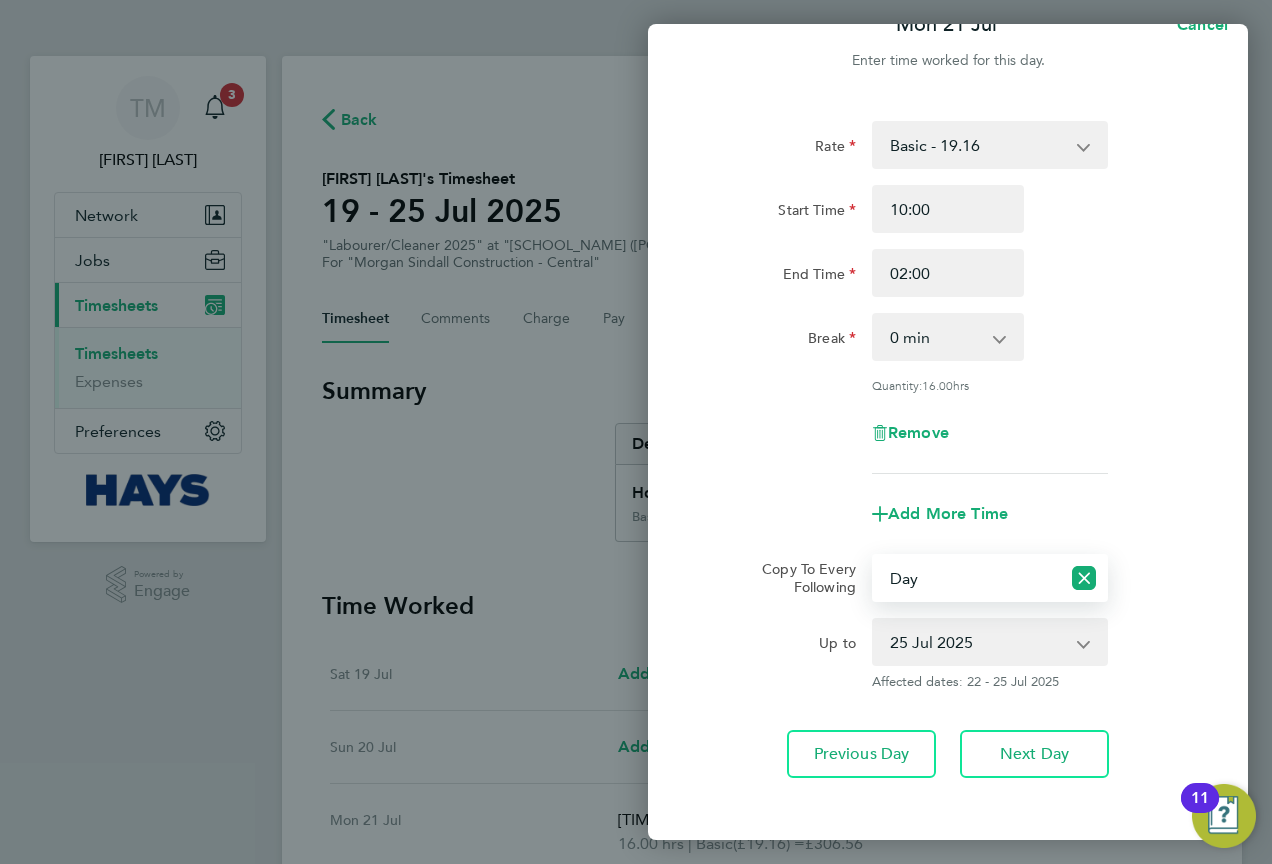 click on "22 Jul 2025   23 Jul 2025   24 Jul 2025   25 Jul 2025" at bounding box center (978, 642) 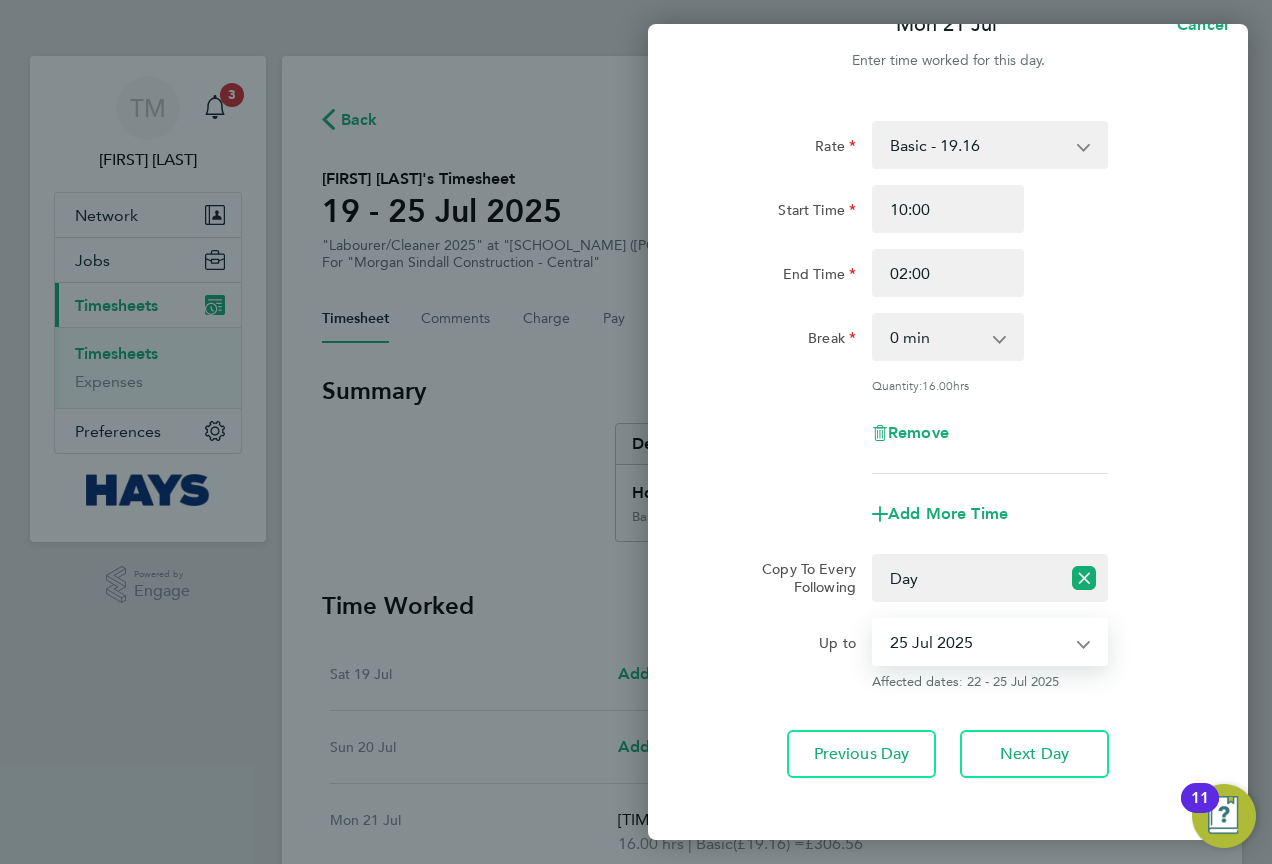 click on "22 Jul 2025   23 Jul 2025   24 Jul 2025   25 Jul 2025" at bounding box center [978, 642] 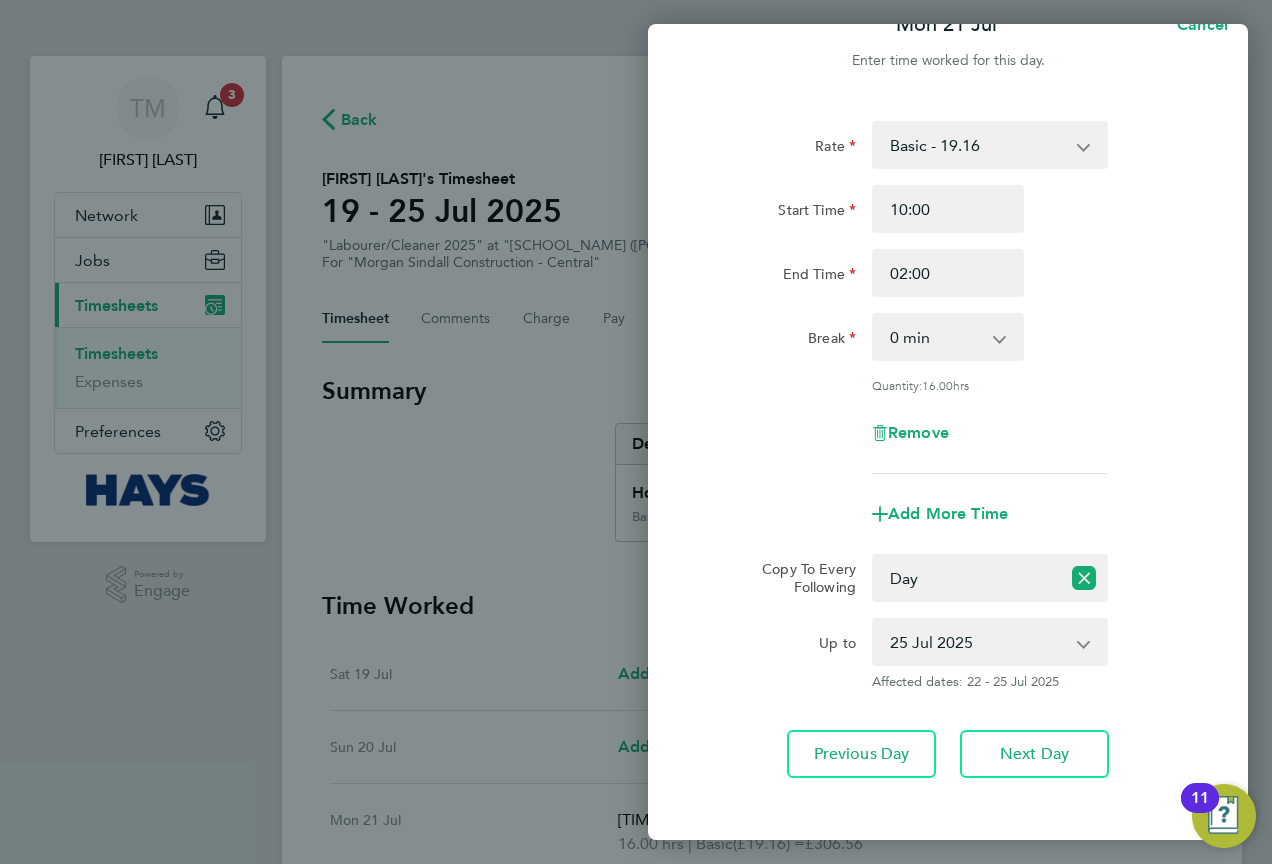 click on "Copy To Every Following  Select days   Day   Tuesday   Wednesday   Thursday   Friday" 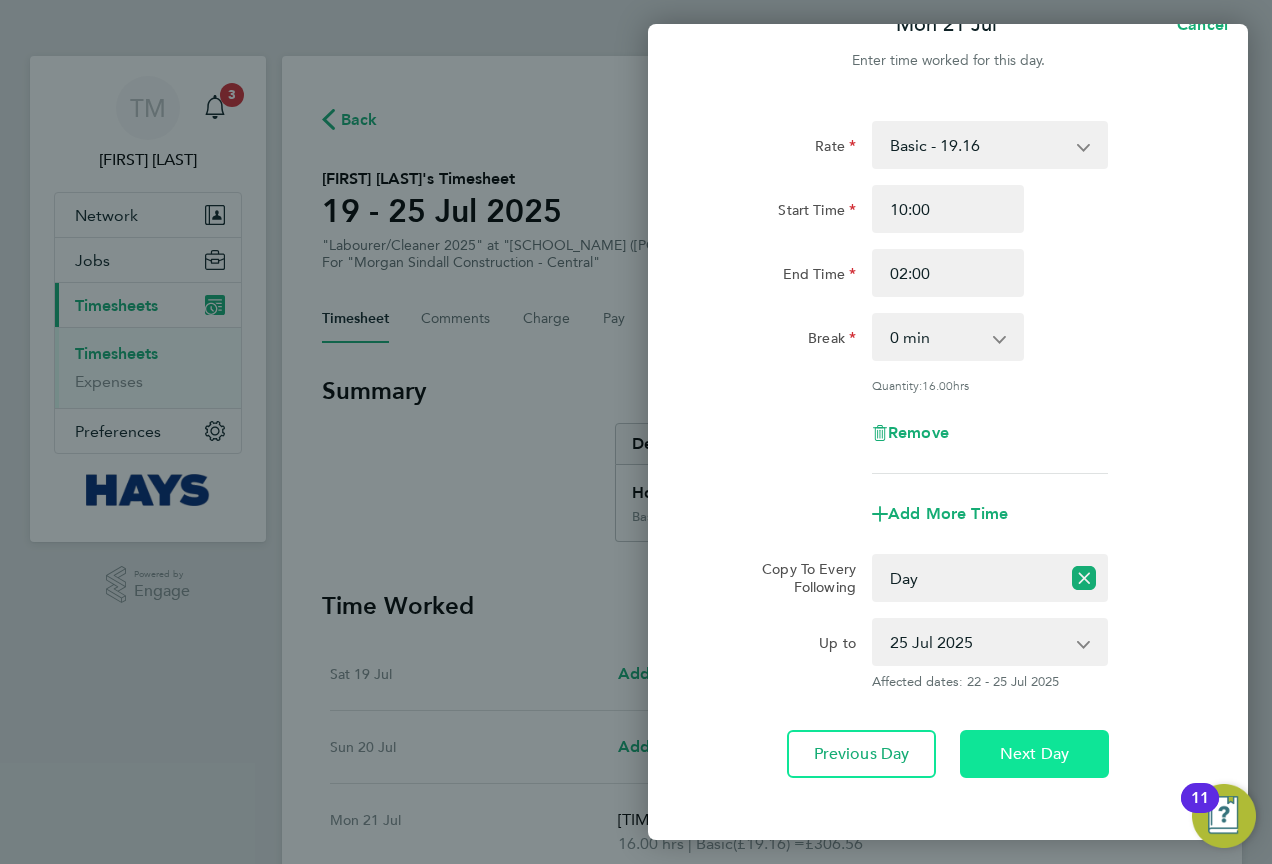 click on "Next Day" 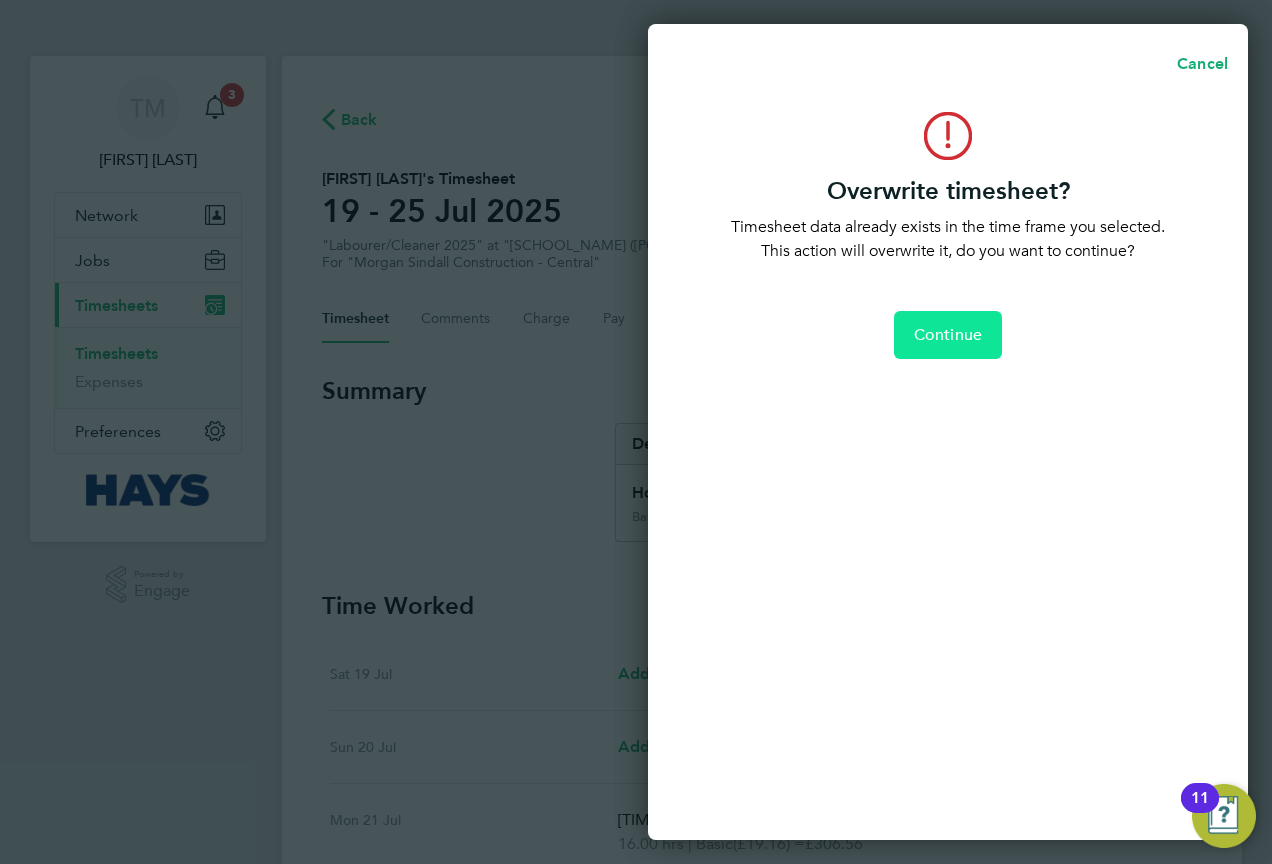click on "Continue" 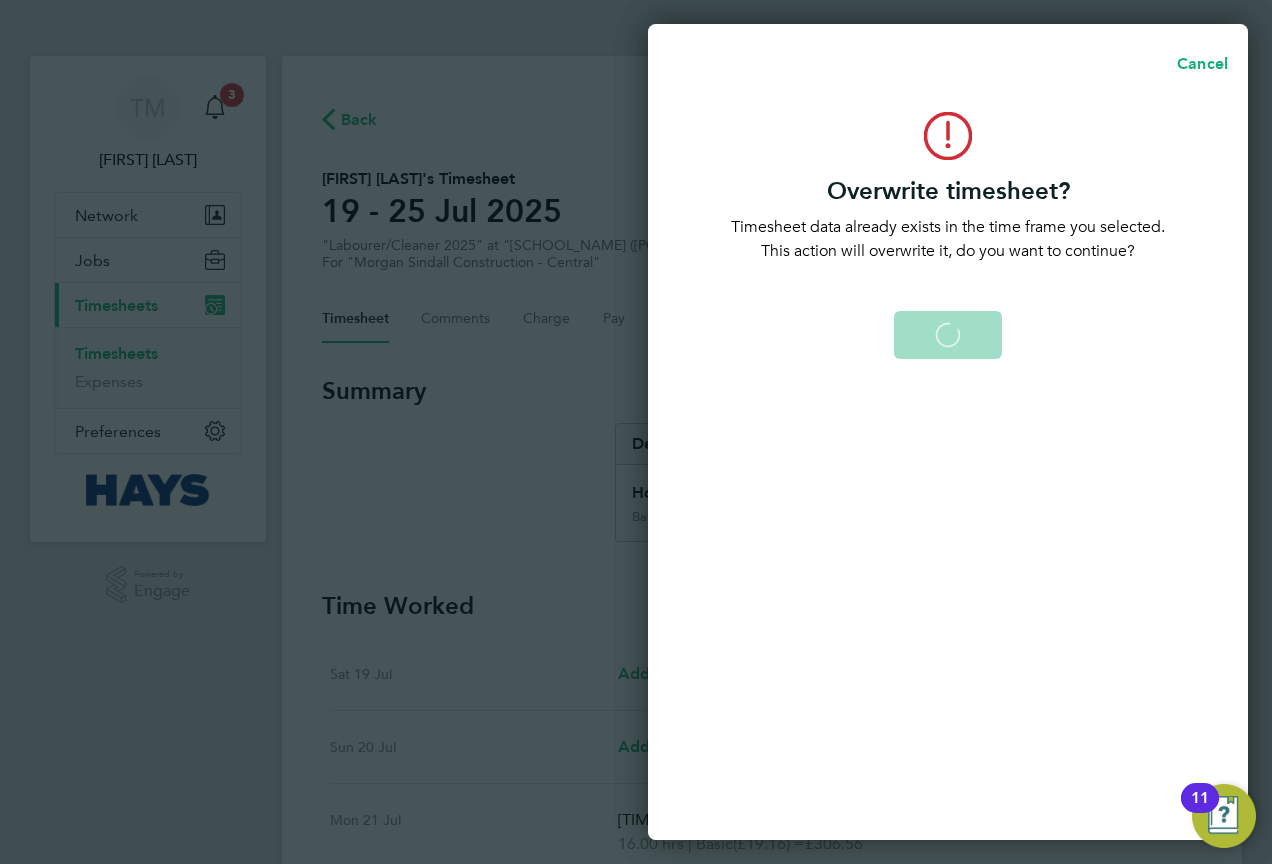 select on "0: null" 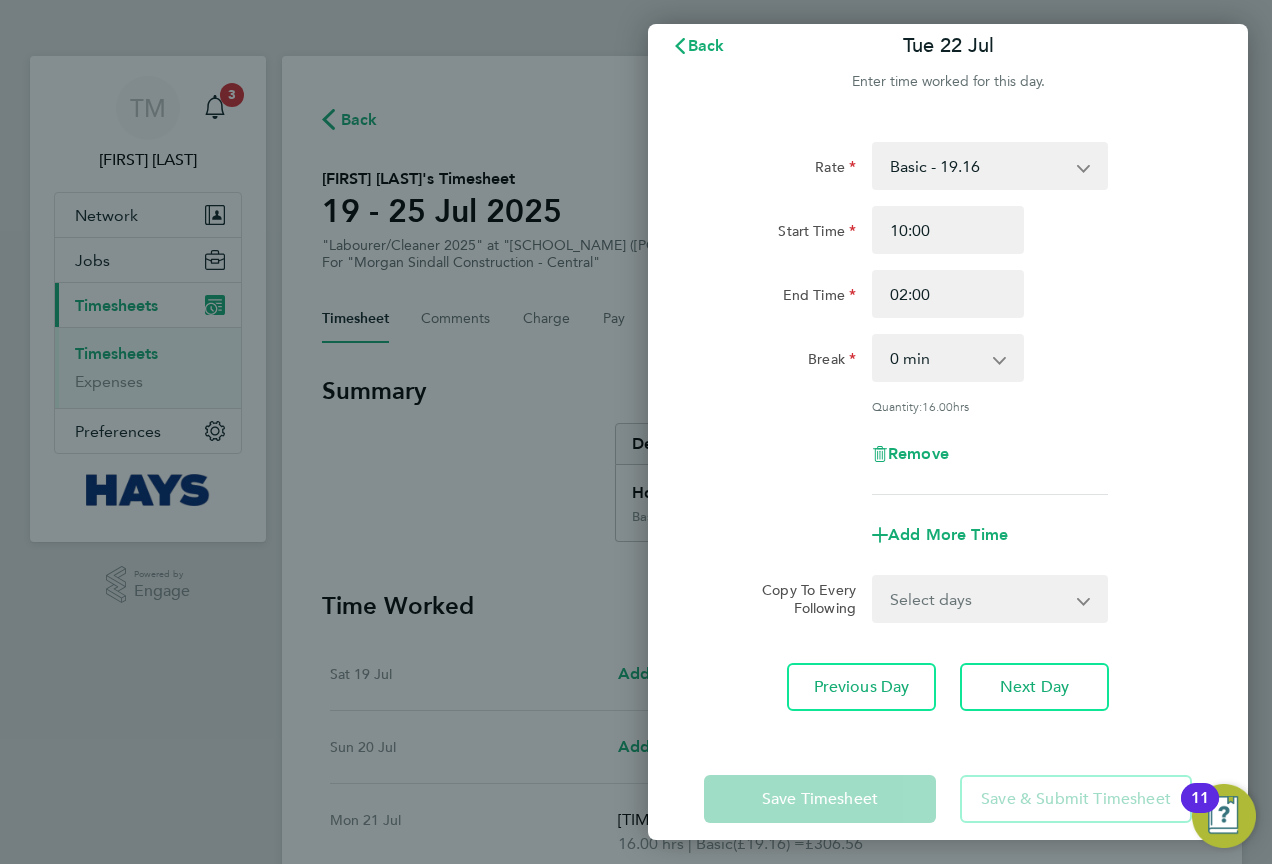 scroll, scrollTop: 0, scrollLeft: 0, axis: both 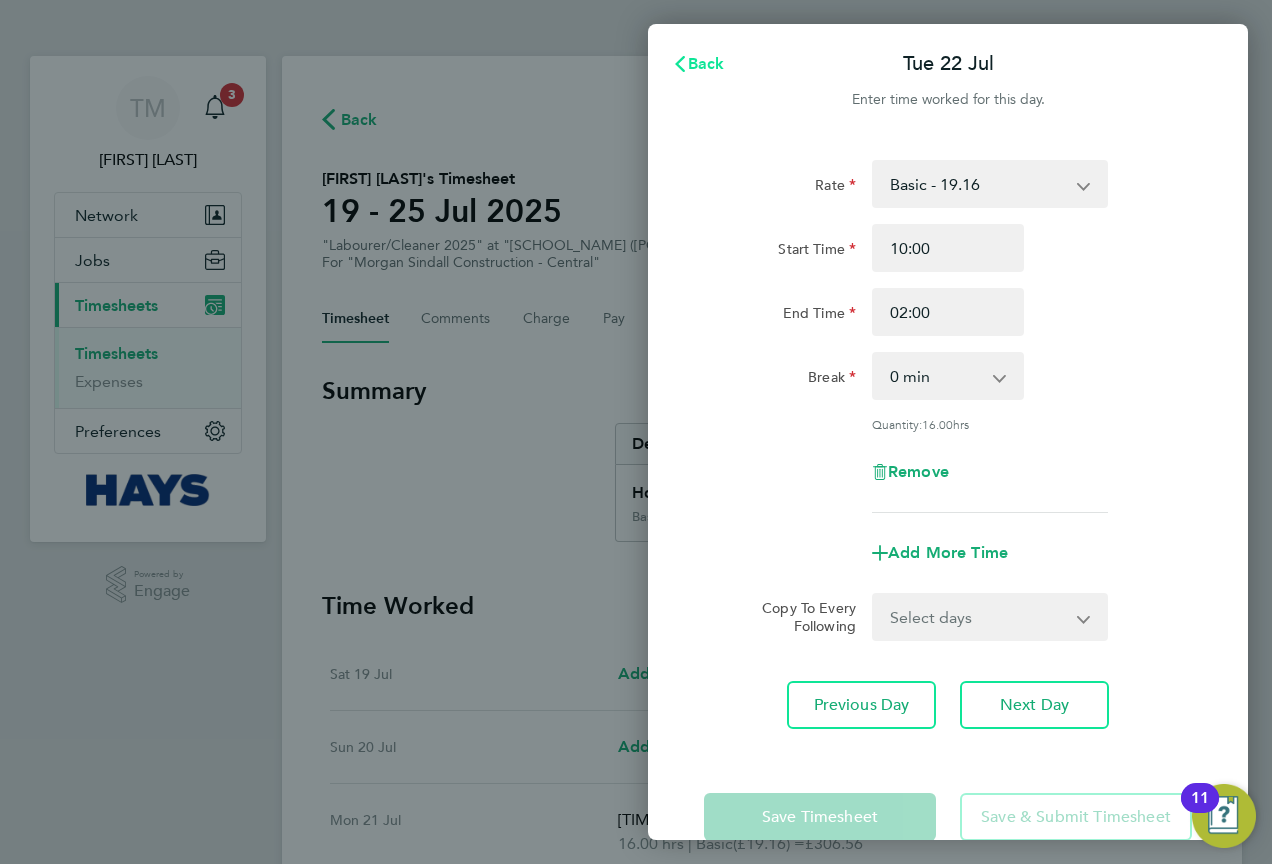 click on "Back" 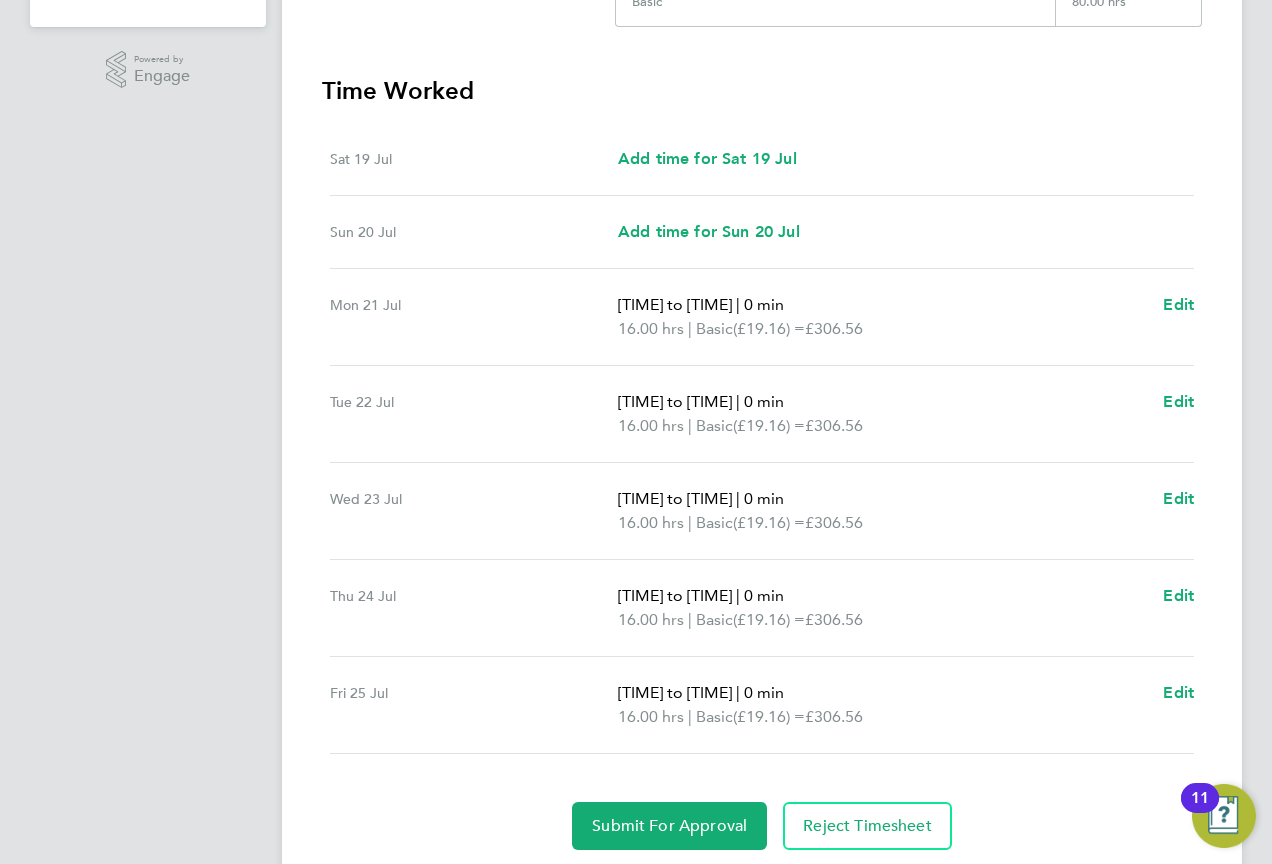 scroll, scrollTop: 481, scrollLeft: 0, axis: vertical 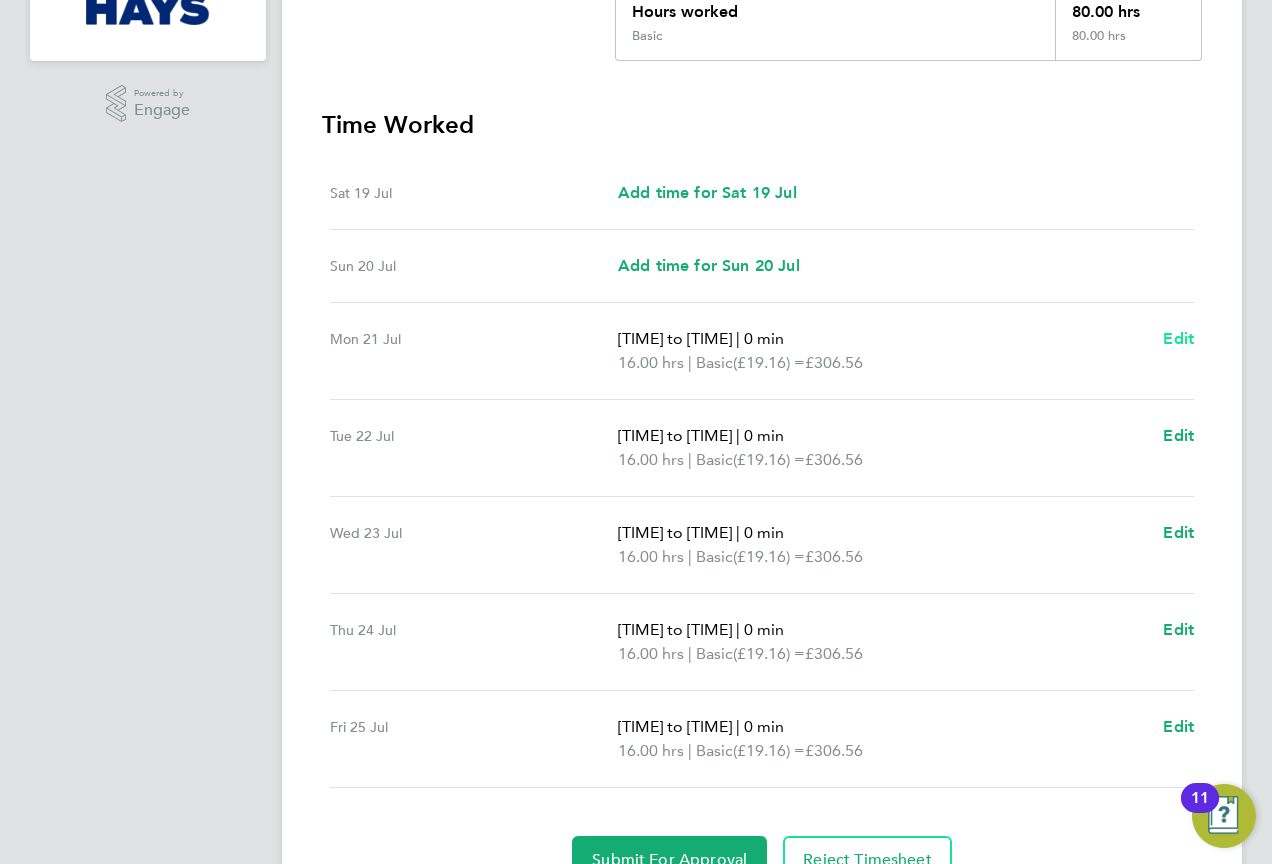 click on "Edit" at bounding box center (1178, 338) 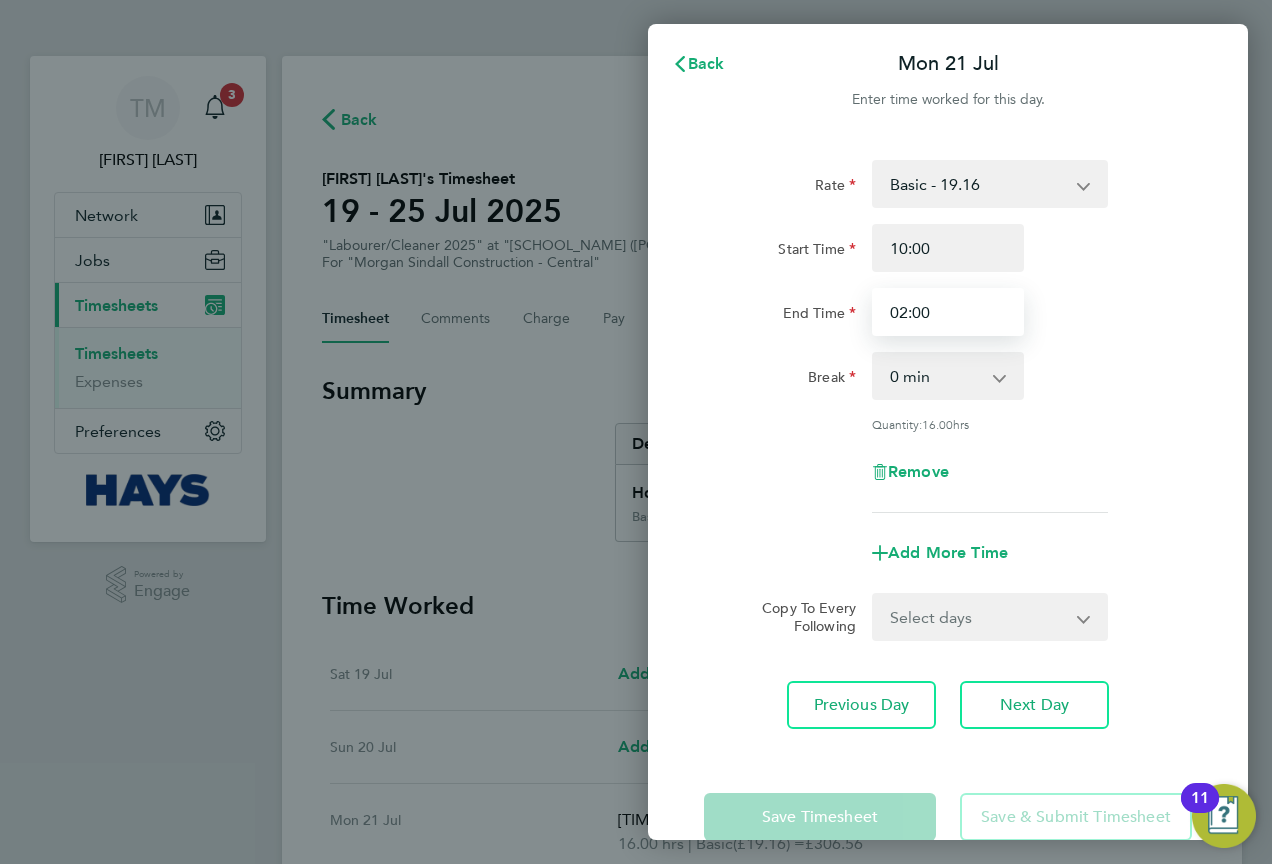 click on "02:00" at bounding box center [948, 312] 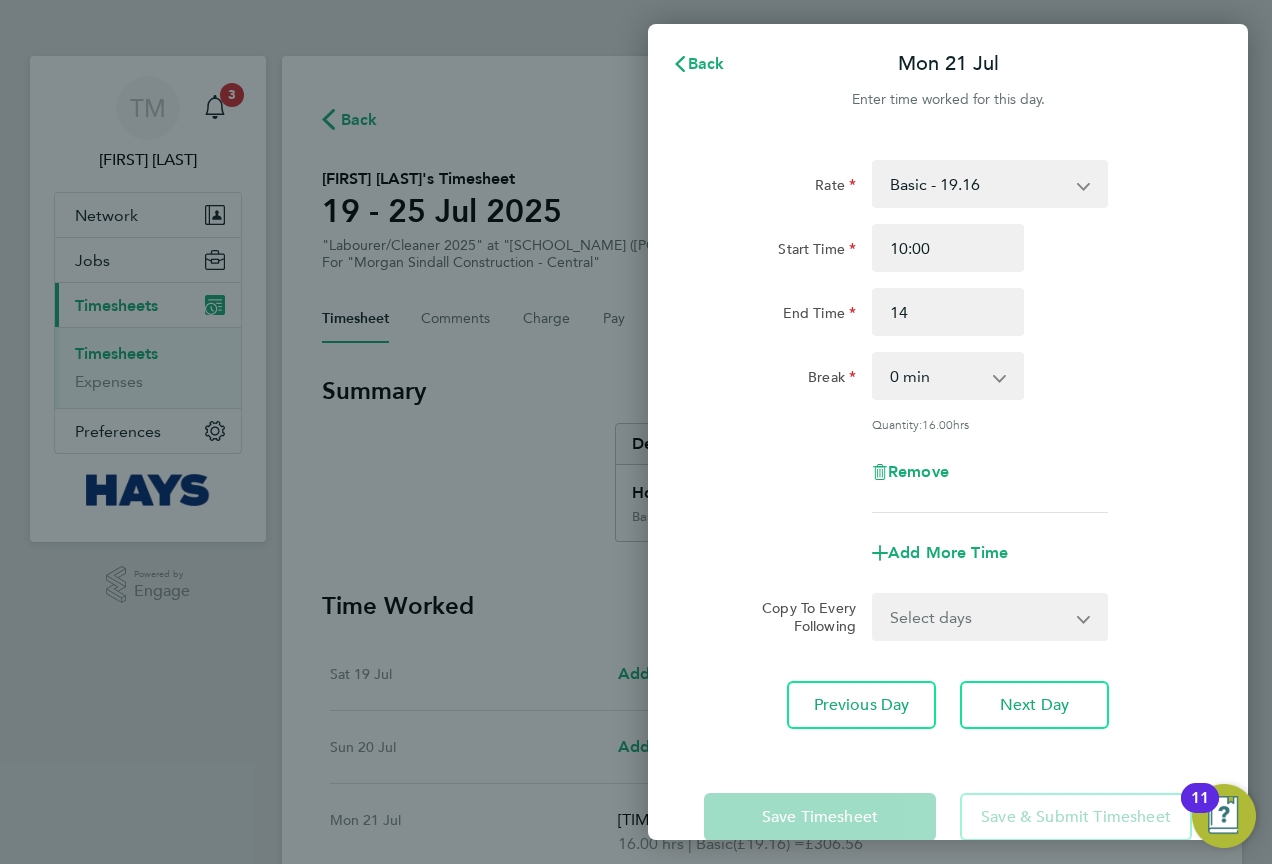 type on "14:00" 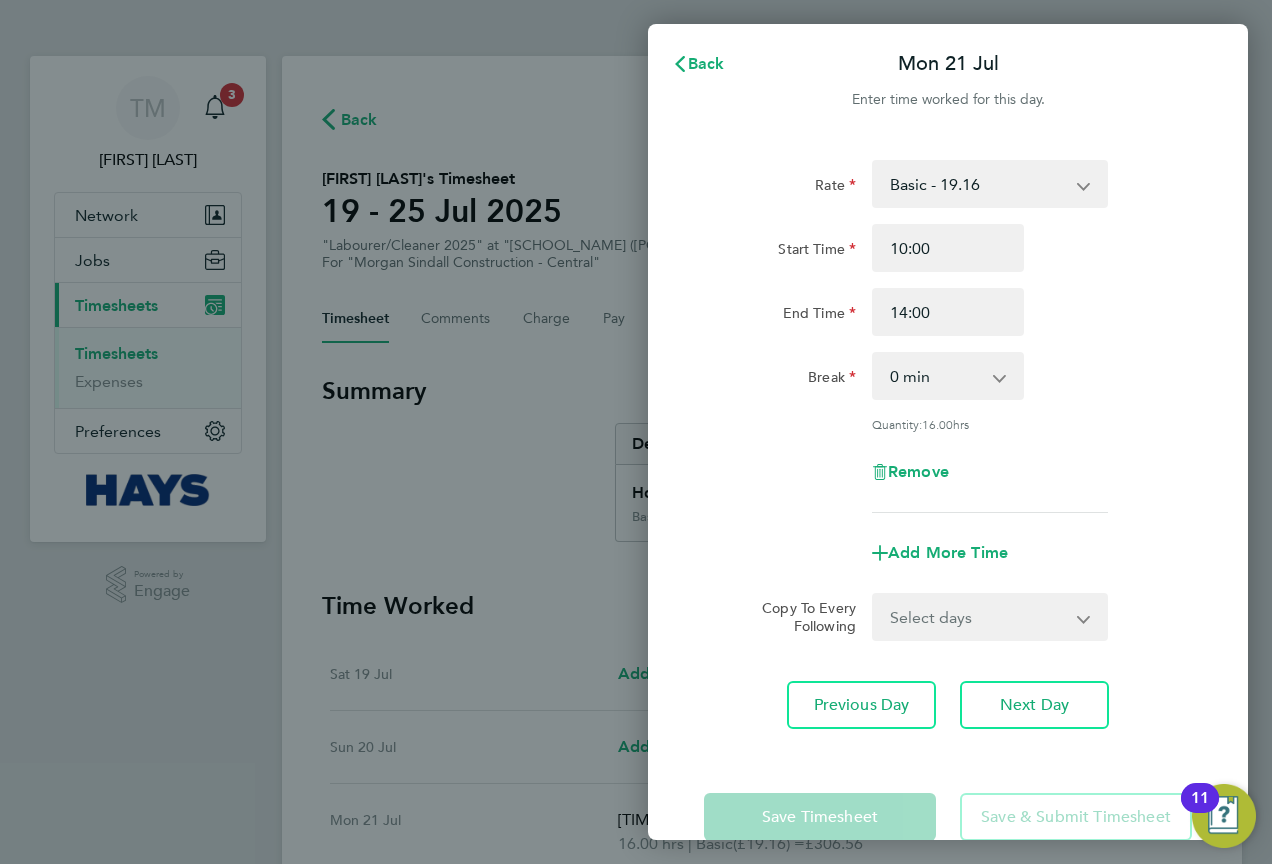 drag, startPoint x: 1084, startPoint y: 309, endPoint x: 1071, endPoint y: 309, distance: 13 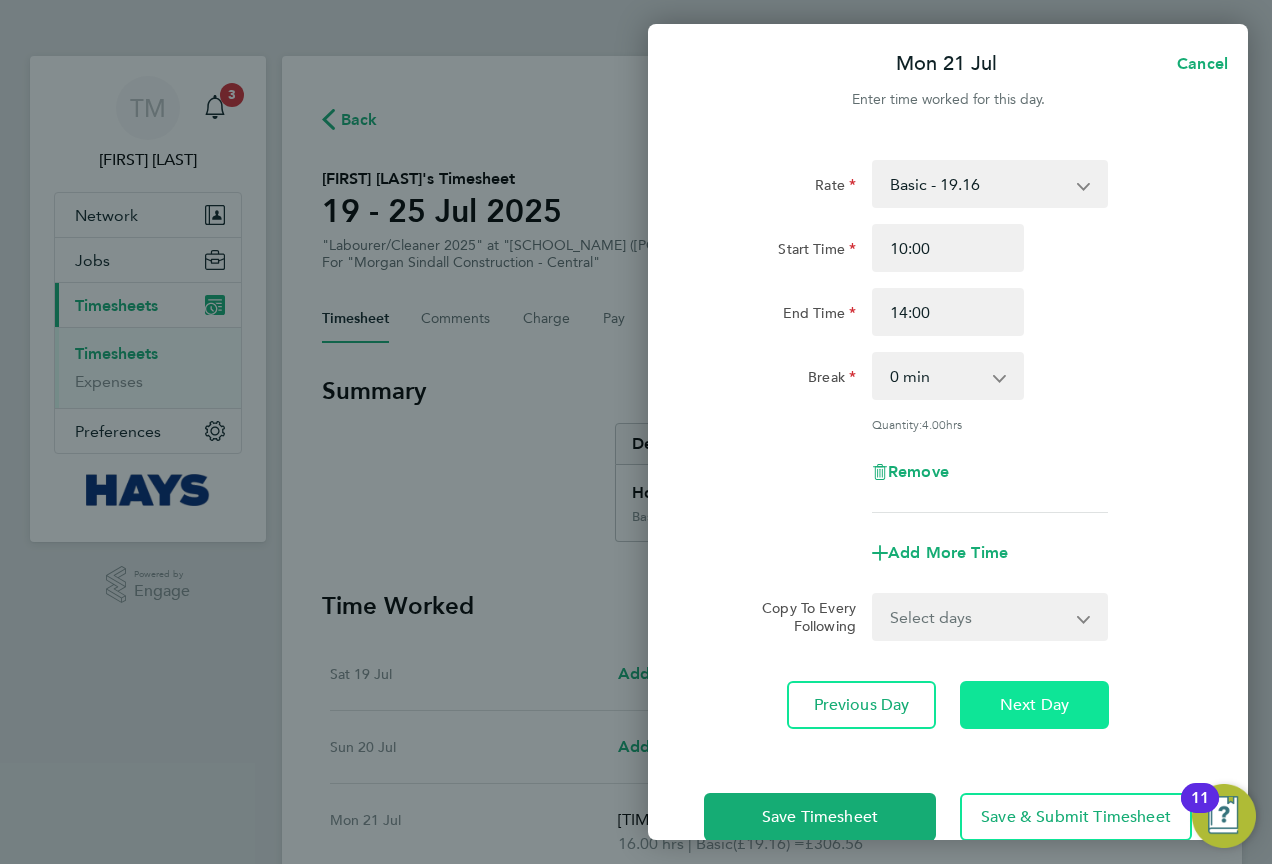 click on "Next Day" 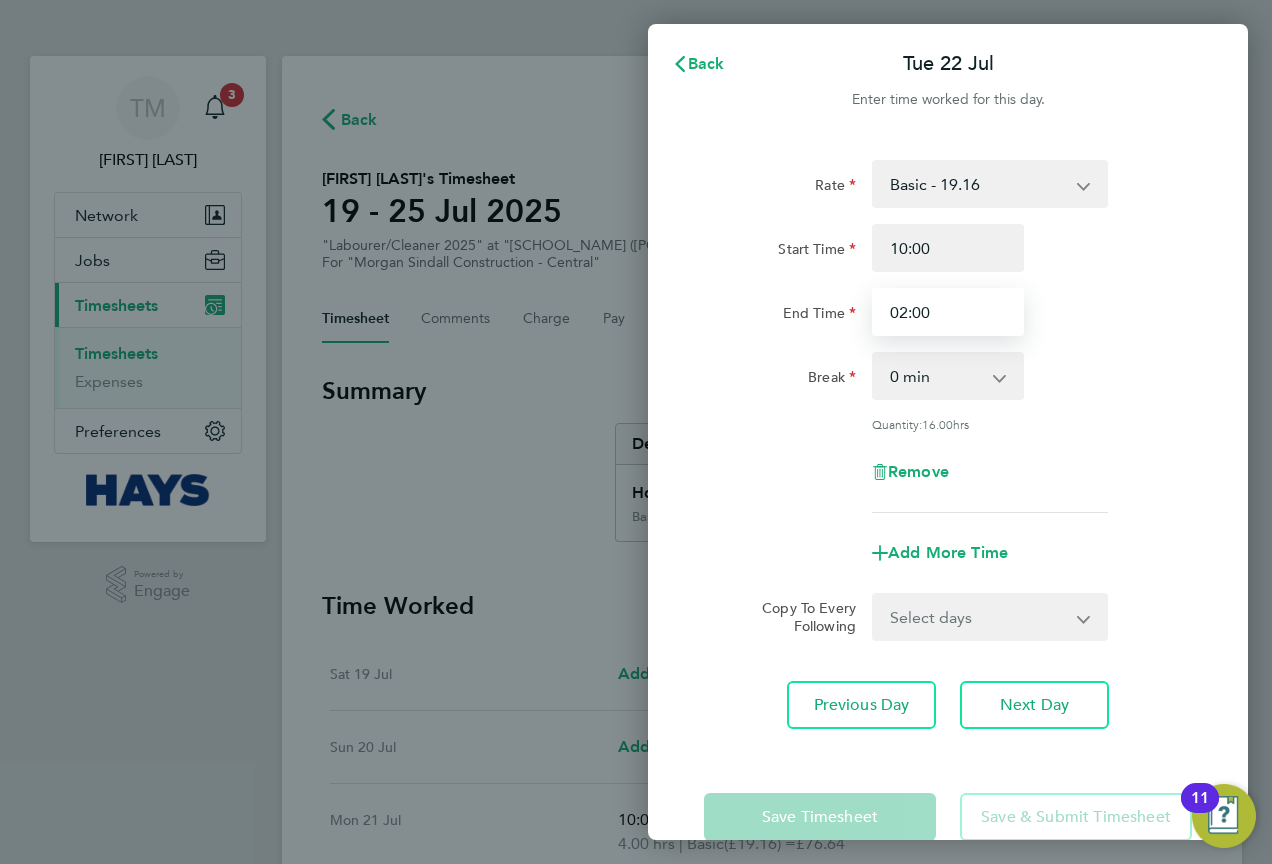 click on "02:00" at bounding box center [948, 312] 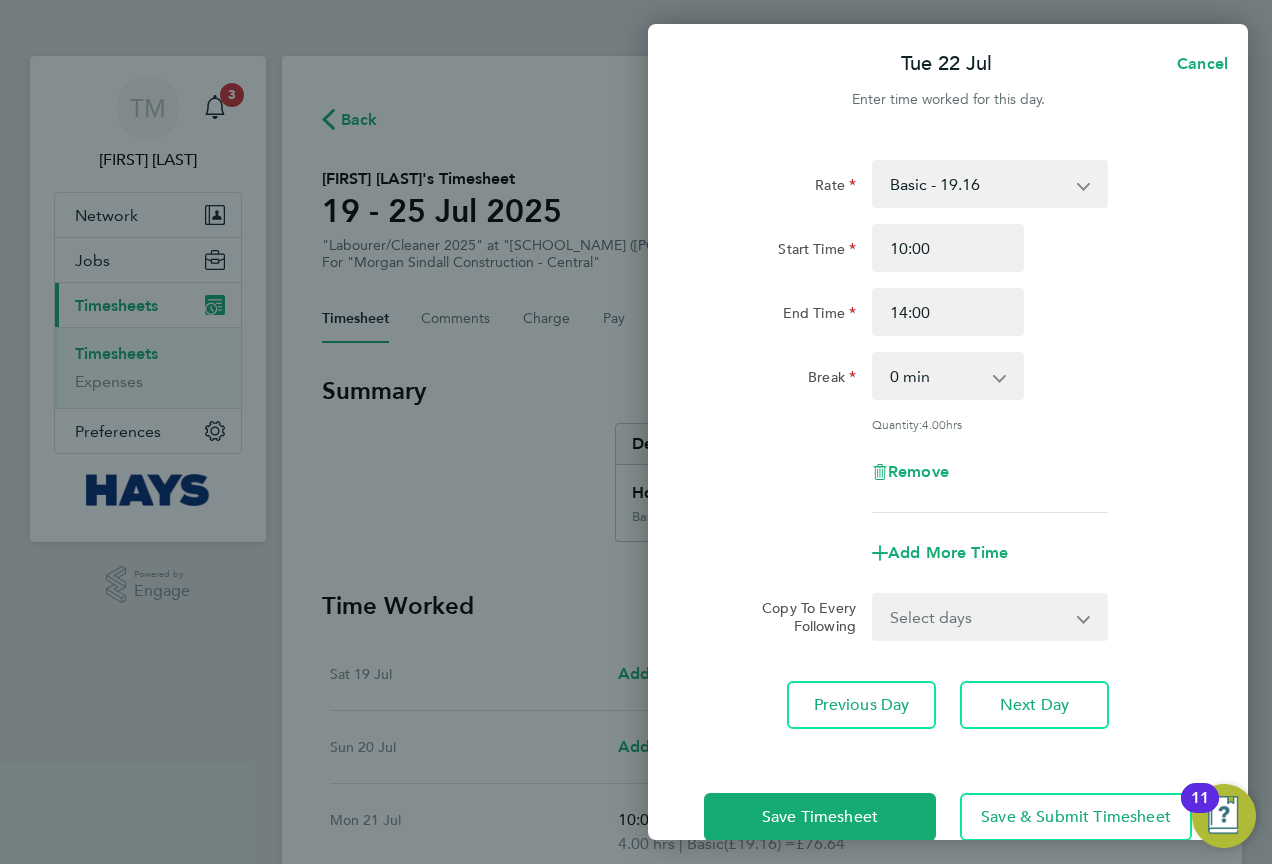 click on "End Time 14:00" 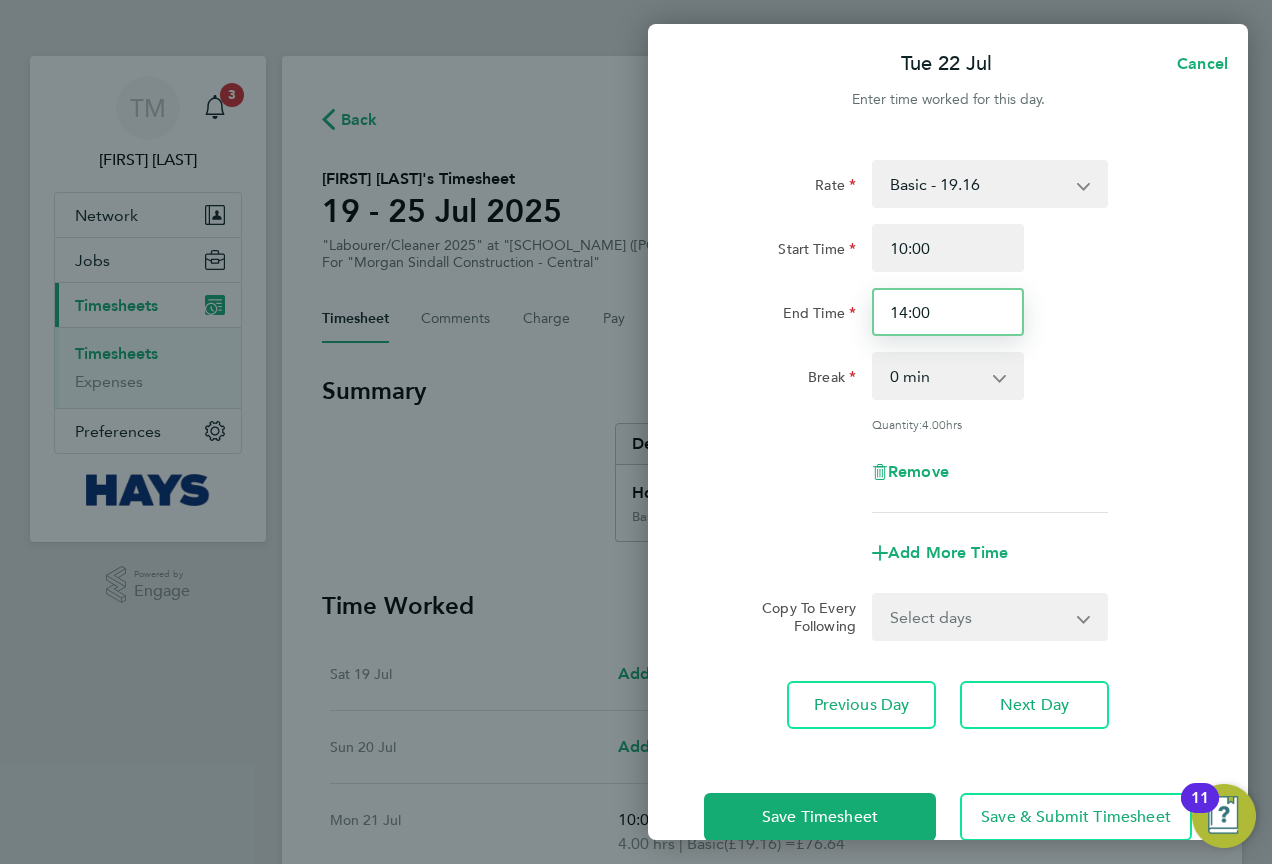 drag, startPoint x: 941, startPoint y: 304, endPoint x: 850, endPoint y: 313, distance: 91.44397 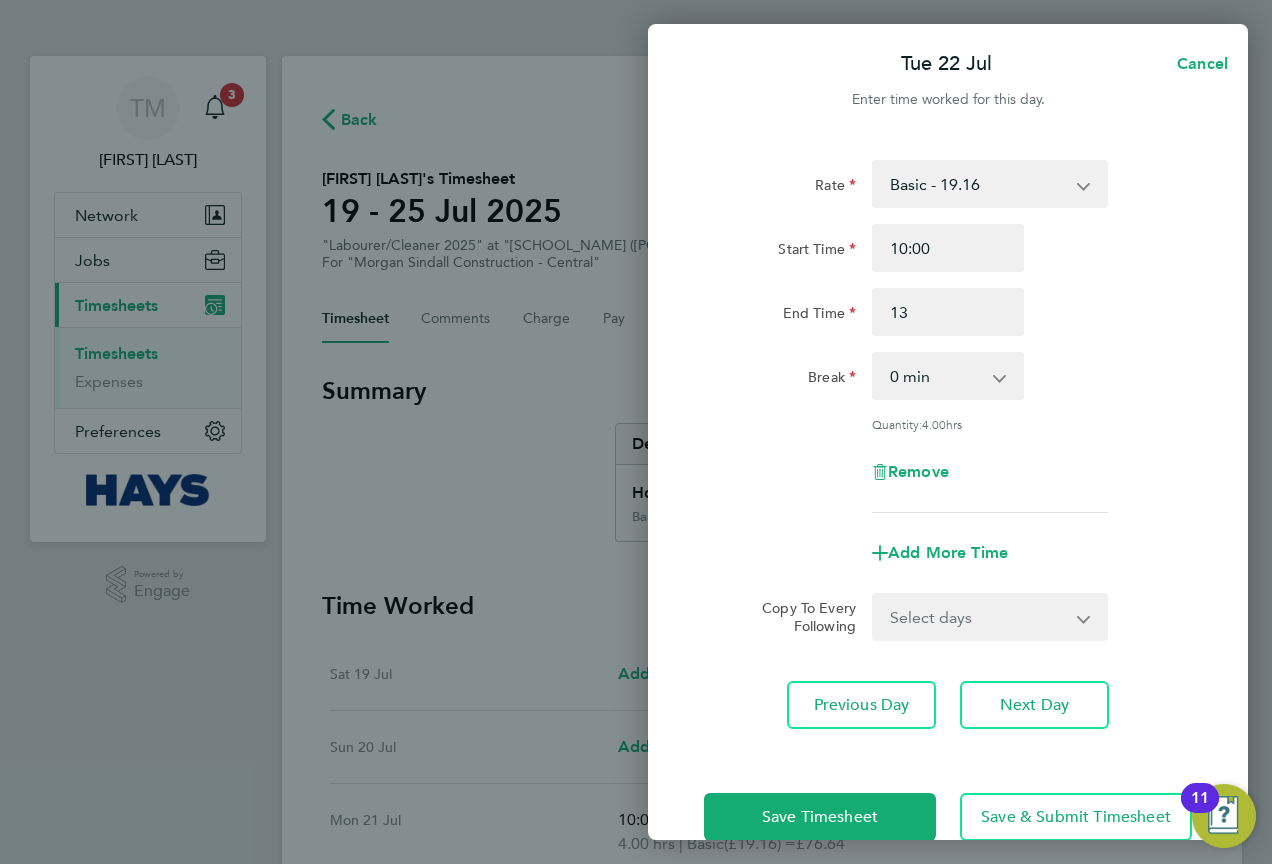 type on "13:00" 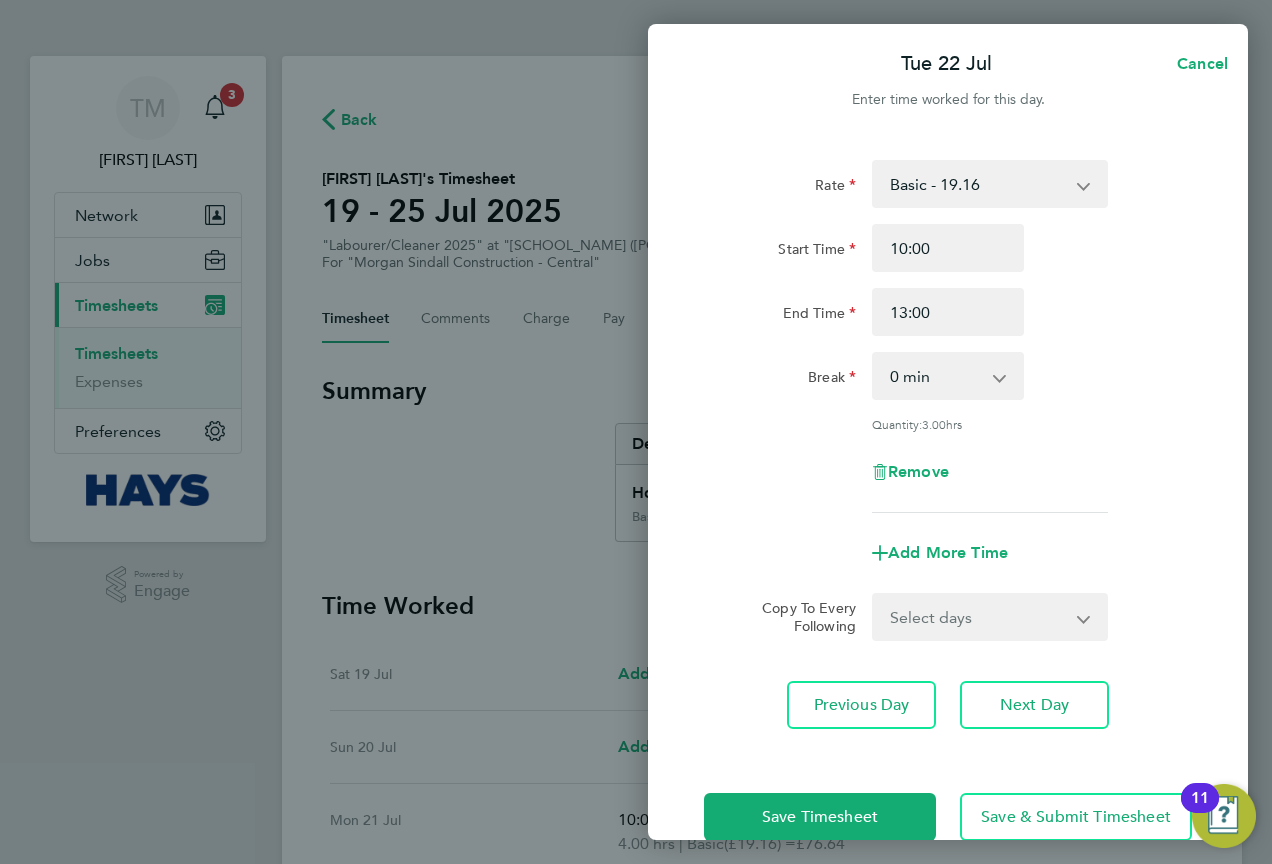 drag, startPoint x: 1088, startPoint y: 354, endPoint x: 1090, endPoint y: 372, distance: 18.110771 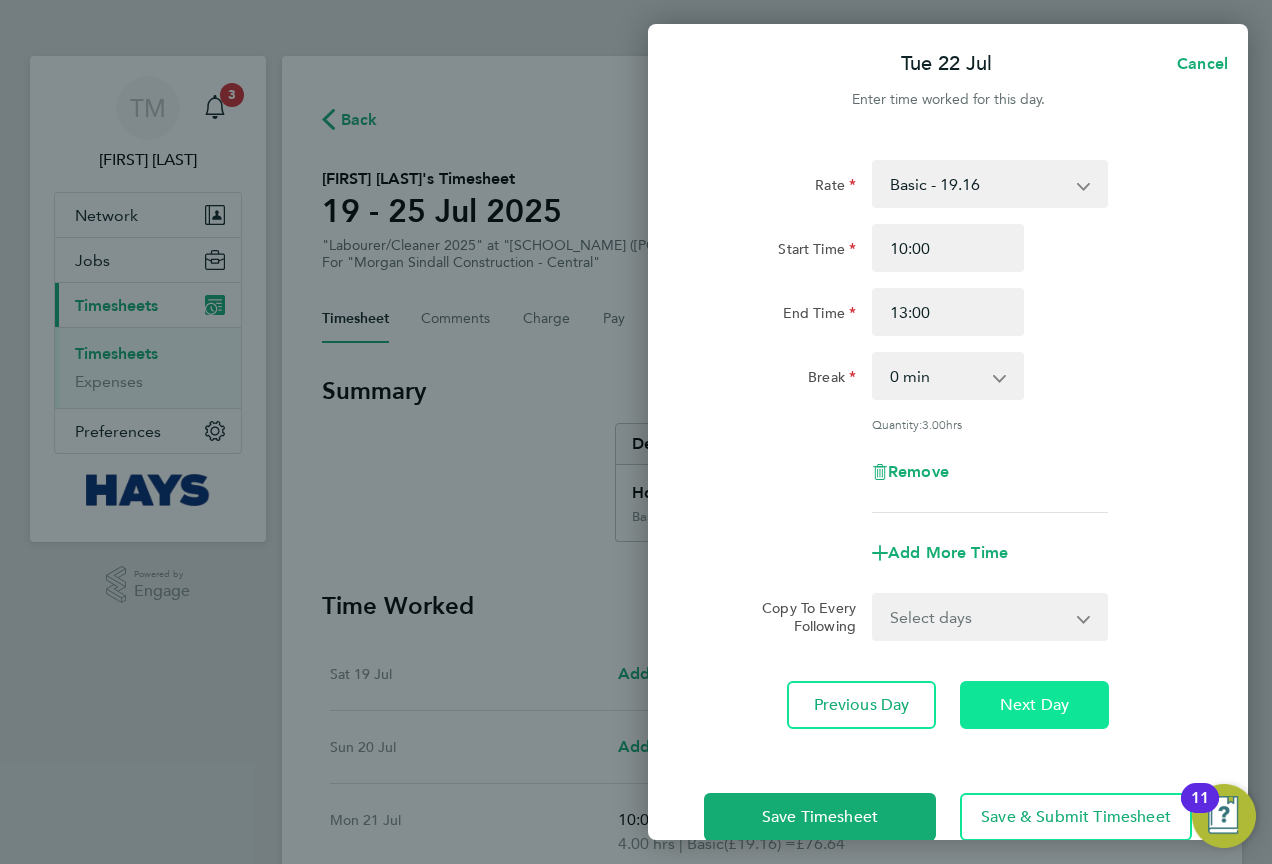 click on "Next Day" 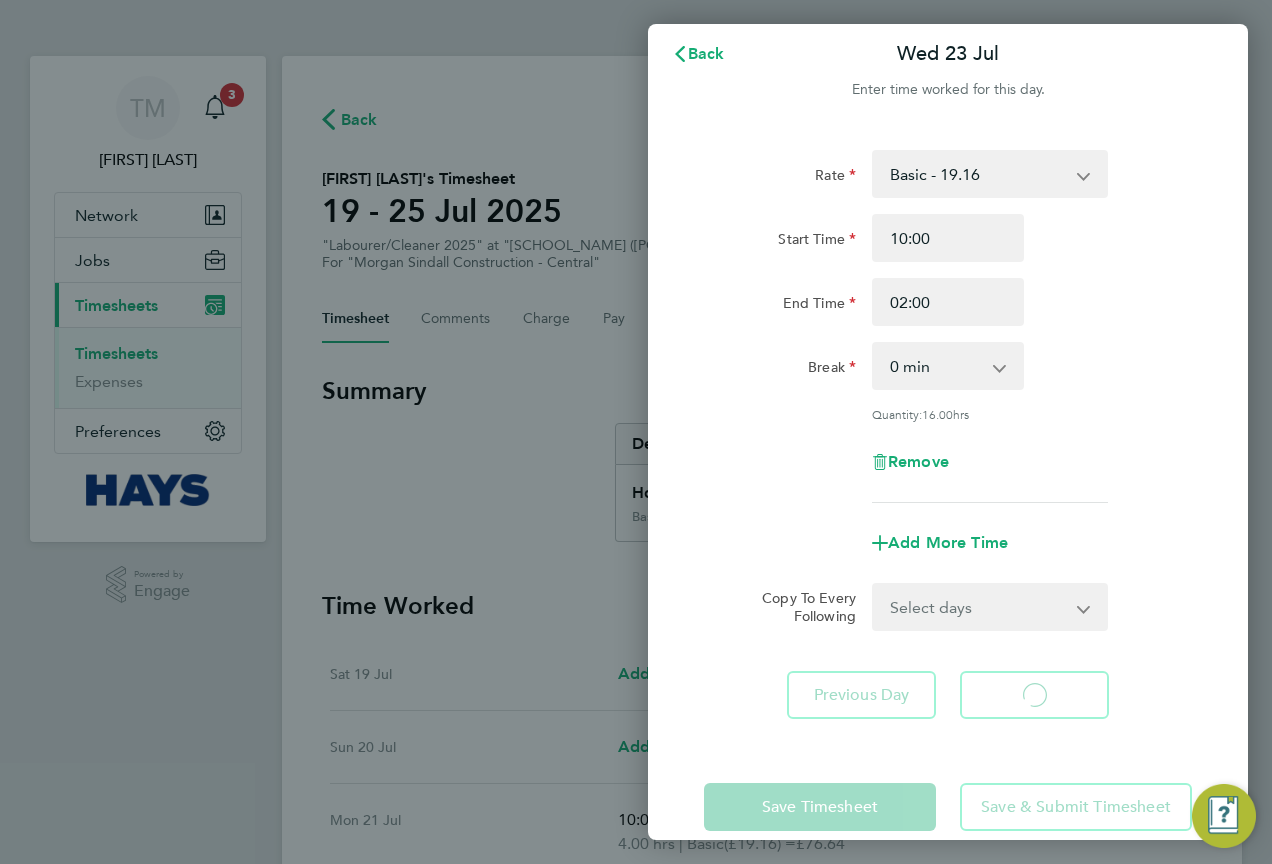 scroll, scrollTop: 39, scrollLeft: 0, axis: vertical 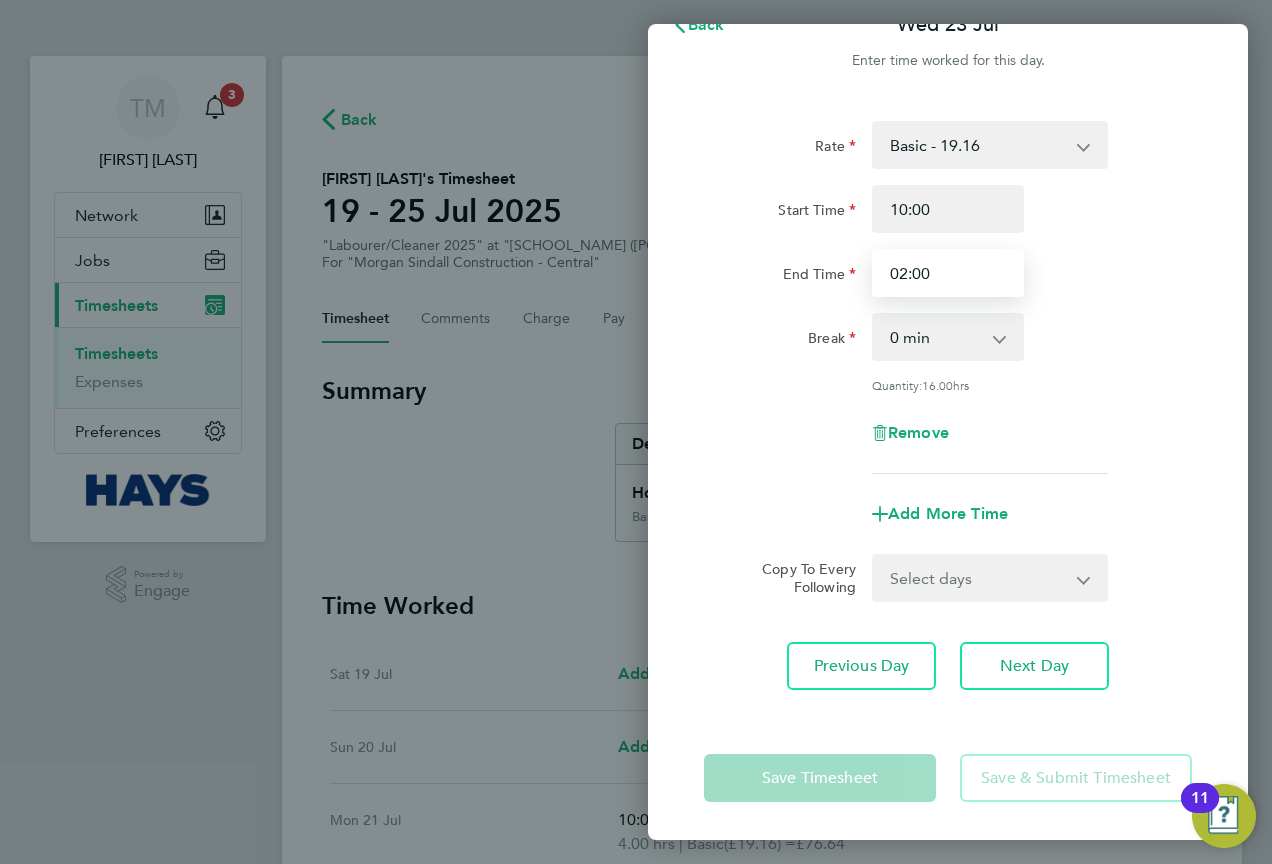 drag, startPoint x: 959, startPoint y: 270, endPoint x: 835, endPoint y: 274, distance: 124.0645 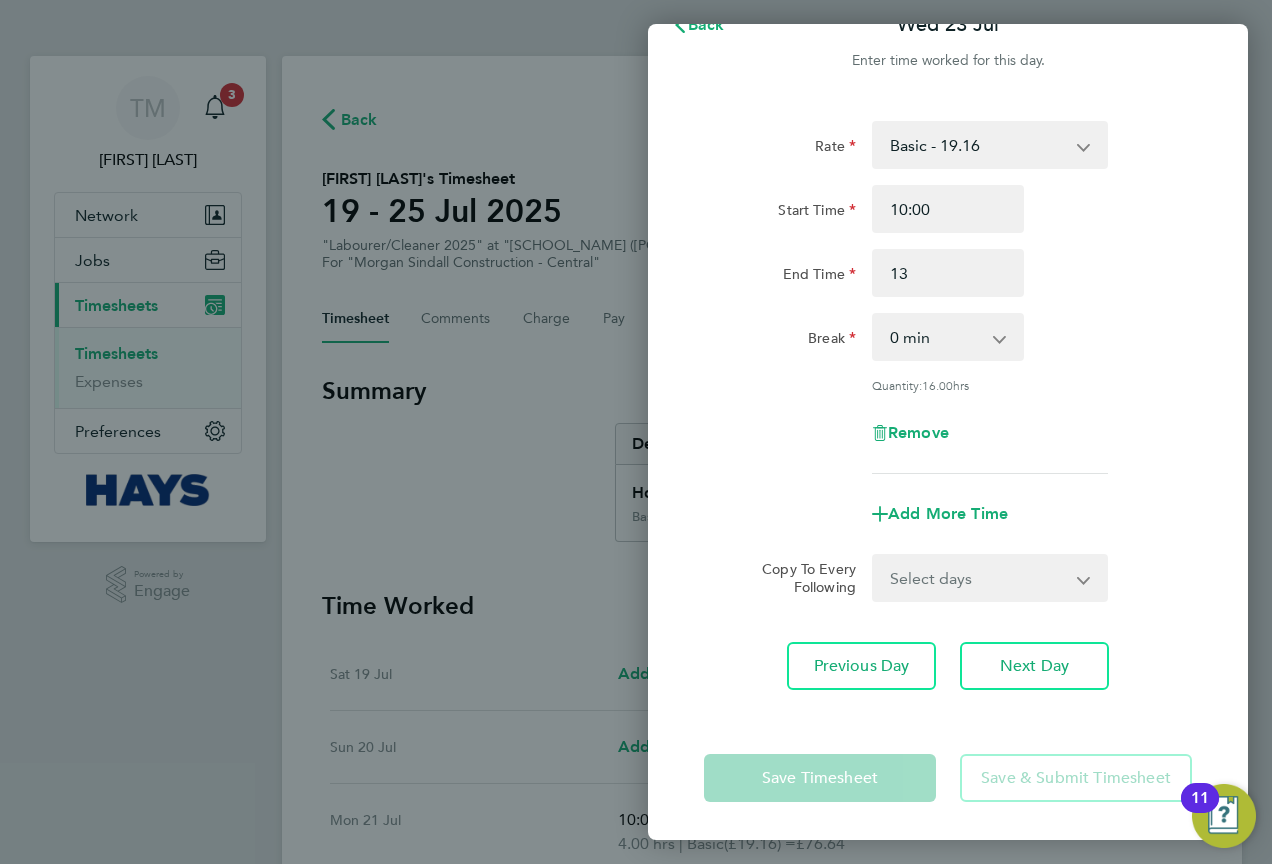 type on "13:00" 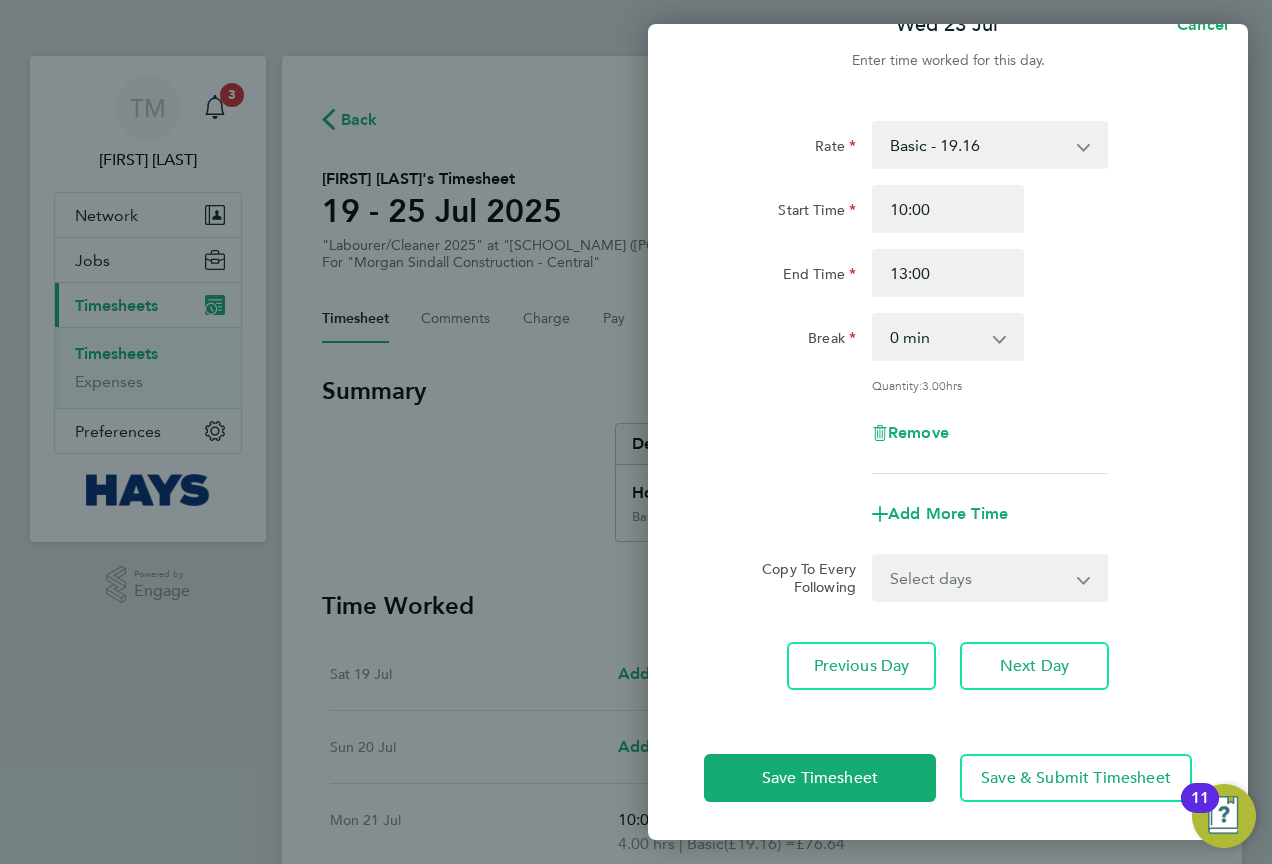 click on "End Time 13:00" 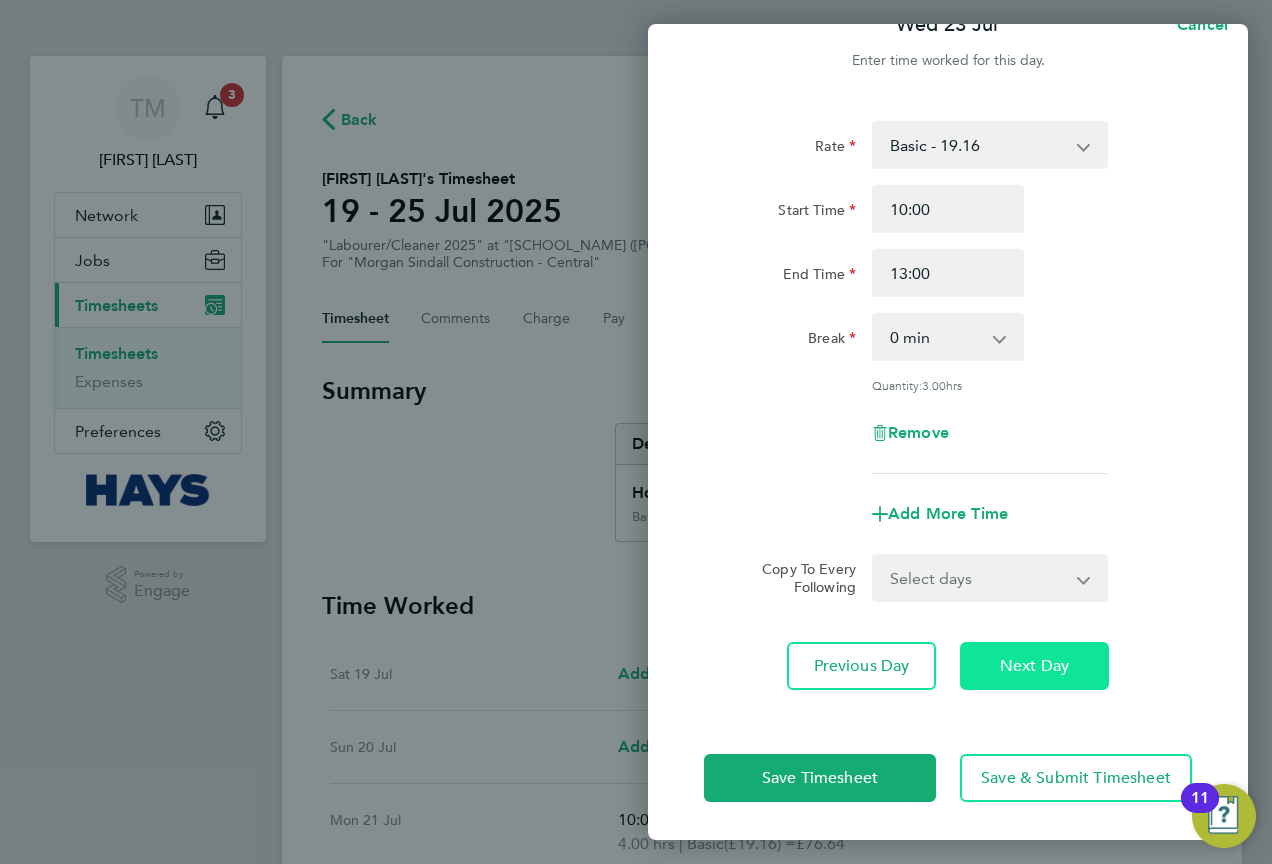 click on "Next Day" 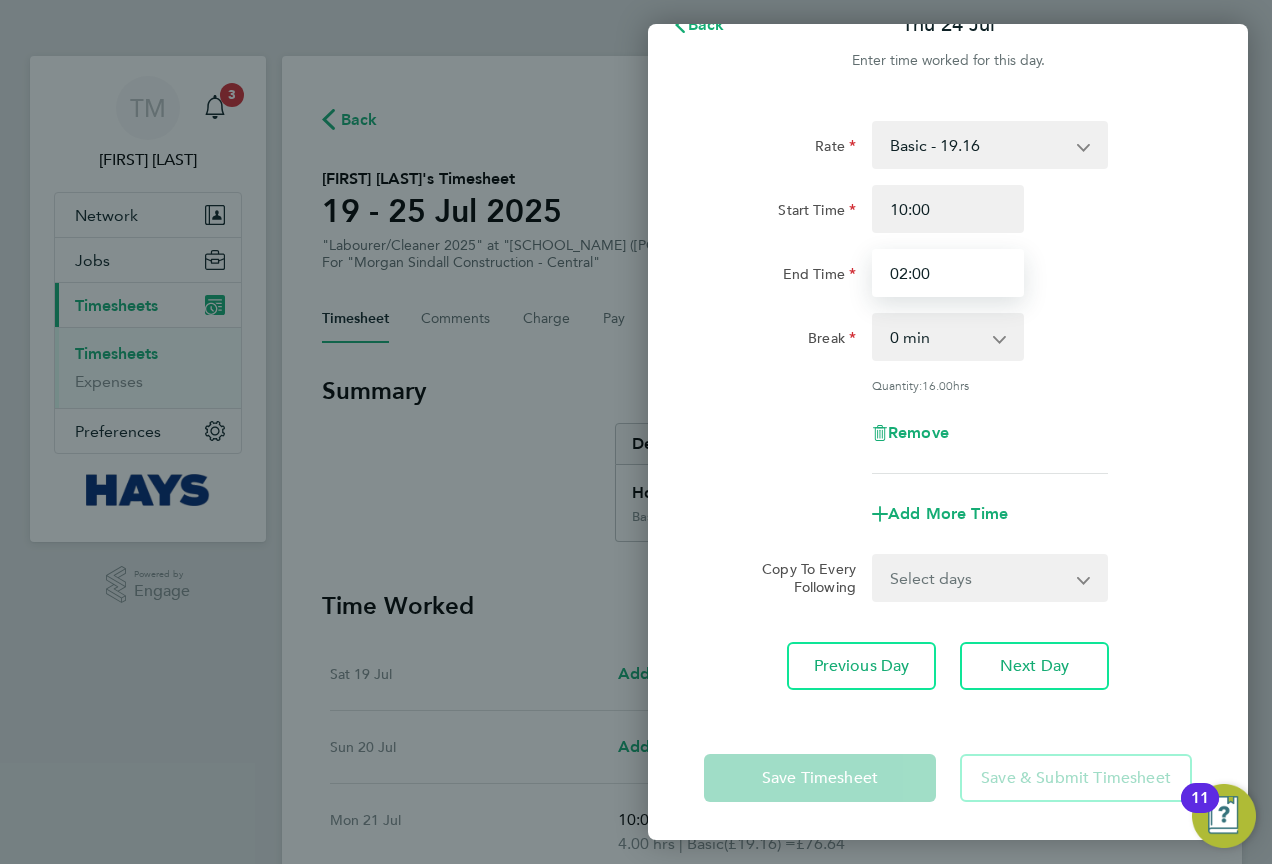 drag, startPoint x: 962, startPoint y: 283, endPoint x: 848, endPoint y: 286, distance: 114.03947 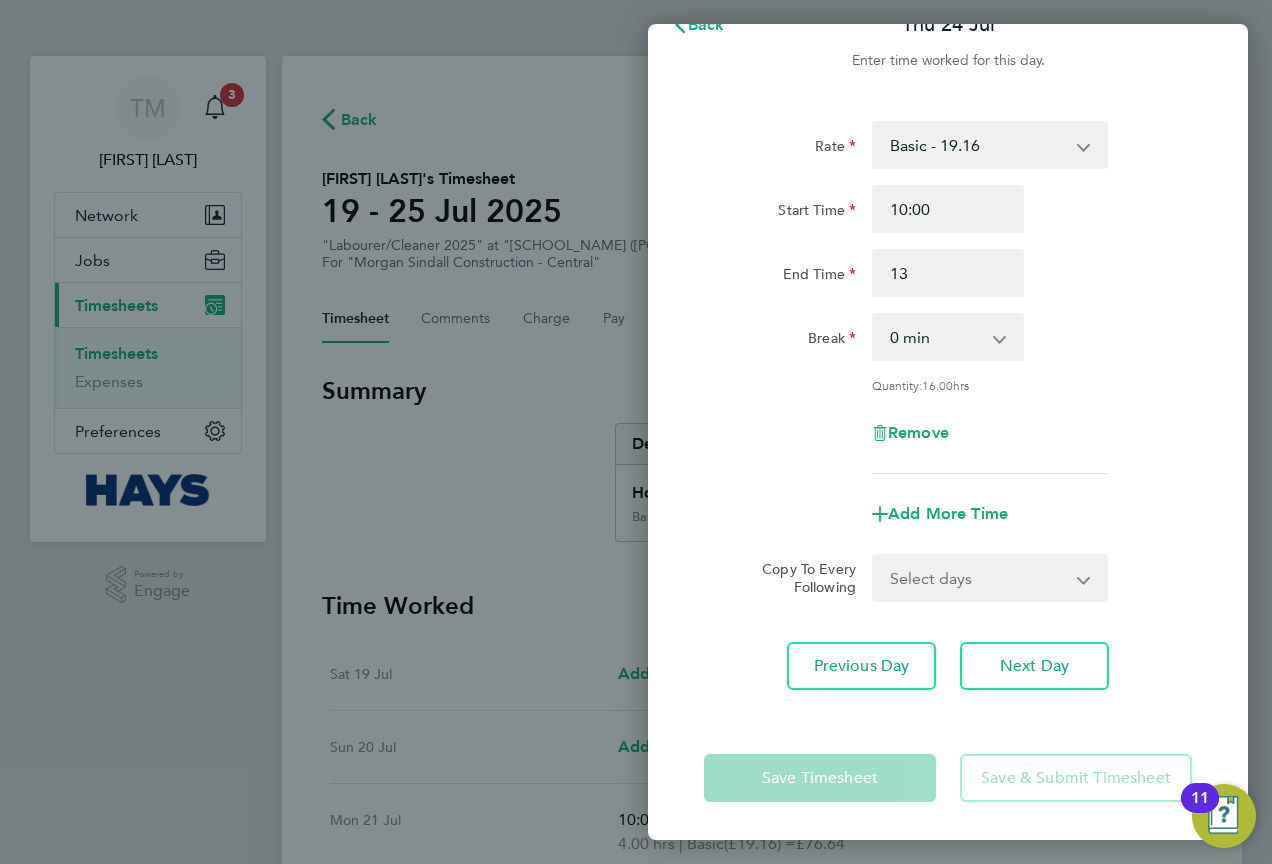 type on "13:00" 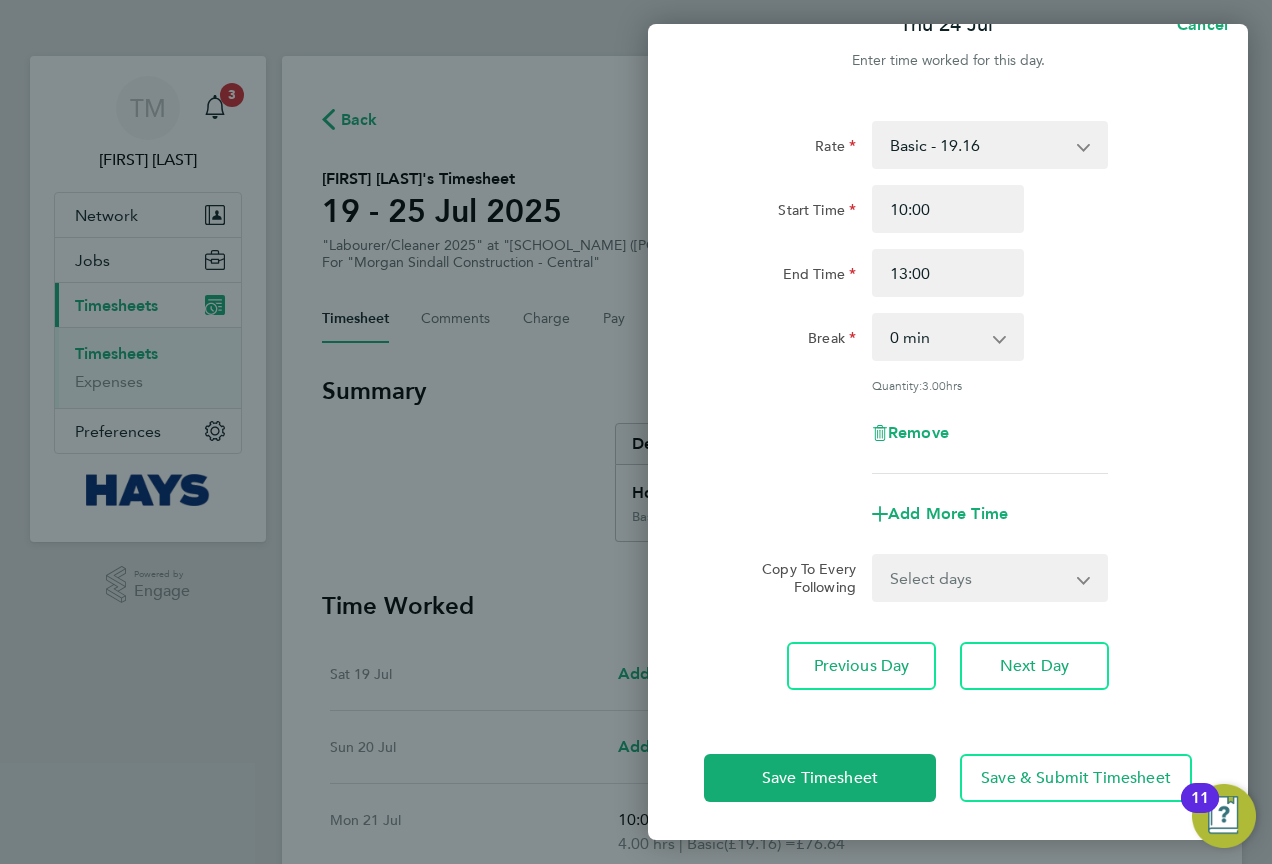 click on "Break  0 min   15 min   30 min   45 min   60 min   75 min   90 min" 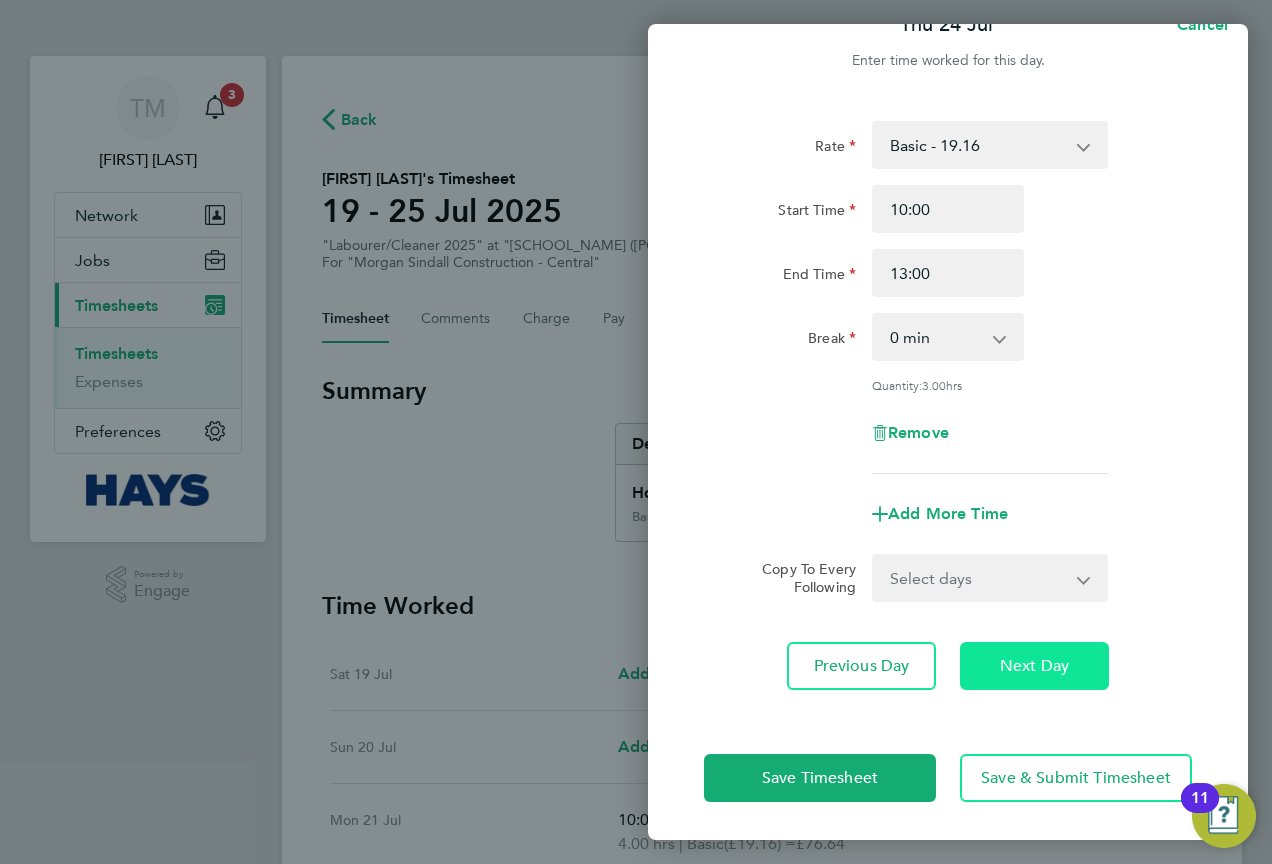 drag, startPoint x: 1052, startPoint y: 660, endPoint x: 1086, endPoint y: 625, distance: 48.79549 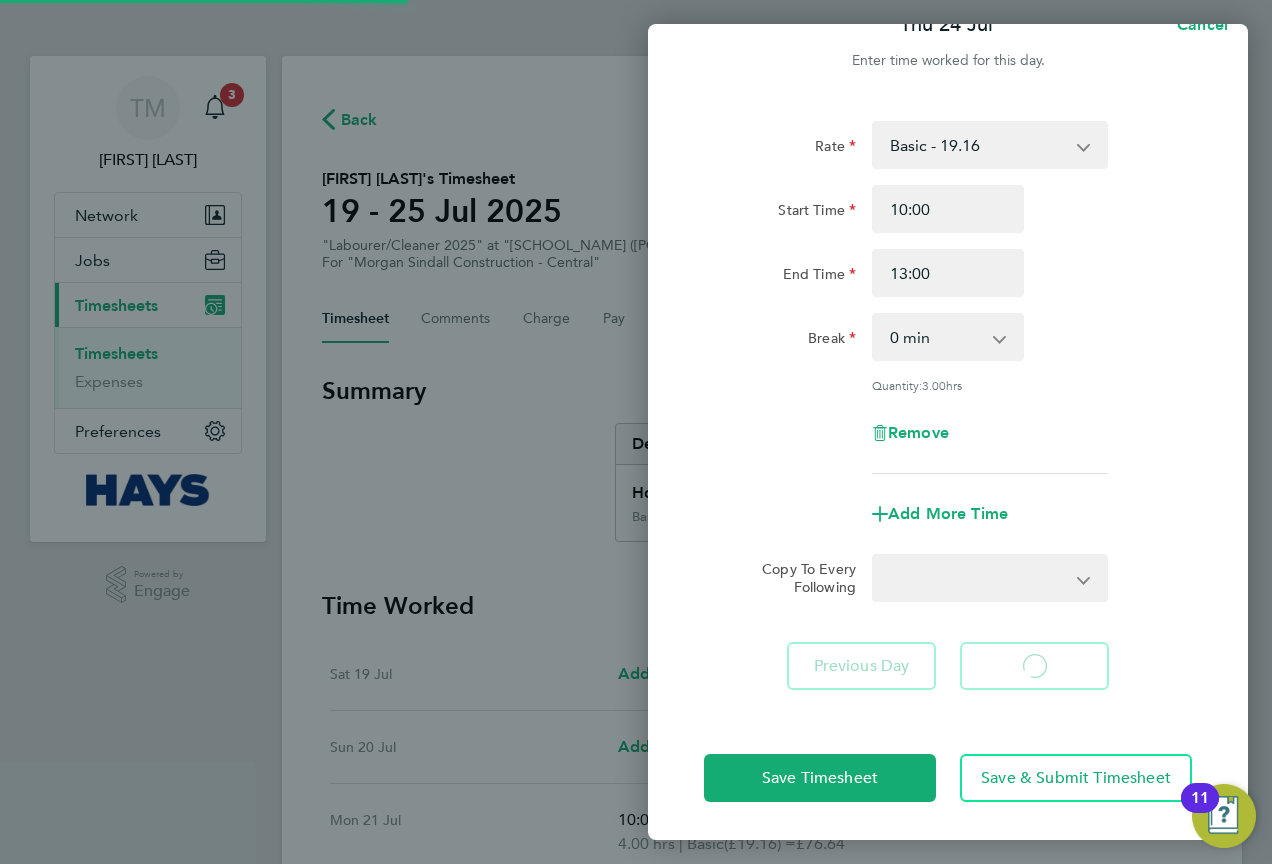 scroll, scrollTop: 0, scrollLeft: 0, axis: both 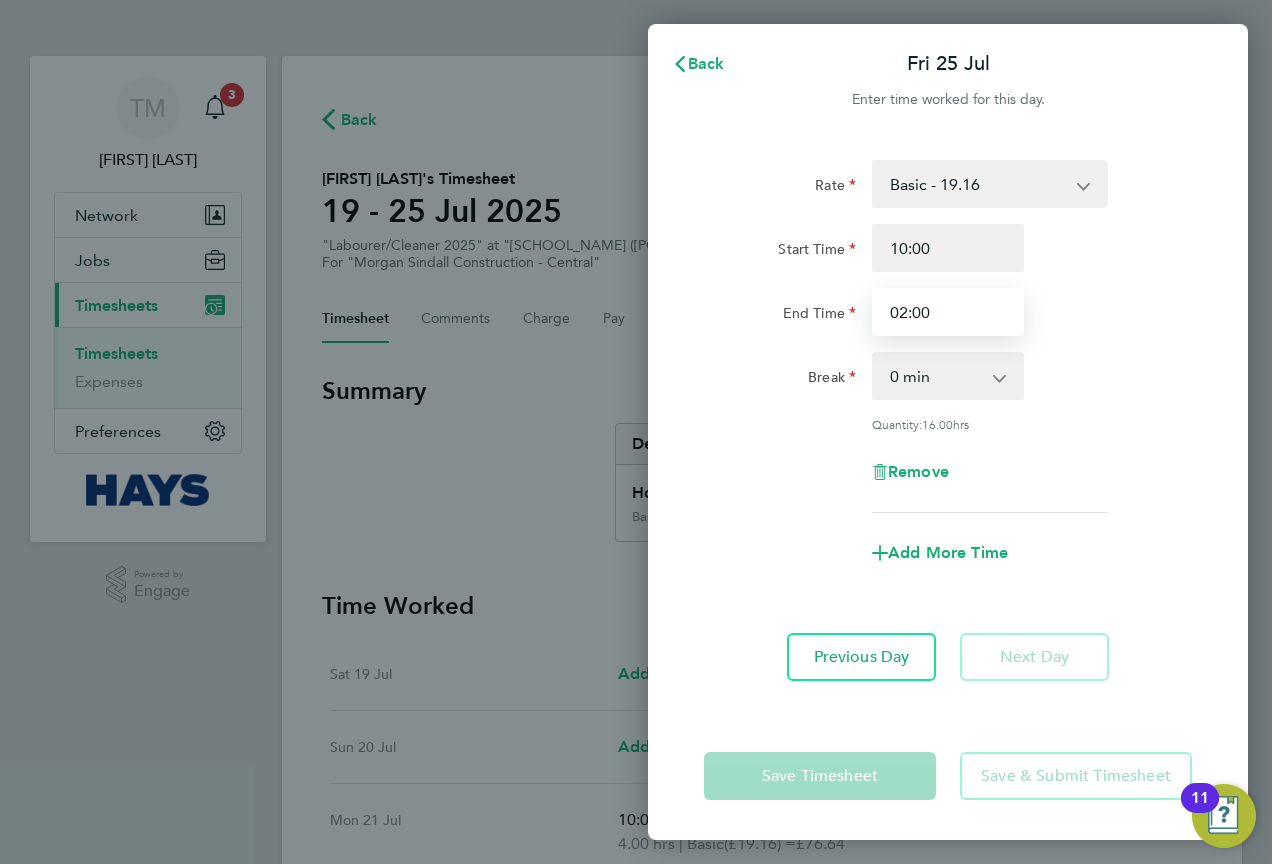 drag, startPoint x: 966, startPoint y: 316, endPoint x: 821, endPoint y: 316, distance: 145 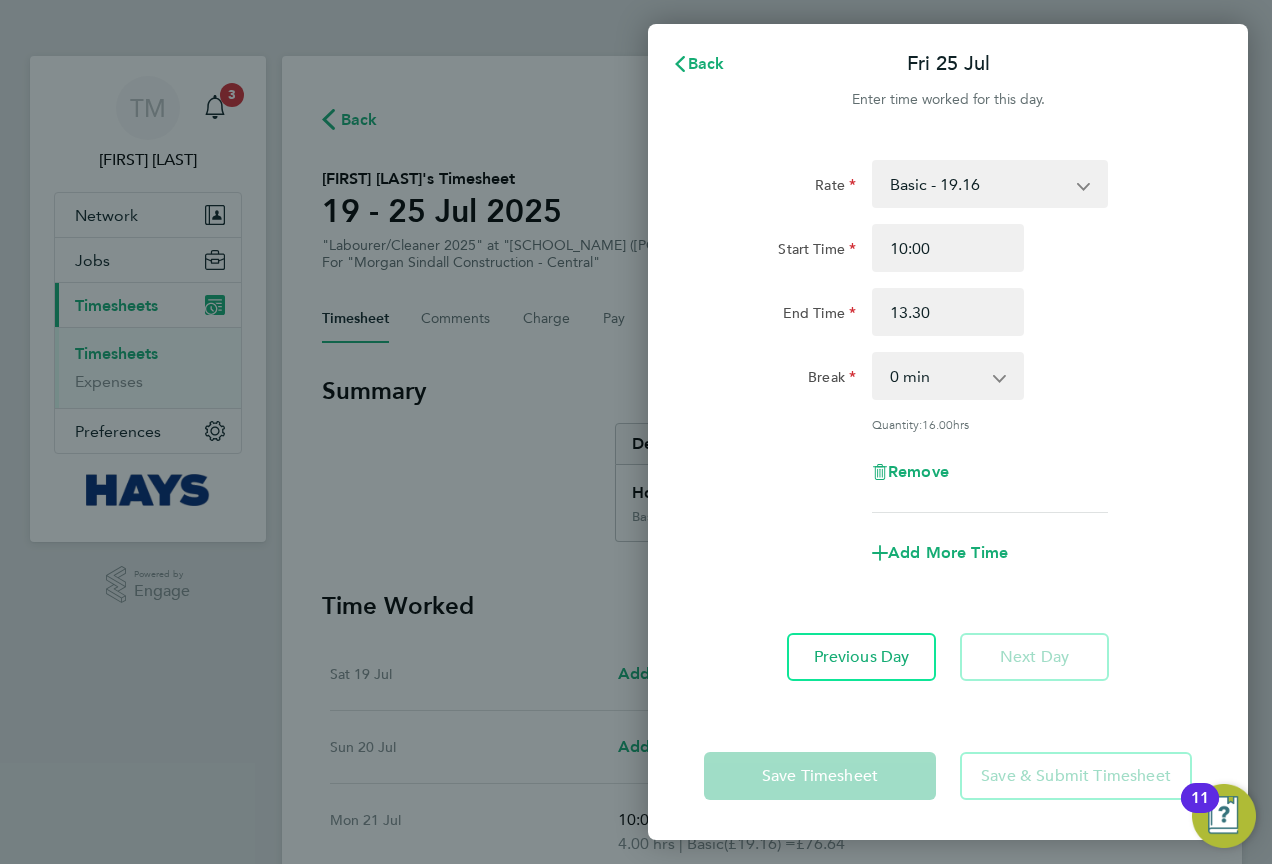 type on "13:30" 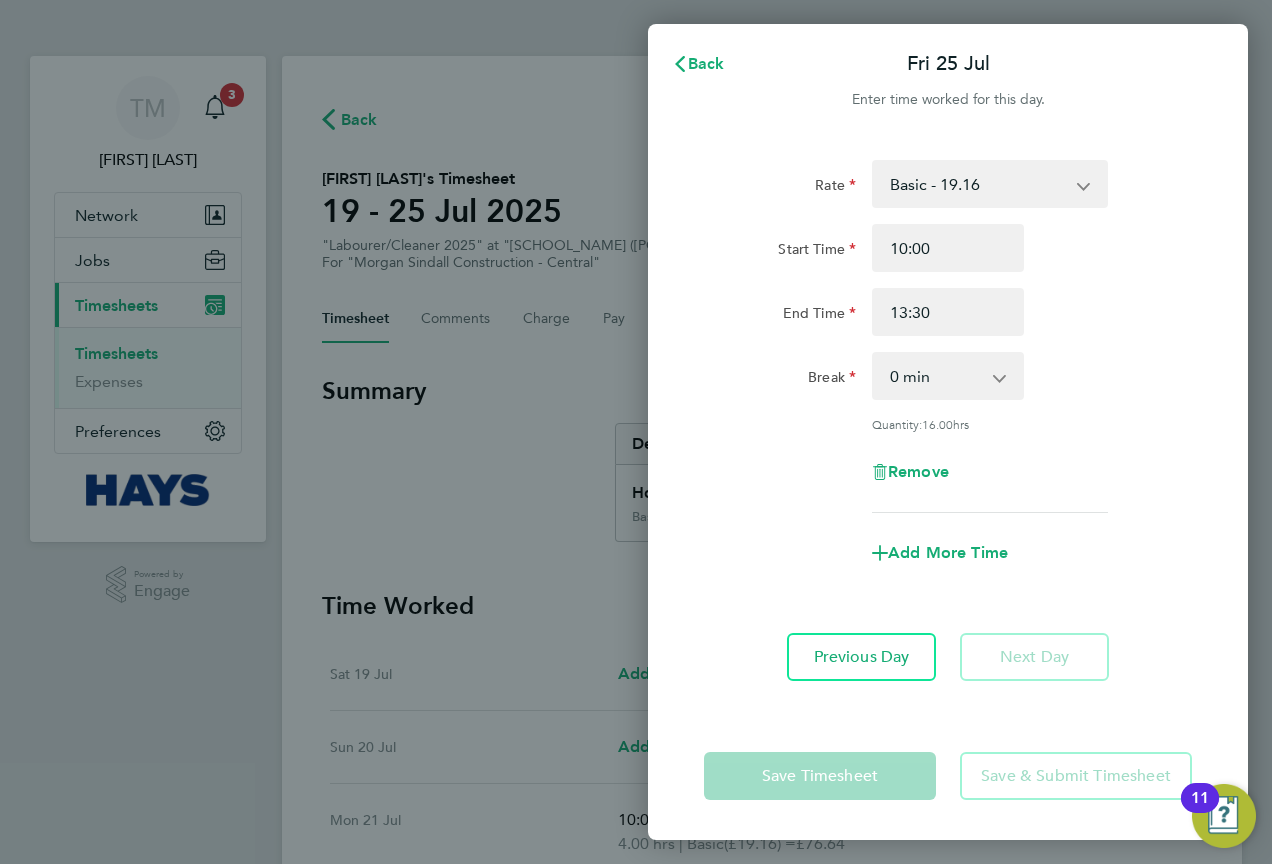 click on "Rate  Basic - 19.16   Weekday OT 45h+ - 27.44   Sat first 4h - 27.44
Start Time 10:00 End Time 13:30 Break  0 min   15 min   30 min   45 min   60 min   75 min   90 min
Quantity:  16.00  hrs
Remove" 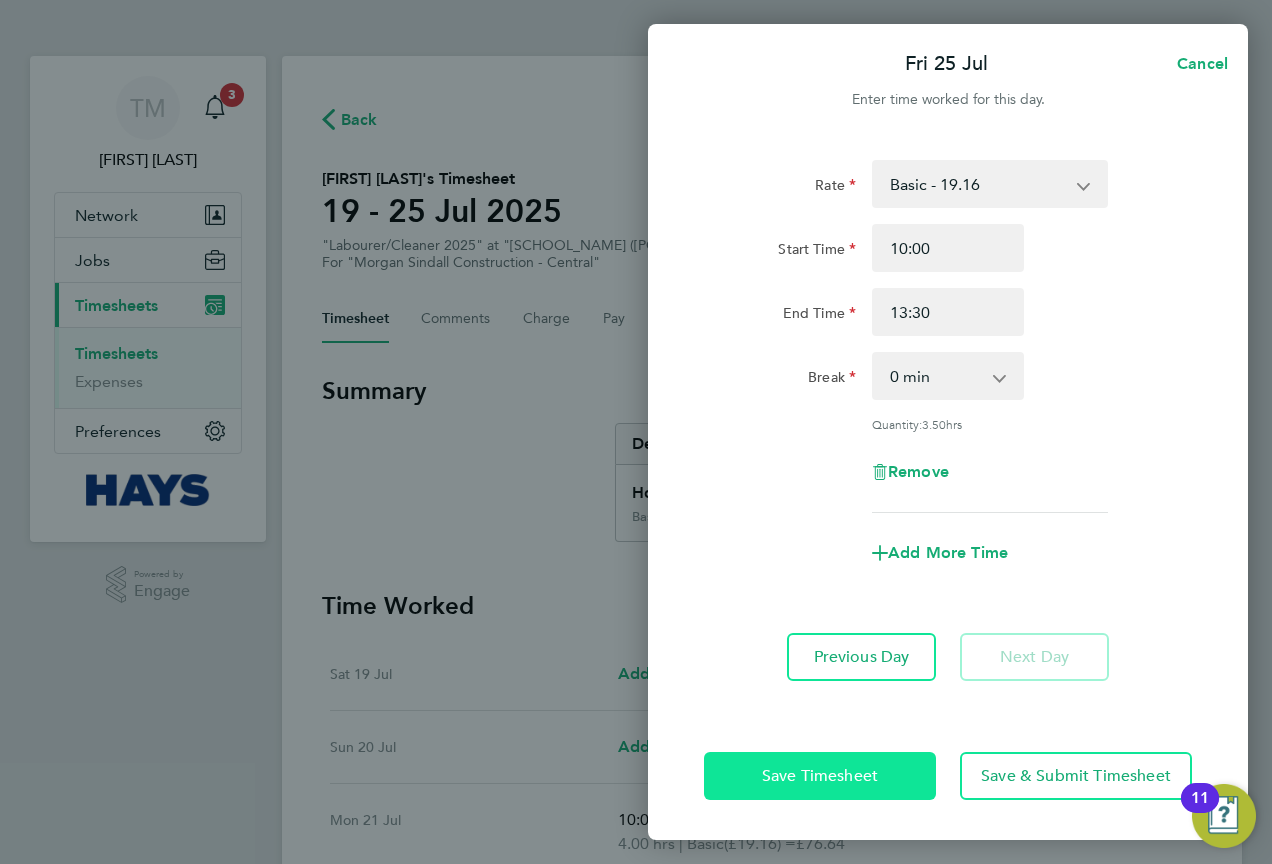 click on "Save Timesheet" 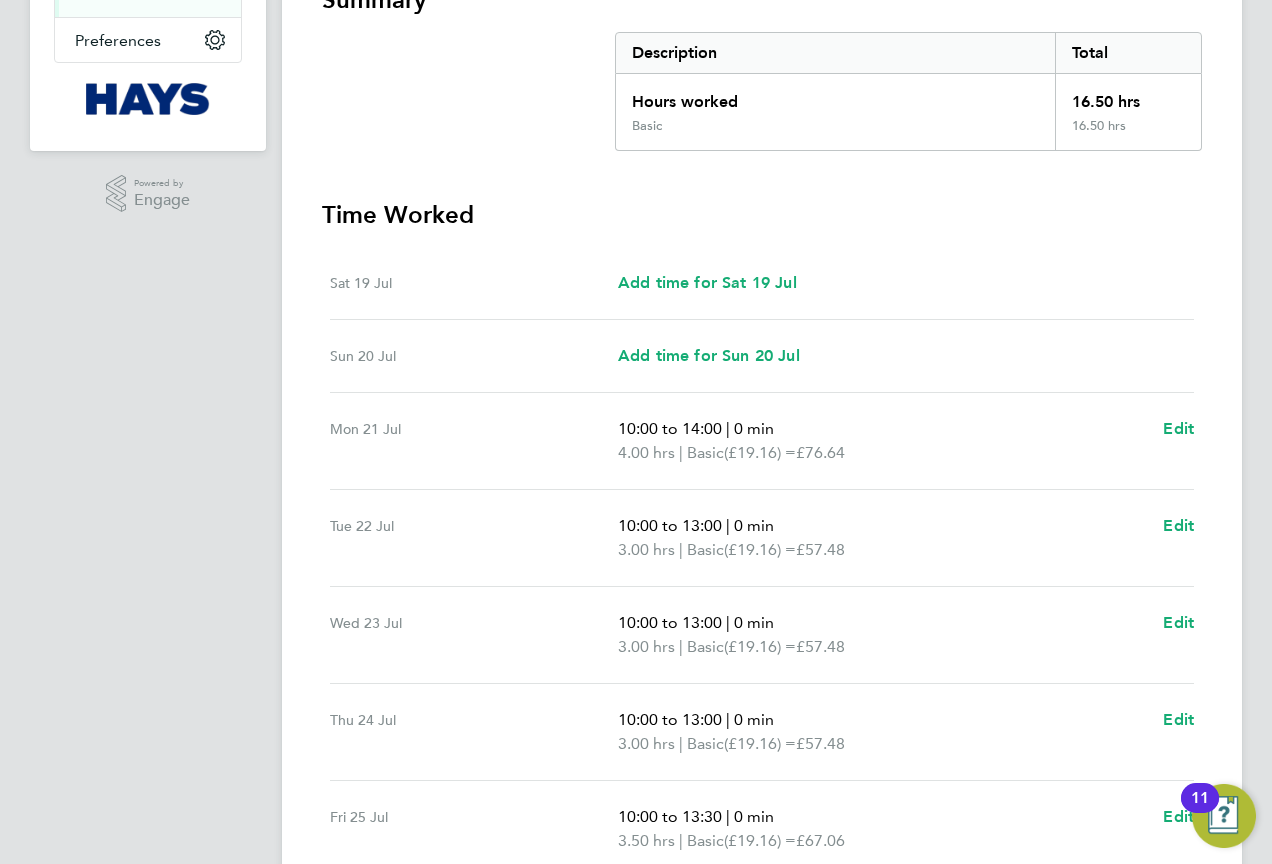 scroll, scrollTop: 500, scrollLeft: 0, axis: vertical 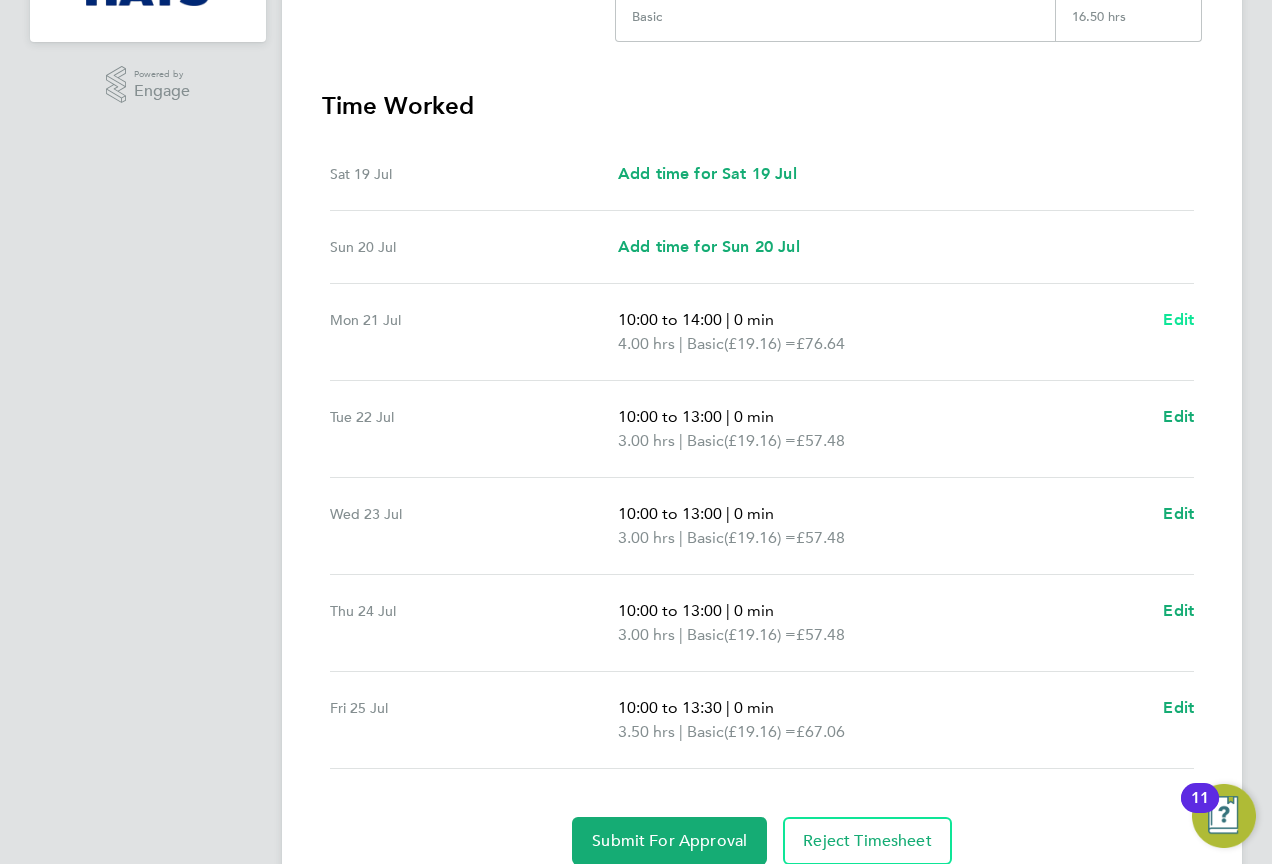 click on "Edit" at bounding box center (1178, 319) 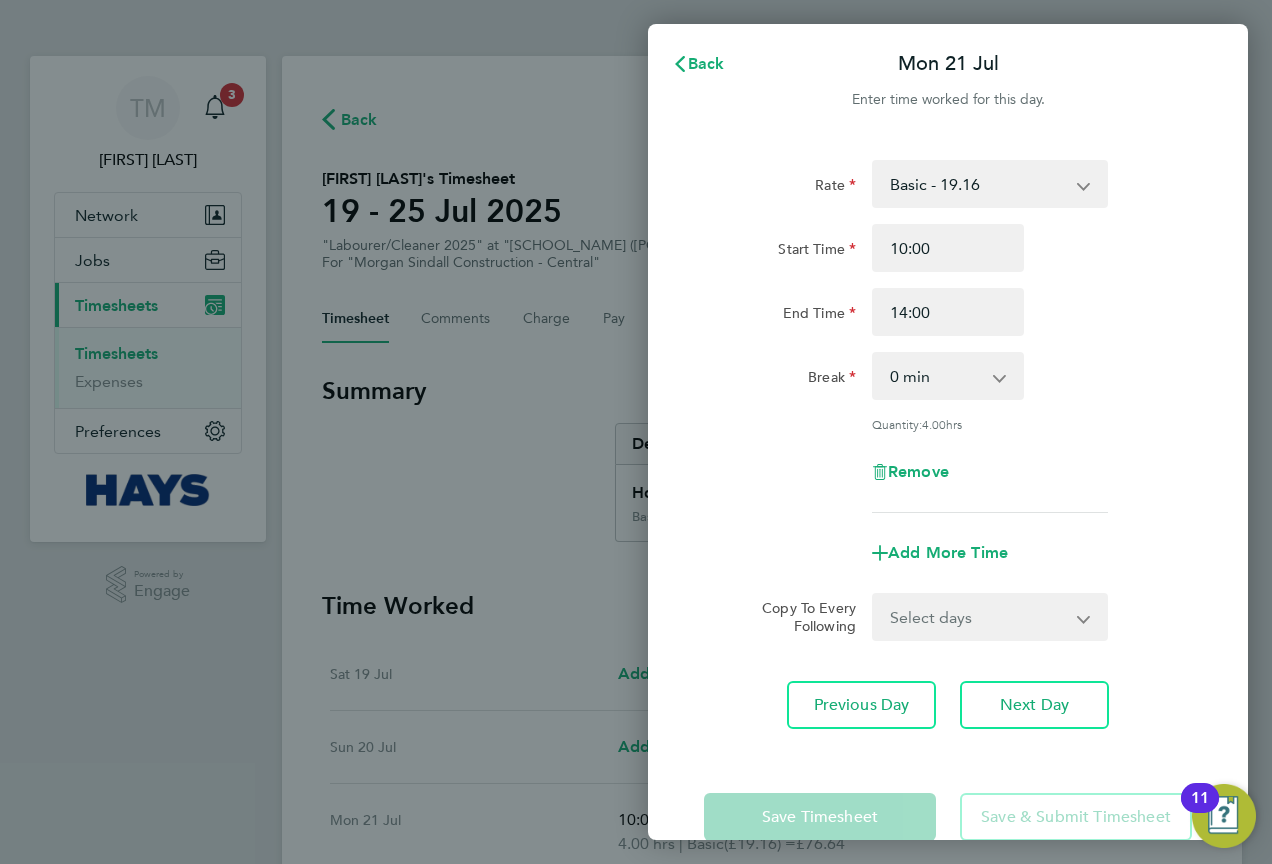 scroll, scrollTop: 0, scrollLeft: 0, axis: both 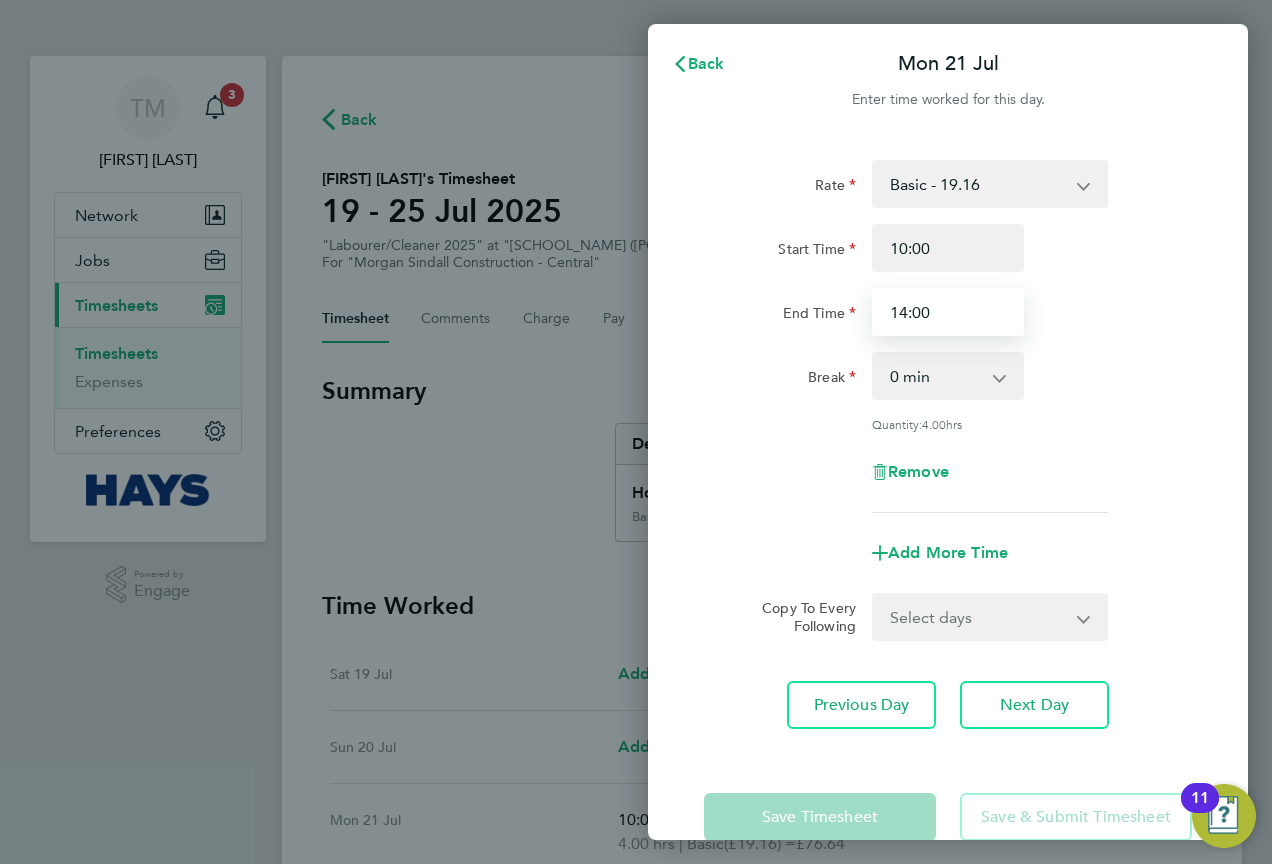 drag, startPoint x: 982, startPoint y: 308, endPoint x: 813, endPoint y: 323, distance: 169.66437 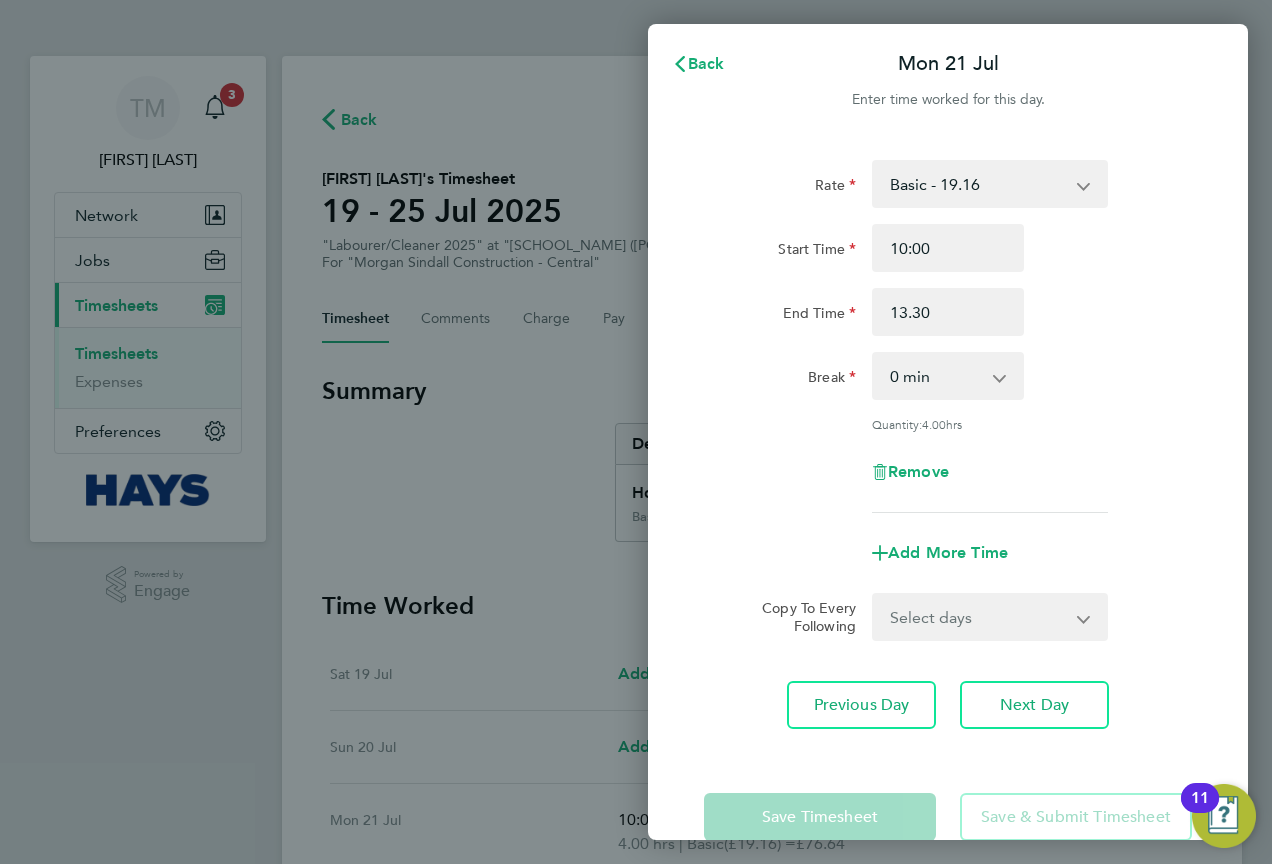 type on "13:30" 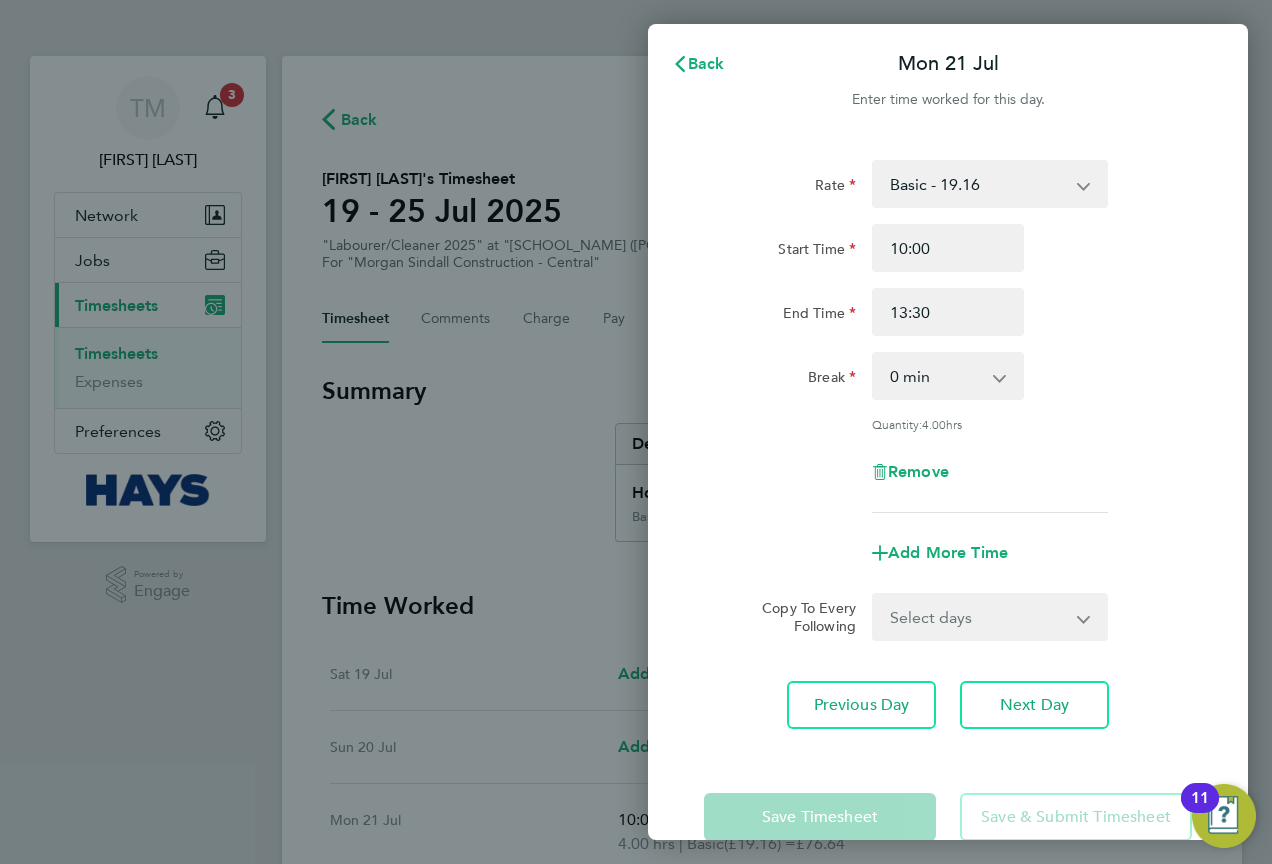 click on "Break  0 min   15 min   30 min   45 min   60 min   75 min   90 min" 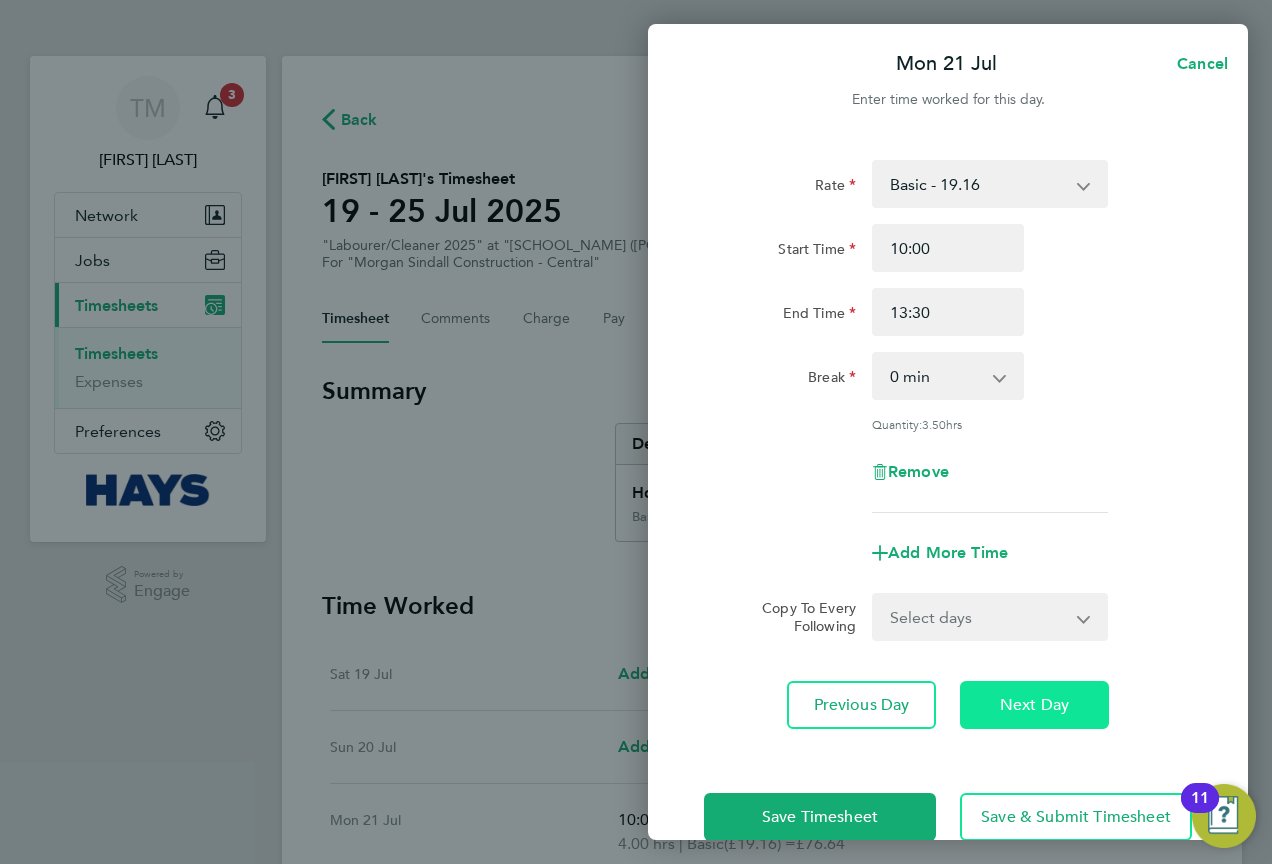 scroll, scrollTop: 39, scrollLeft: 0, axis: vertical 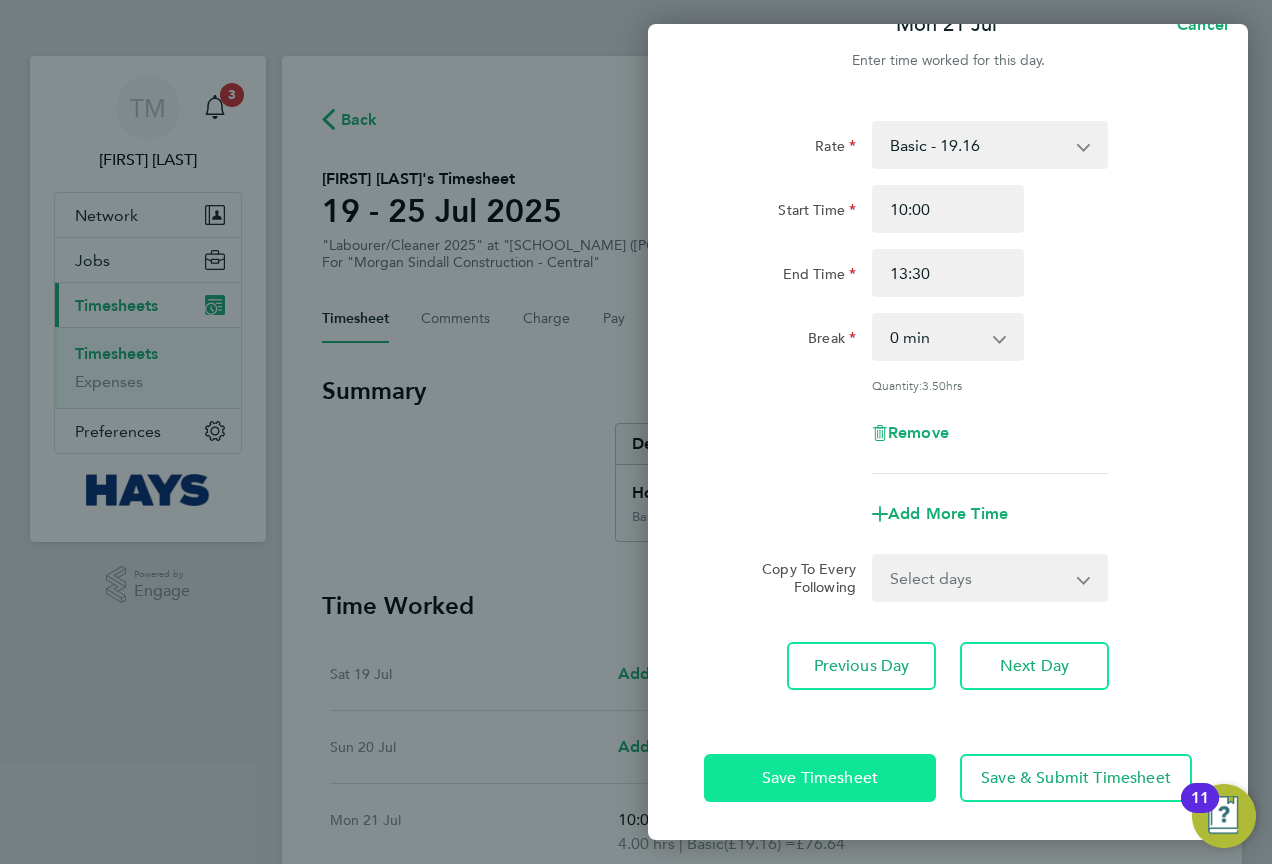 drag, startPoint x: 832, startPoint y: 772, endPoint x: 848, endPoint y: 772, distance: 16 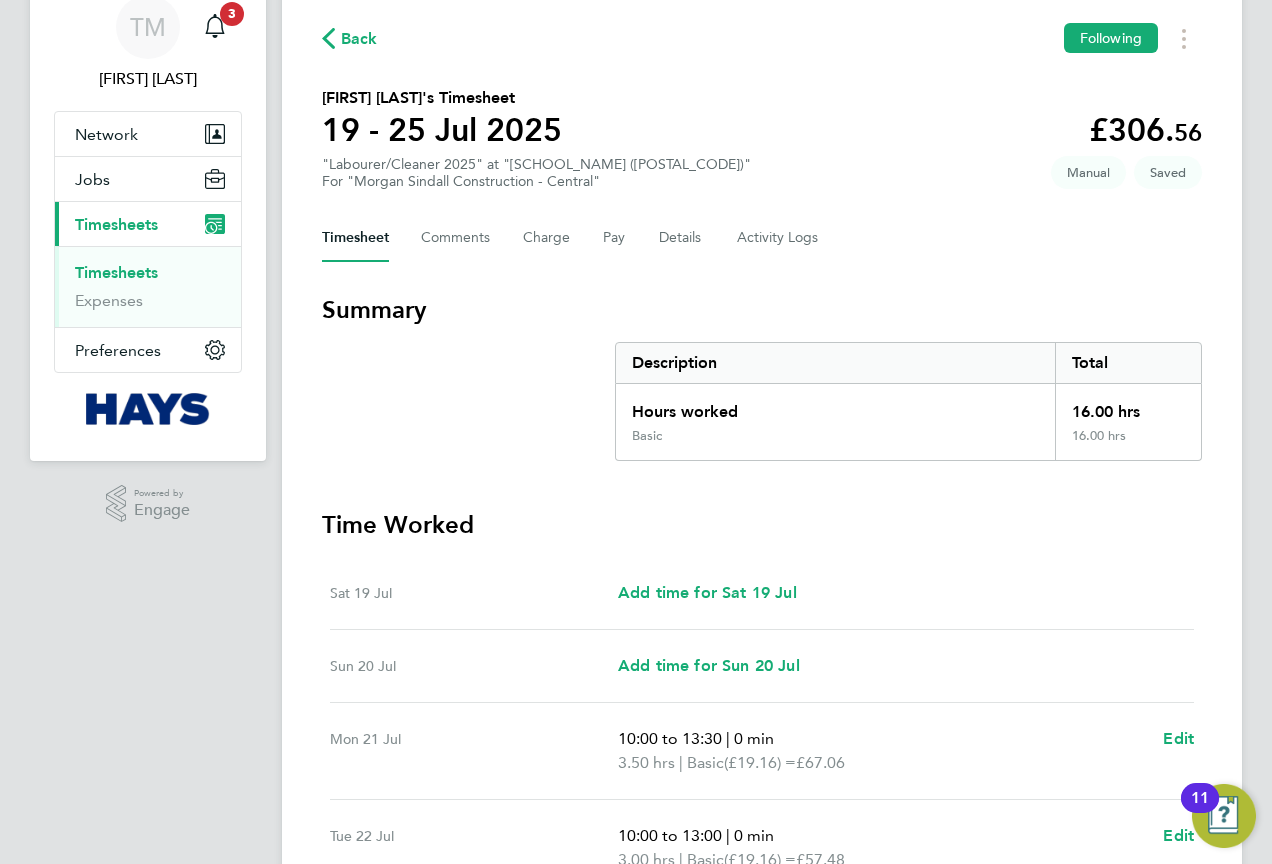 scroll, scrollTop: 181, scrollLeft: 0, axis: vertical 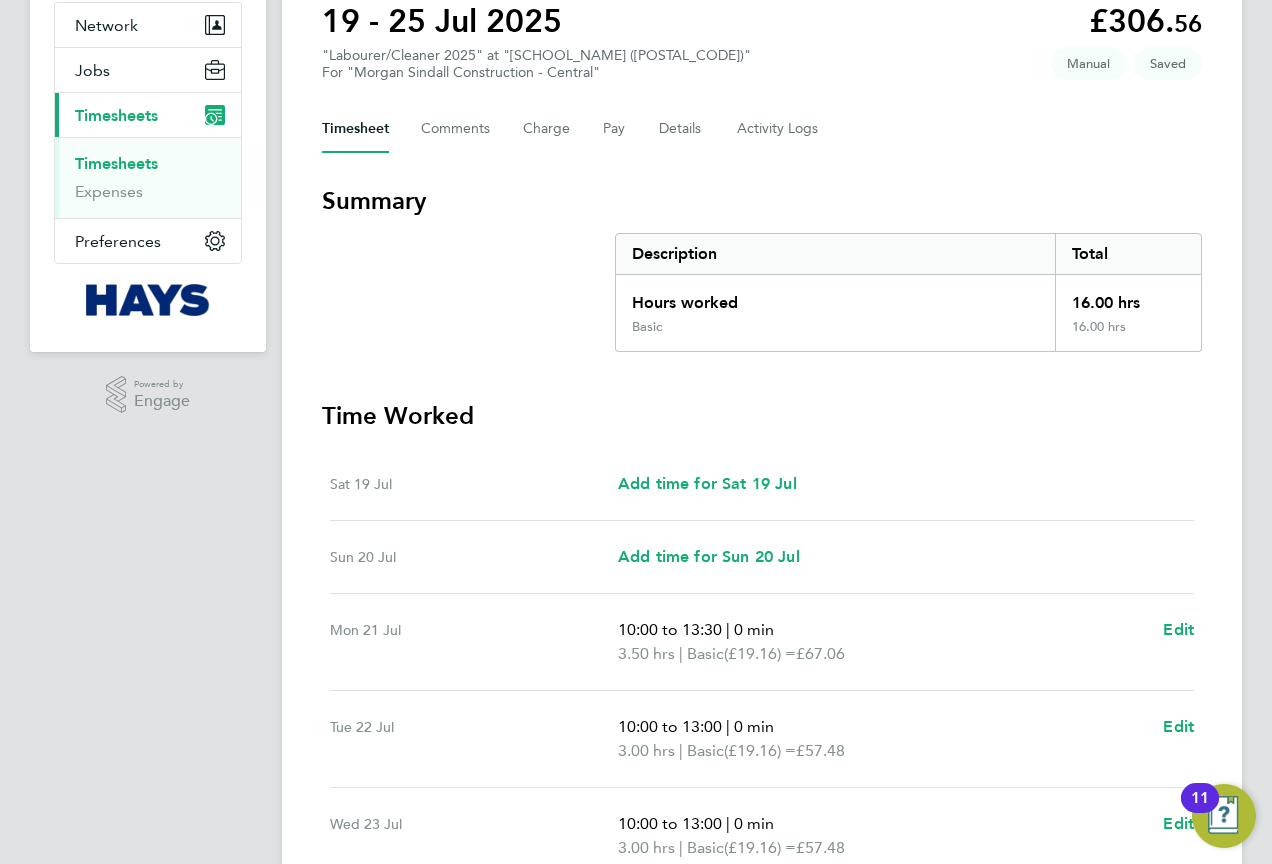 drag, startPoint x: 1022, startPoint y: 467, endPoint x: 1033, endPoint y: 513, distance: 47.296936 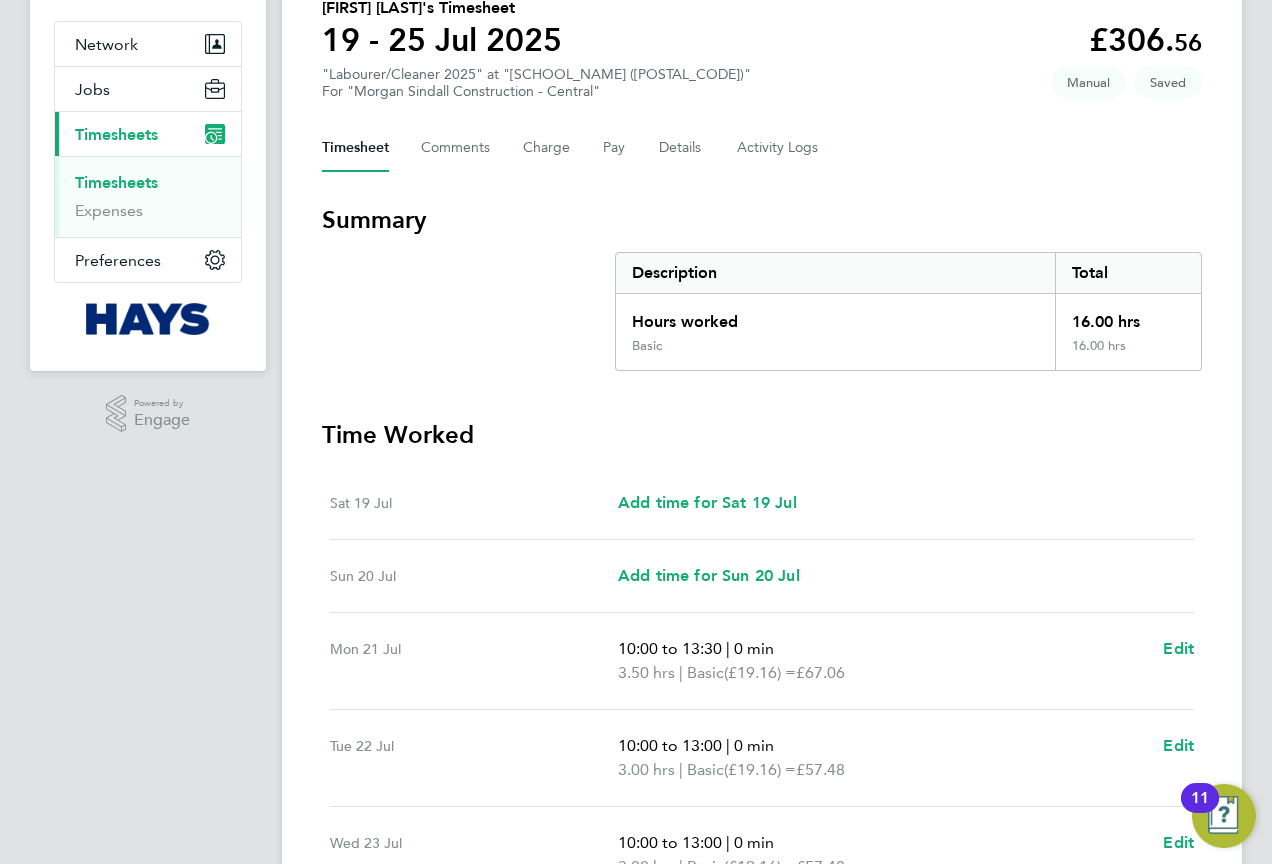 scroll, scrollTop: 159, scrollLeft: 0, axis: vertical 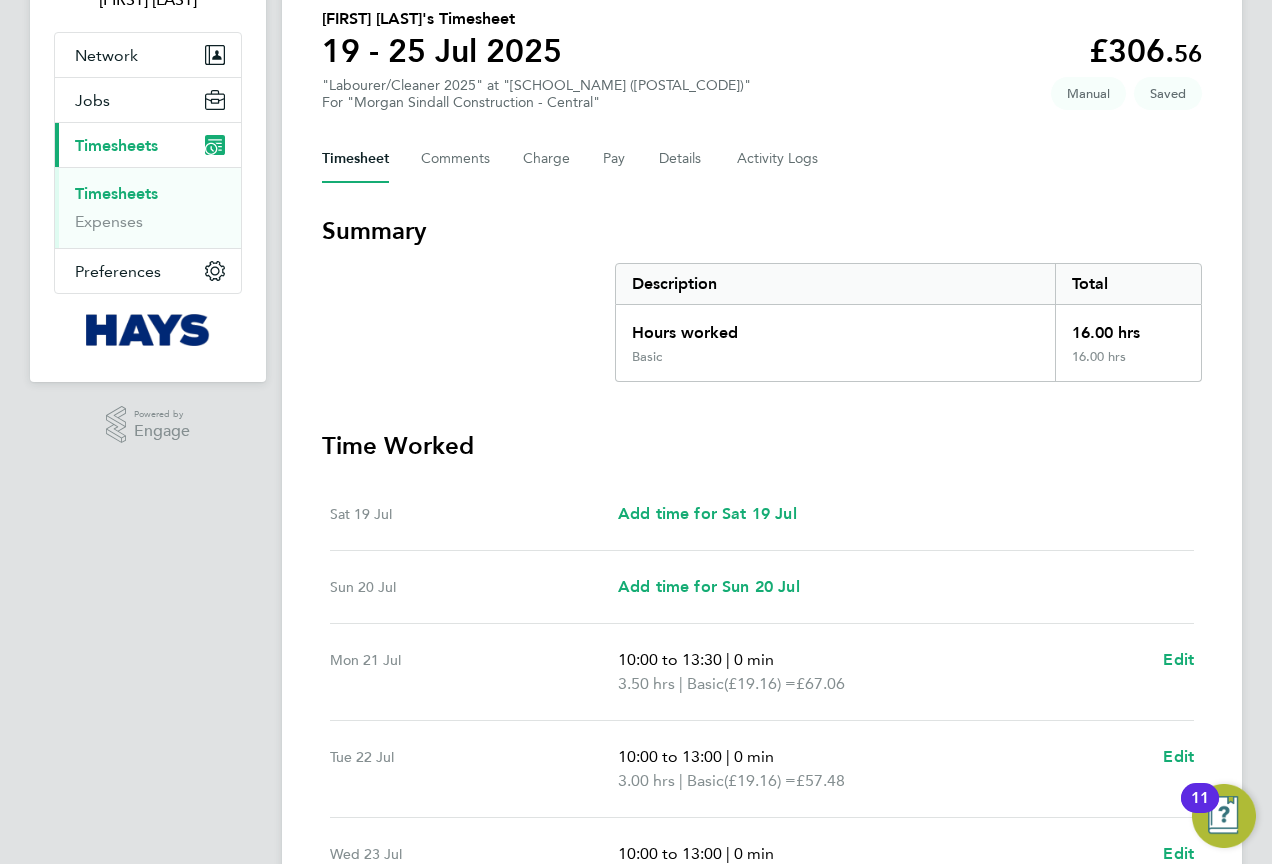 drag, startPoint x: 1033, startPoint y: 512, endPoint x: 1040, endPoint y: 484, distance: 28.86174 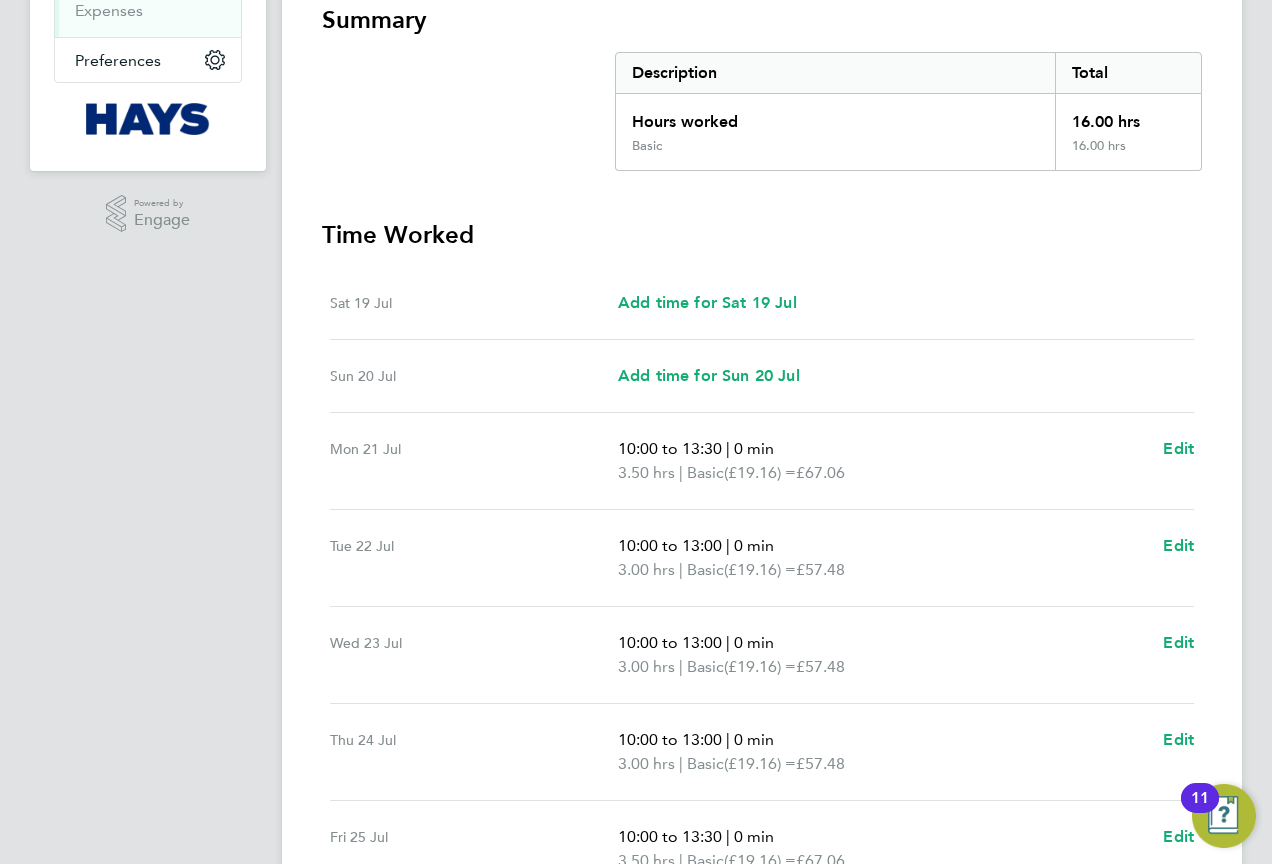 scroll, scrollTop: 581, scrollLeft: 0, axis: vertical 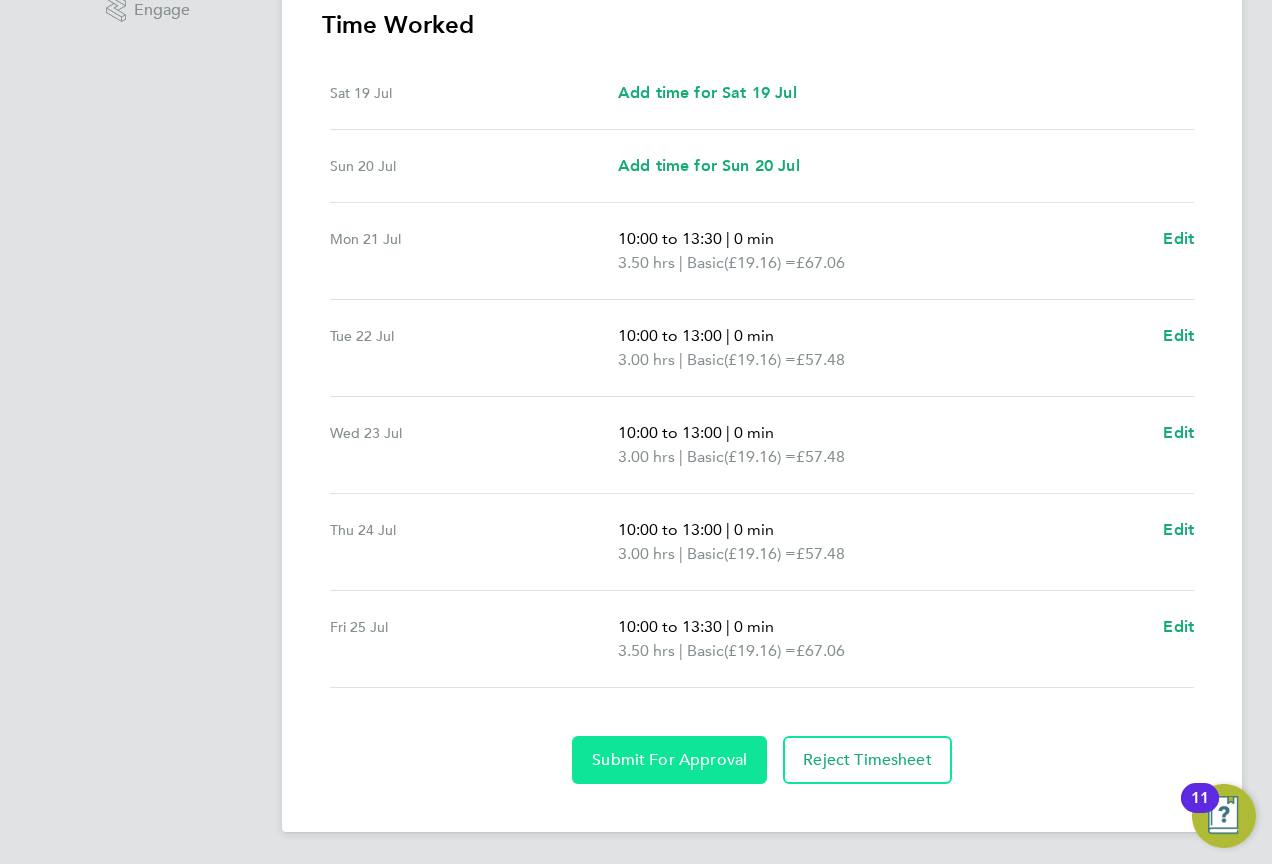 click on "Submit For Approval" 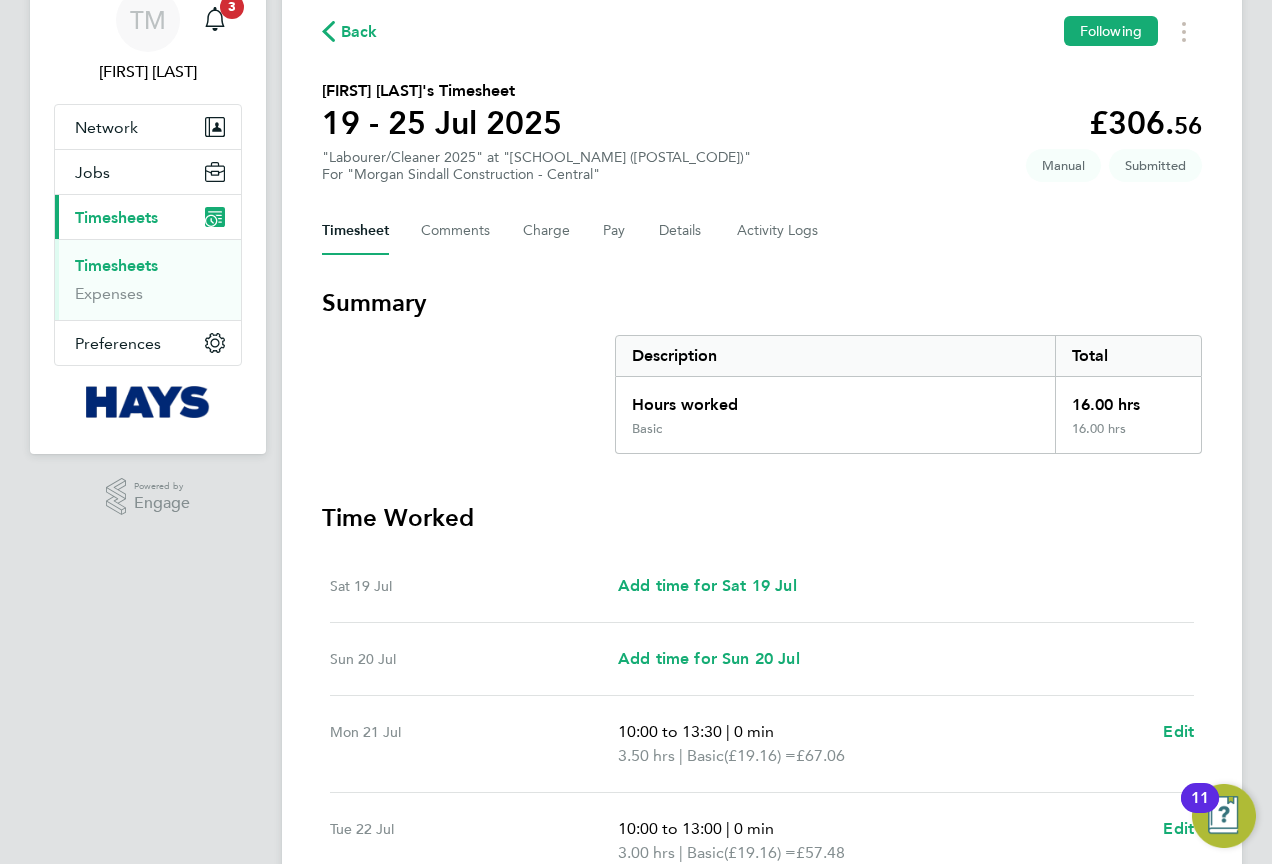 scroll, scrollTop: 0, scrollLeft: 0, axis: both 